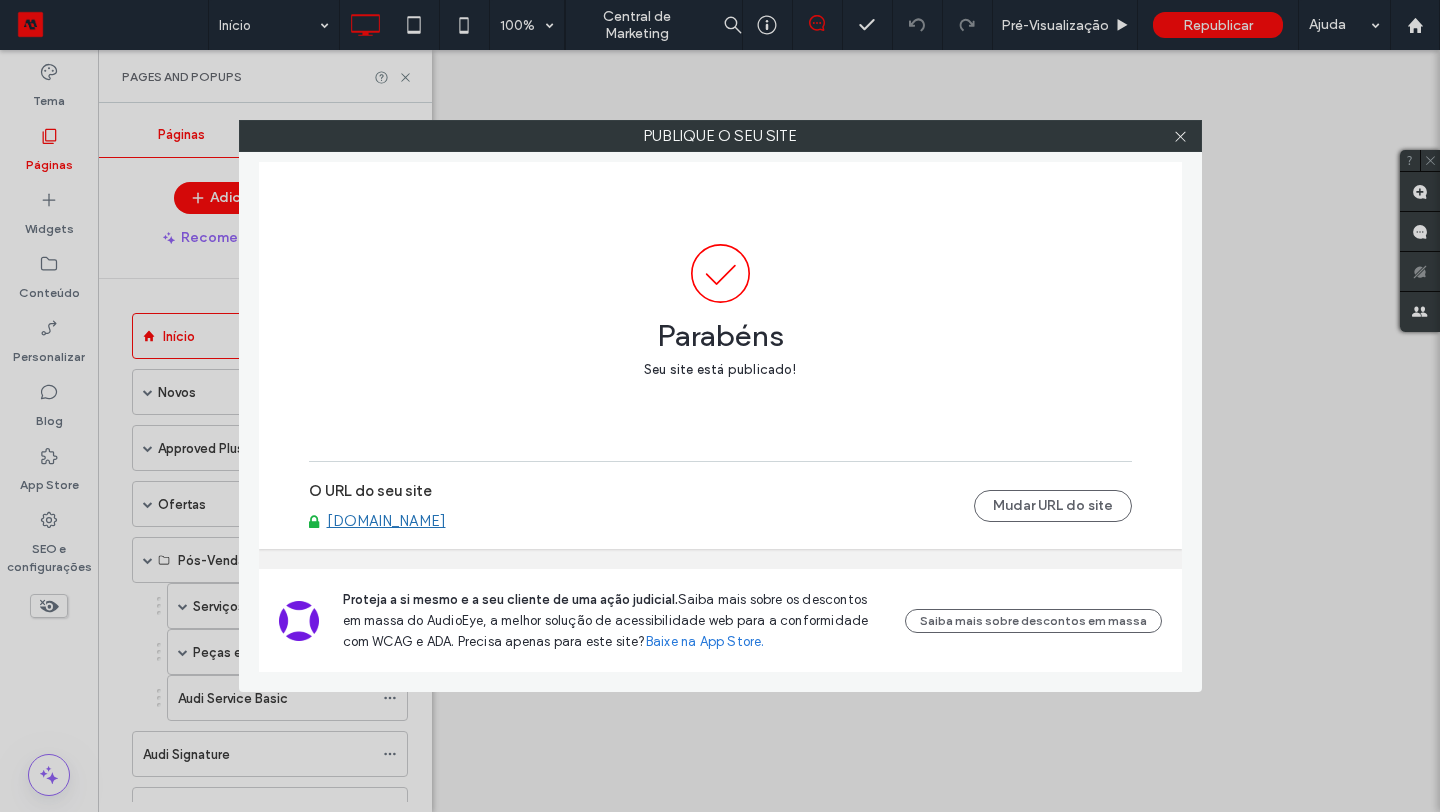 scroll, scrollTop: 0, scrollLeft: 0, axis: both 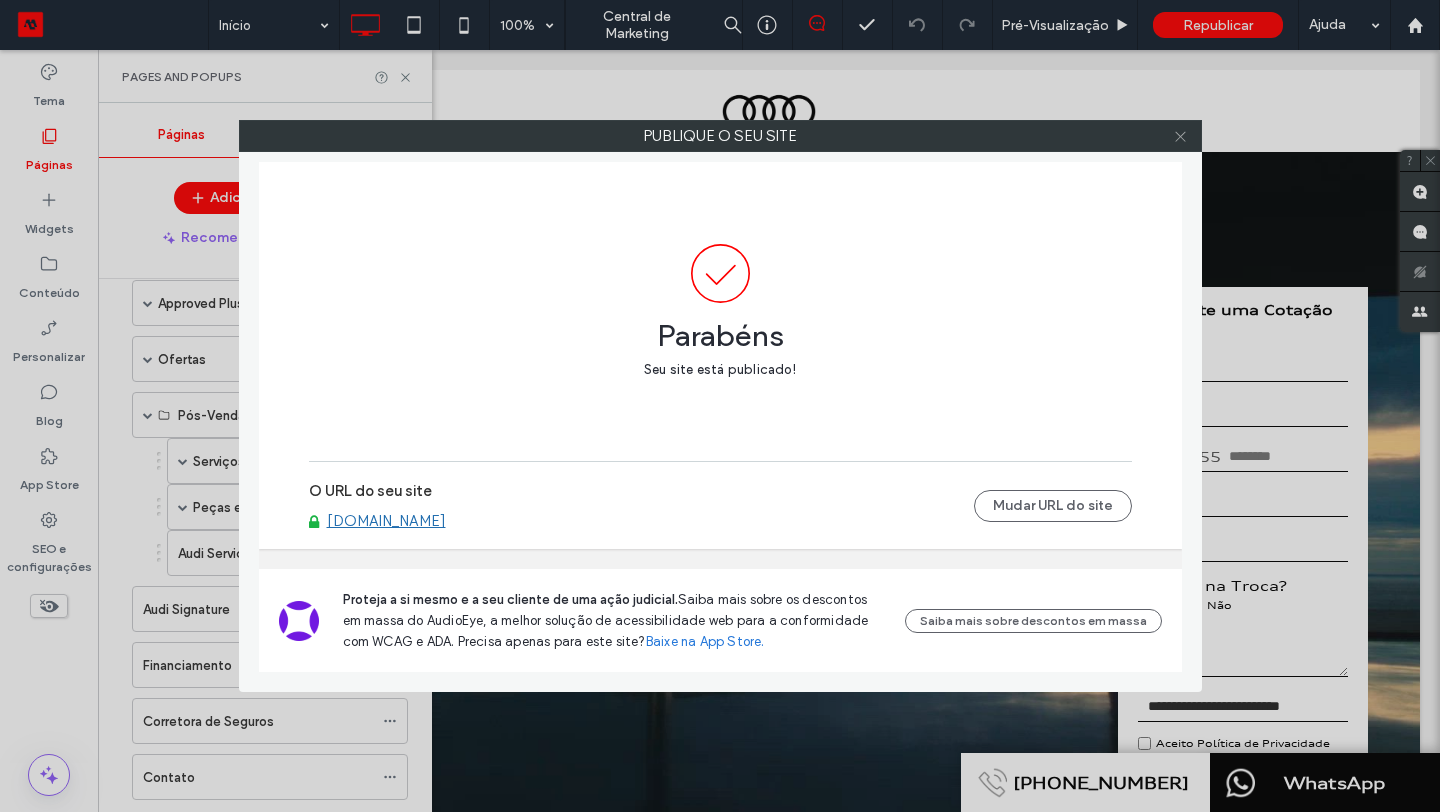 click 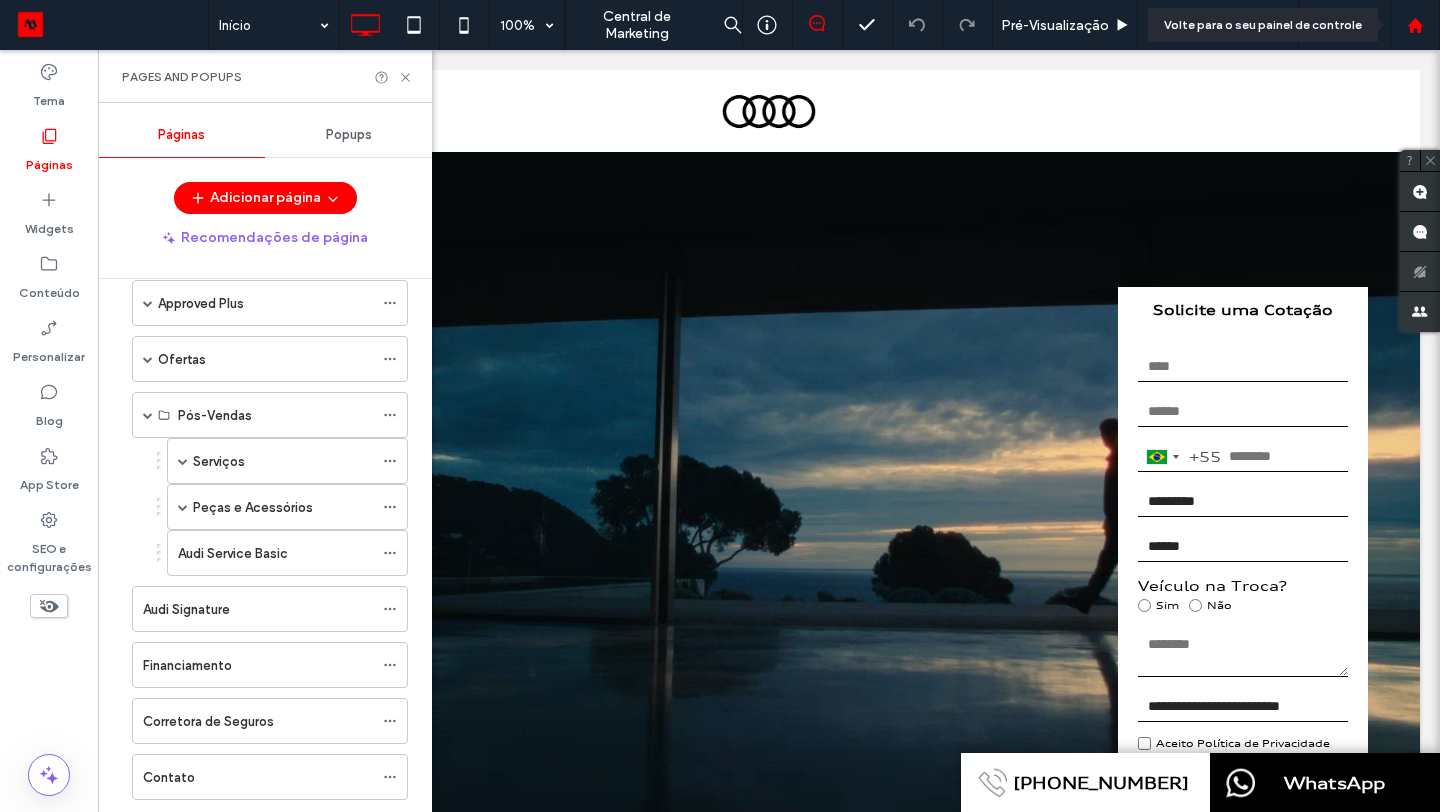 click 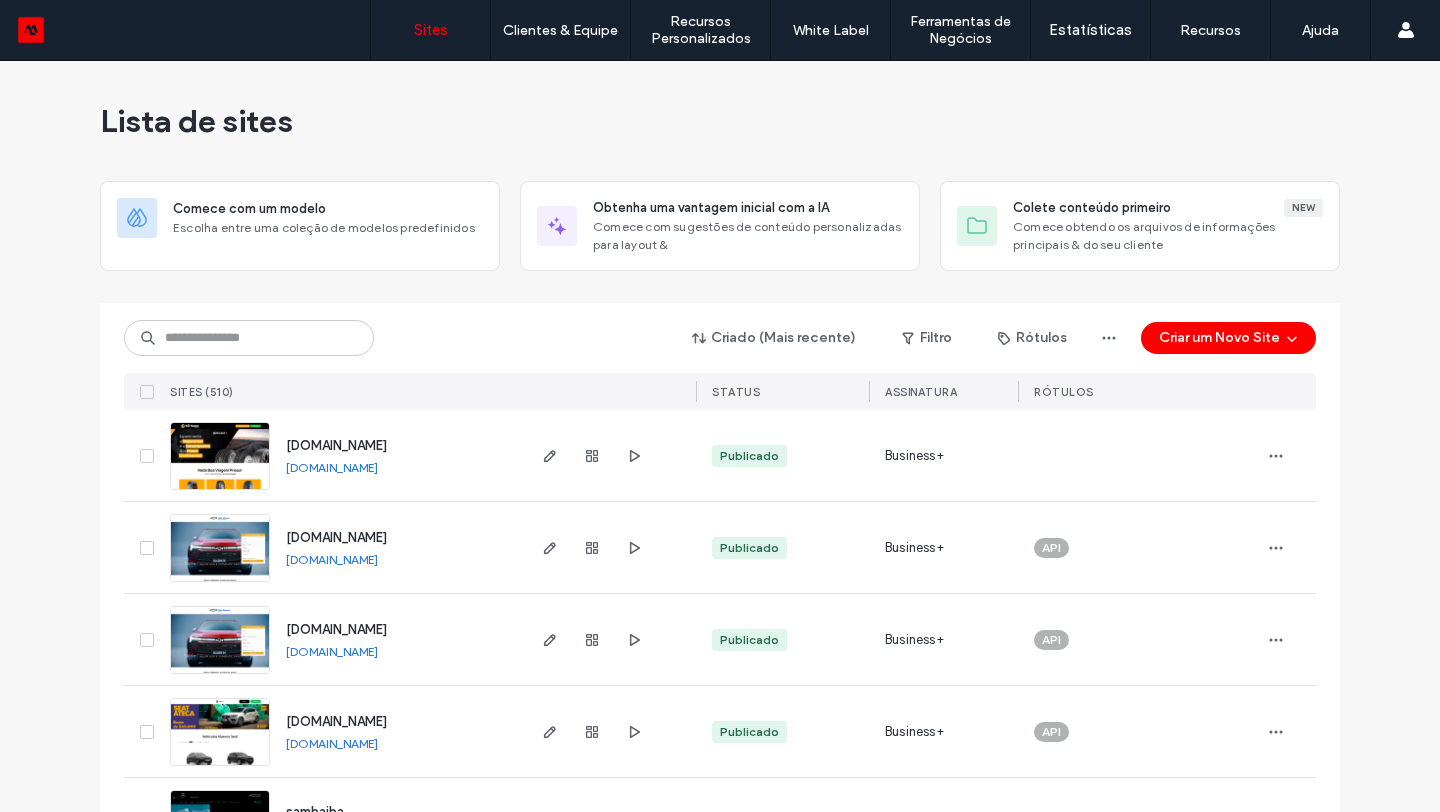 scroll, scrollTop: 0, scrollLeft: 0, axis: both 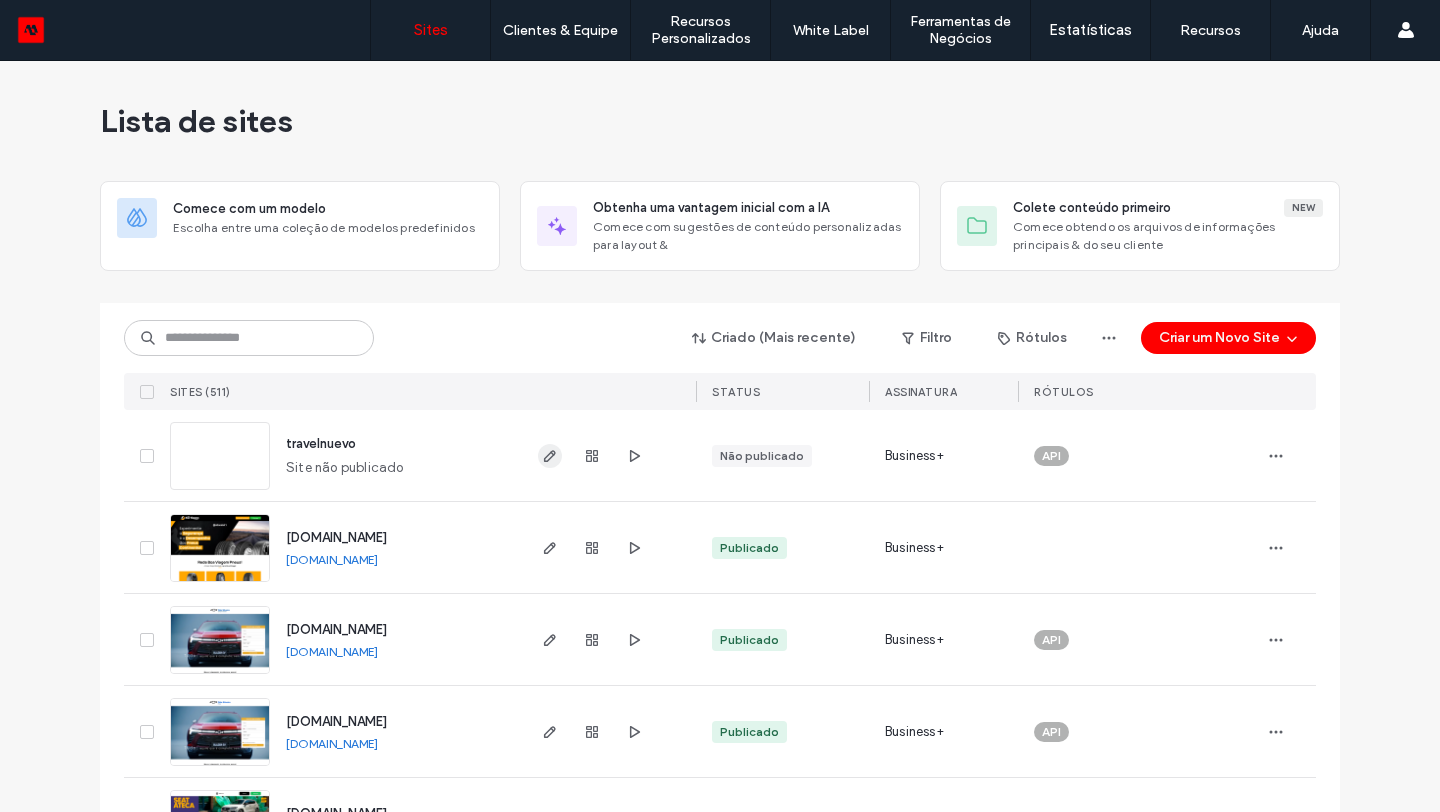 click 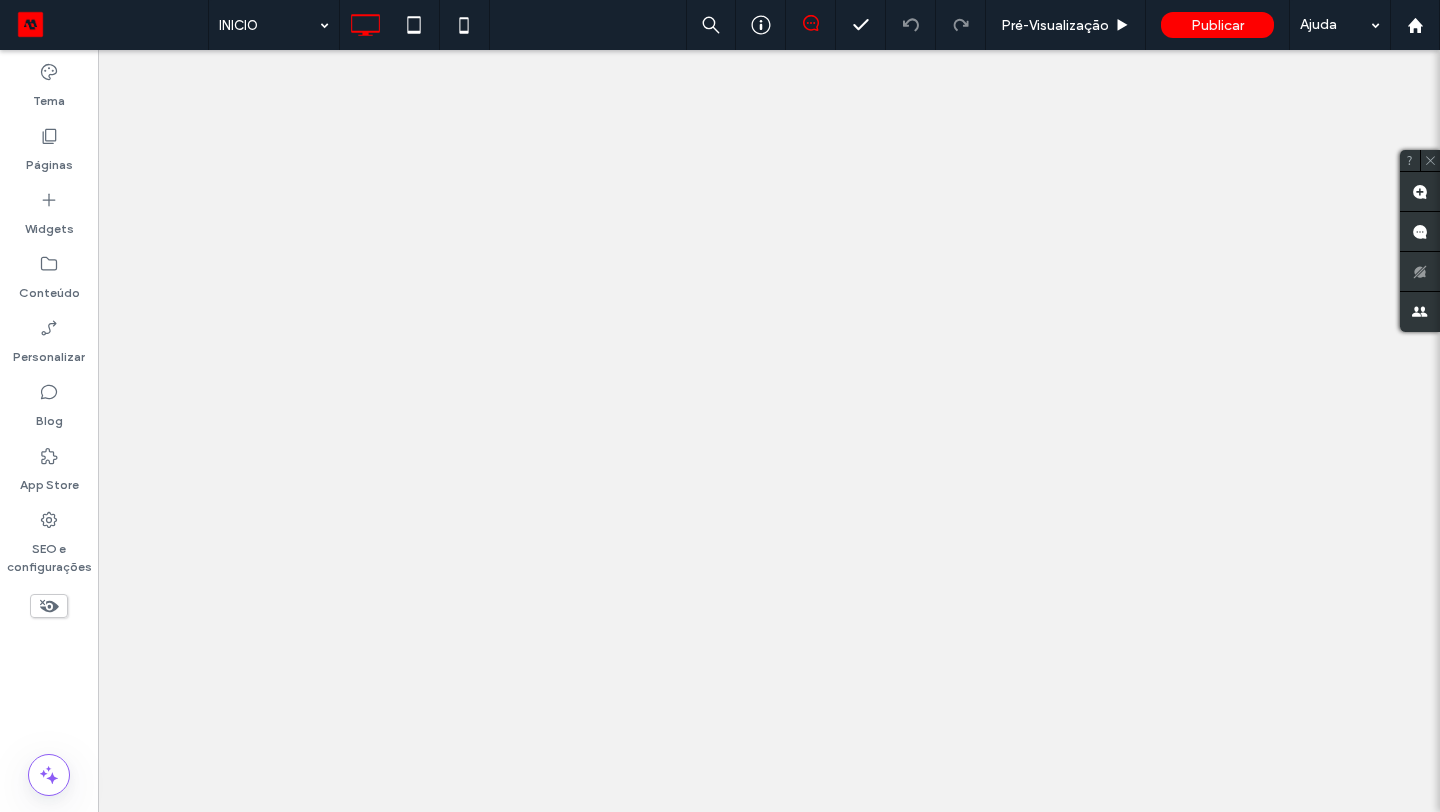 scroll, scrollTop: 0, scrollLeft: 0, axis: both 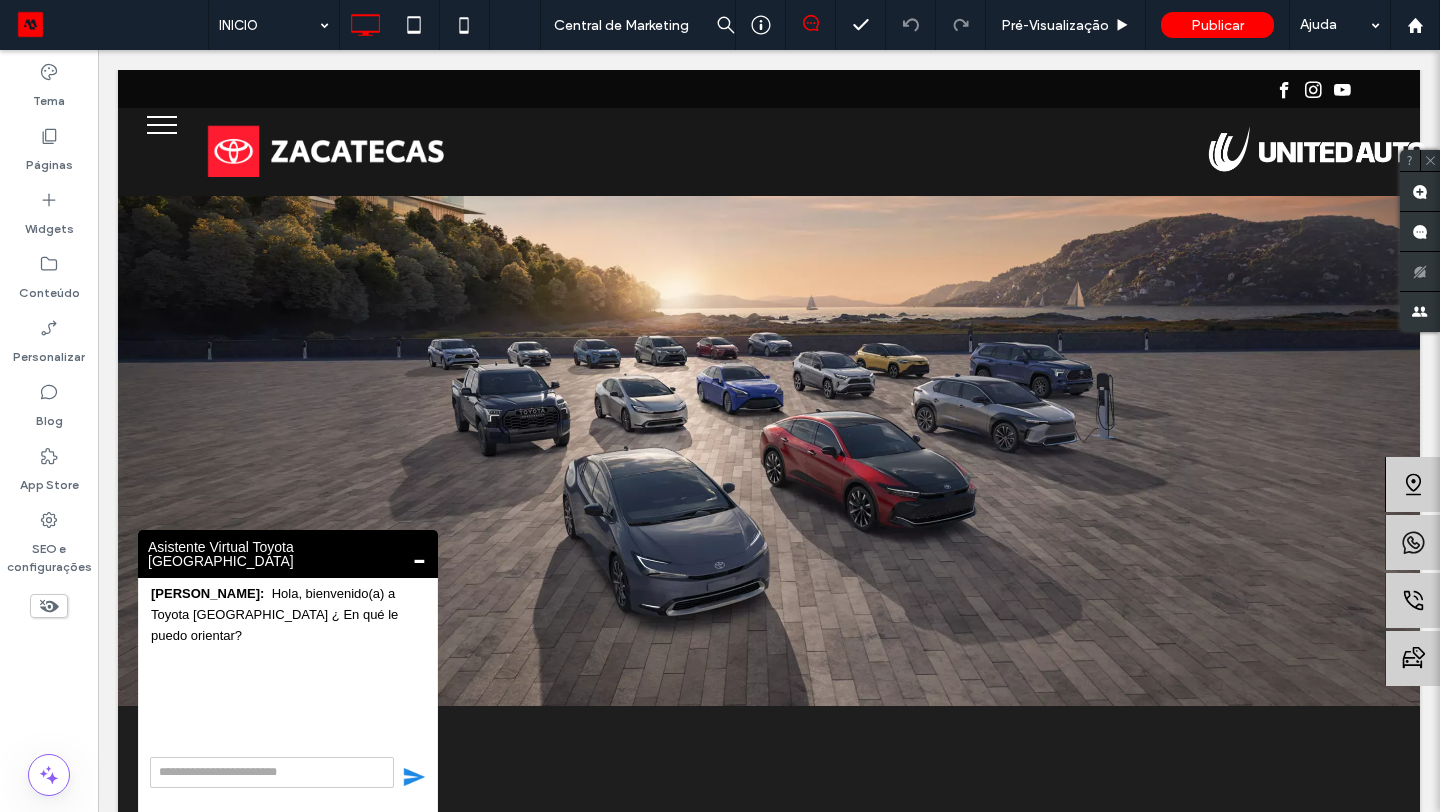 click on "-" at bounding box center [419, 558] 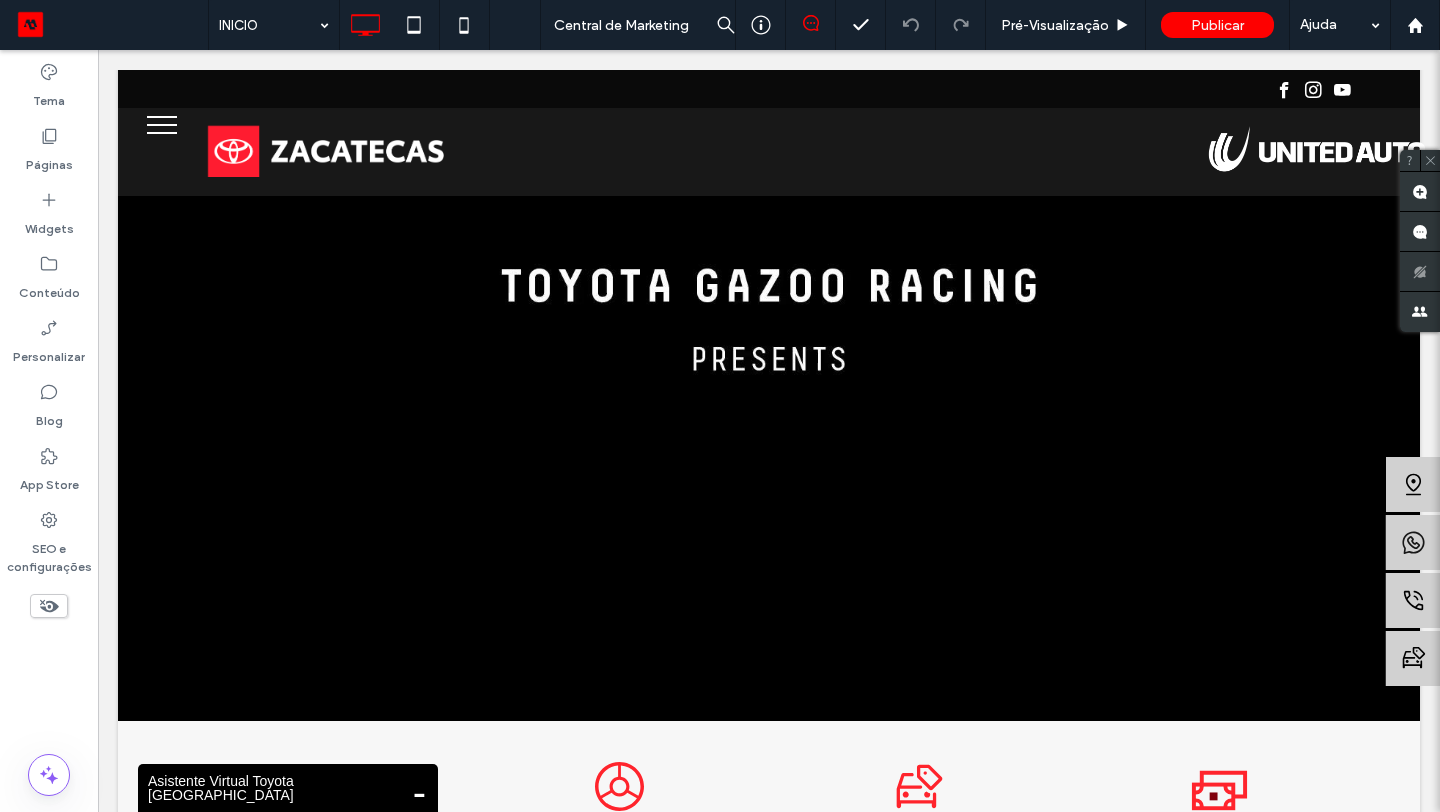 scroll, scrollTop: 0, scrollLeft: 0, axis: both 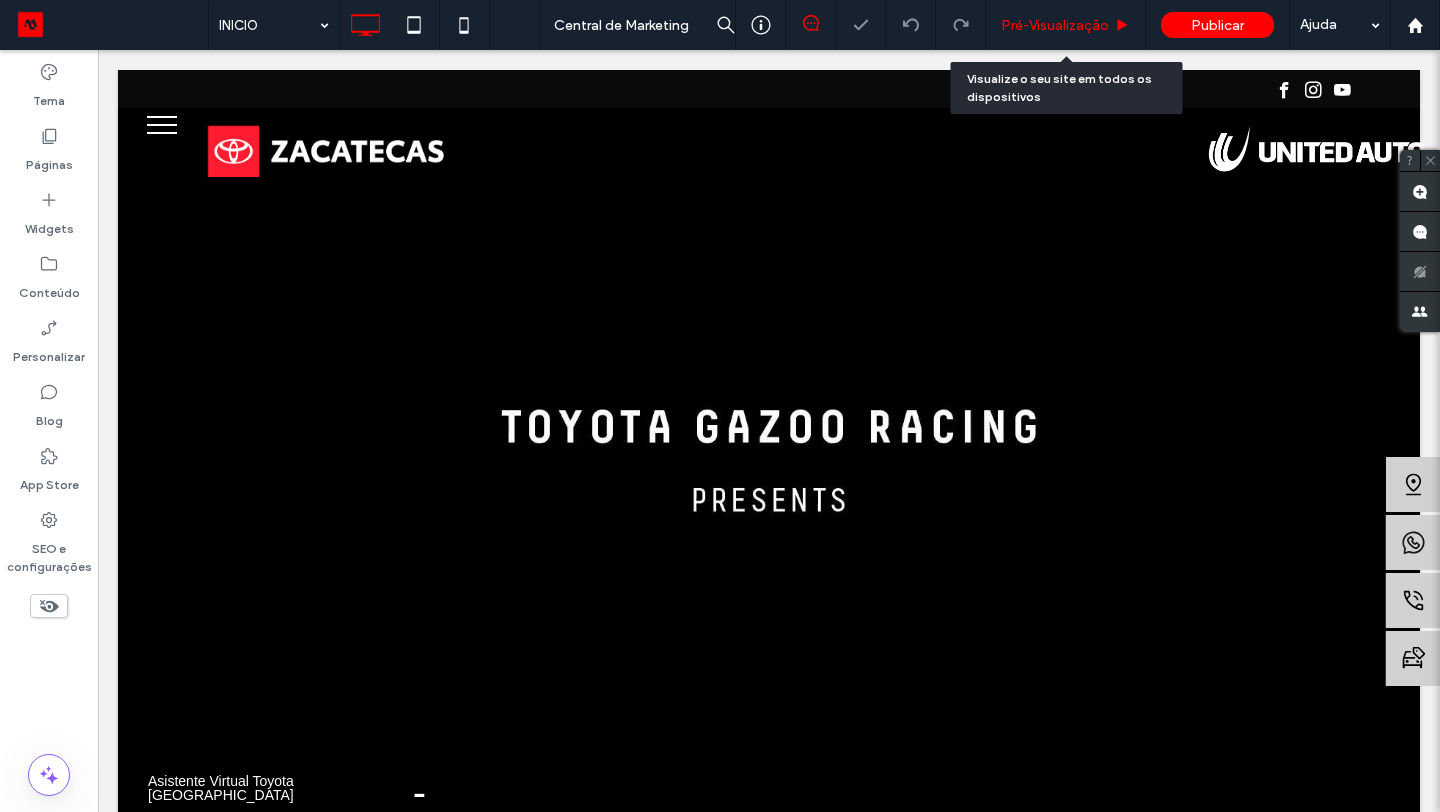 click on "Pré-Visualizaçāo" at bounding box center (1055, 25) 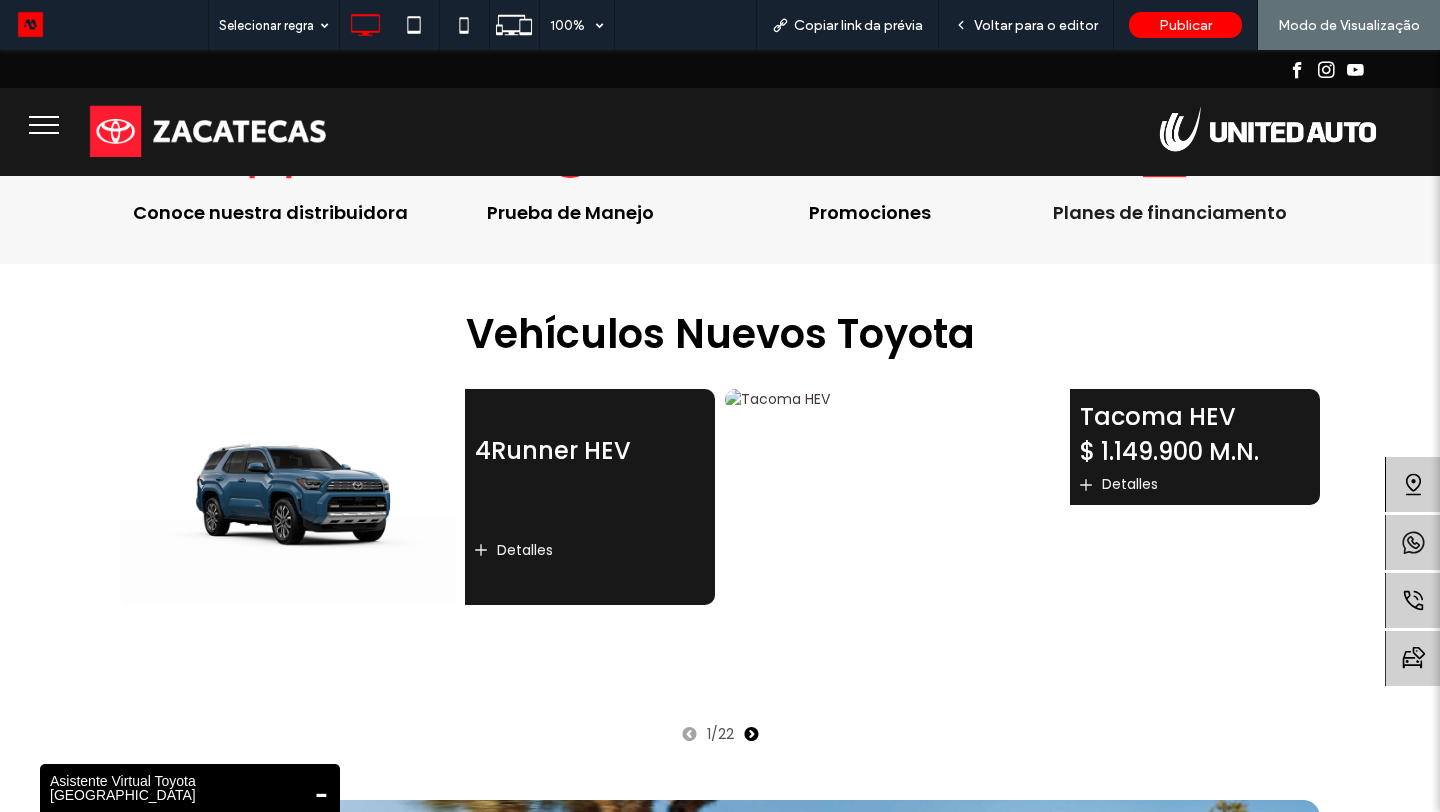 scroll, scrollTop: 259, scrollLeft: 0, axis: vertical 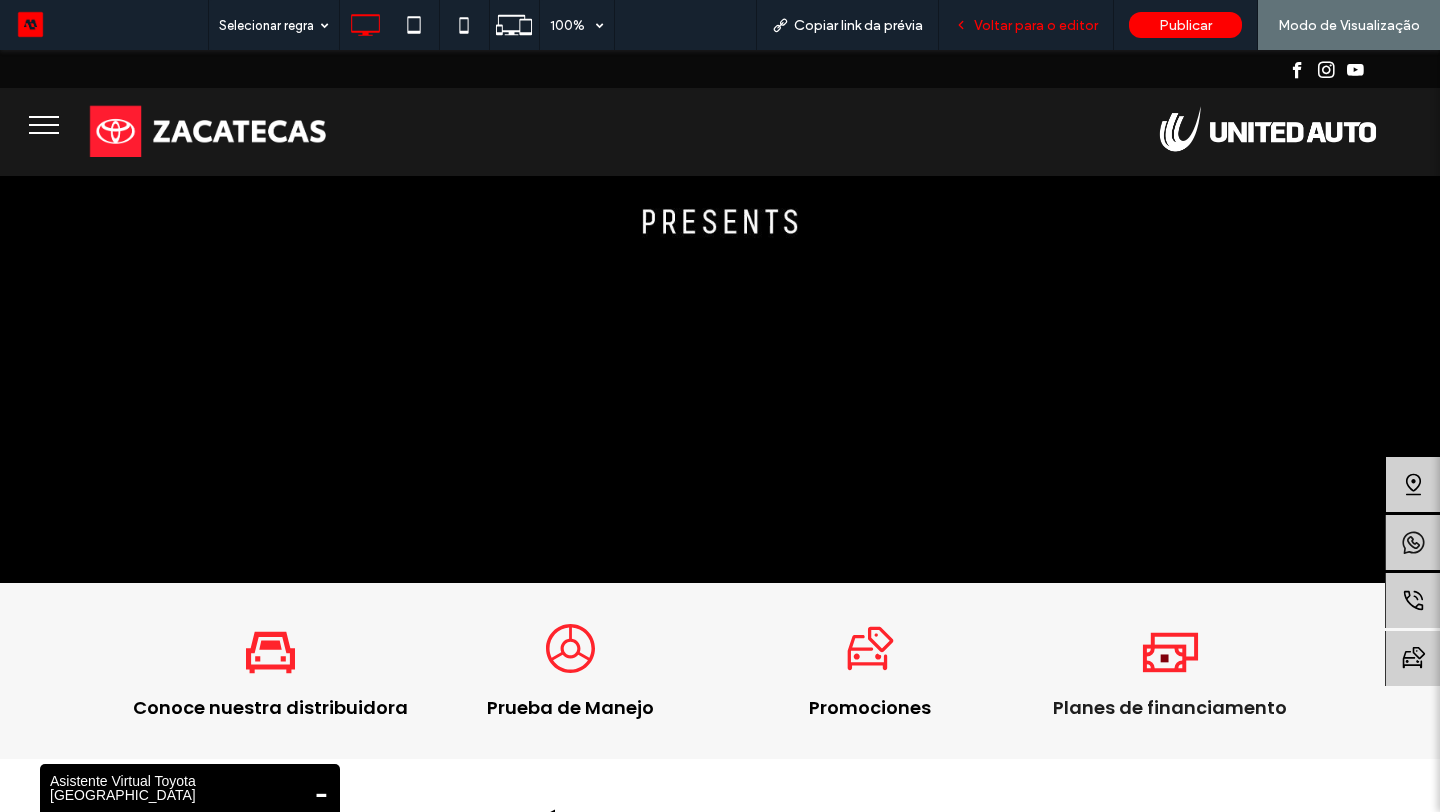 click on "Voltar para o editor" at bounding box center (1036, 25) 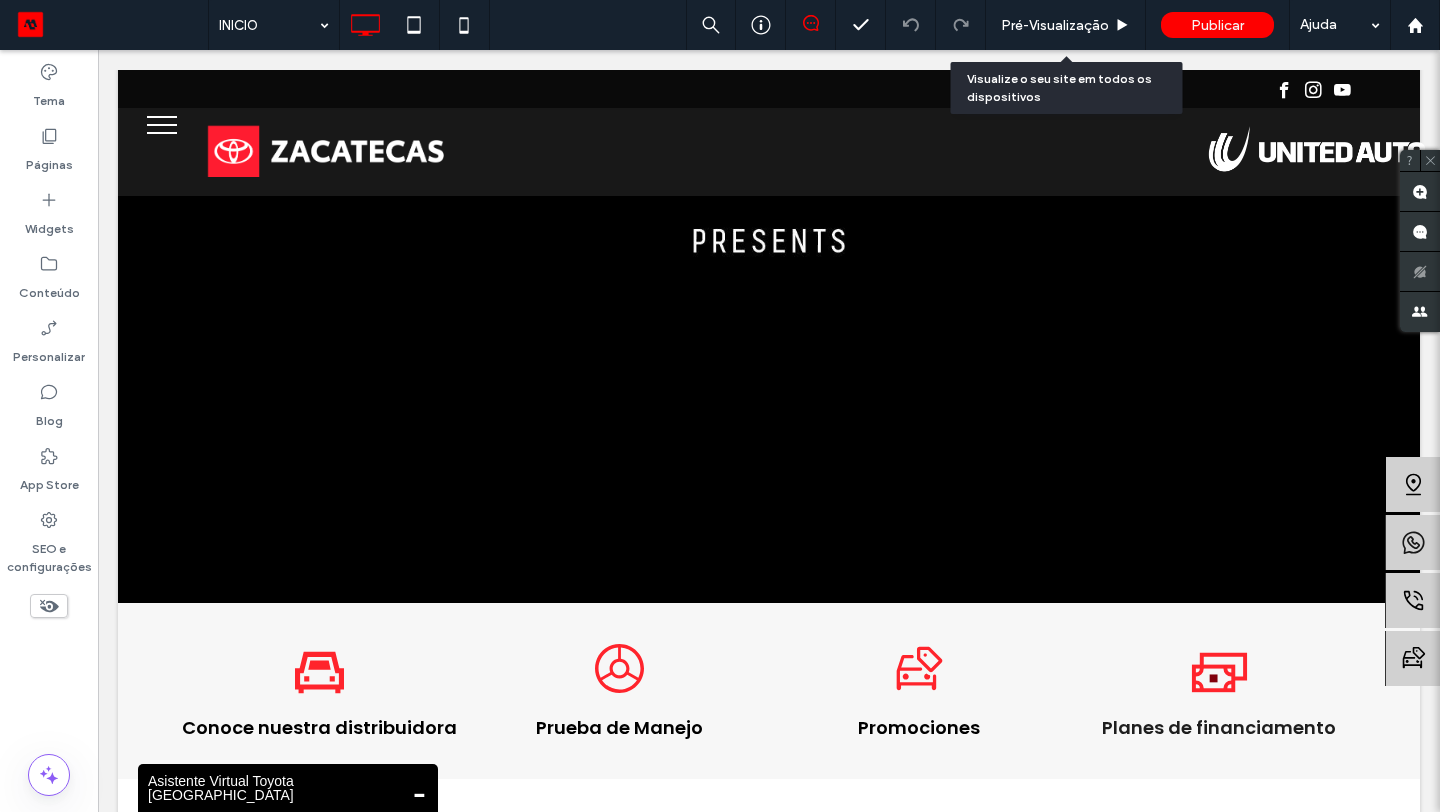 click on "Pré-Visualizaçāo" at bounding box center [1055, 25] 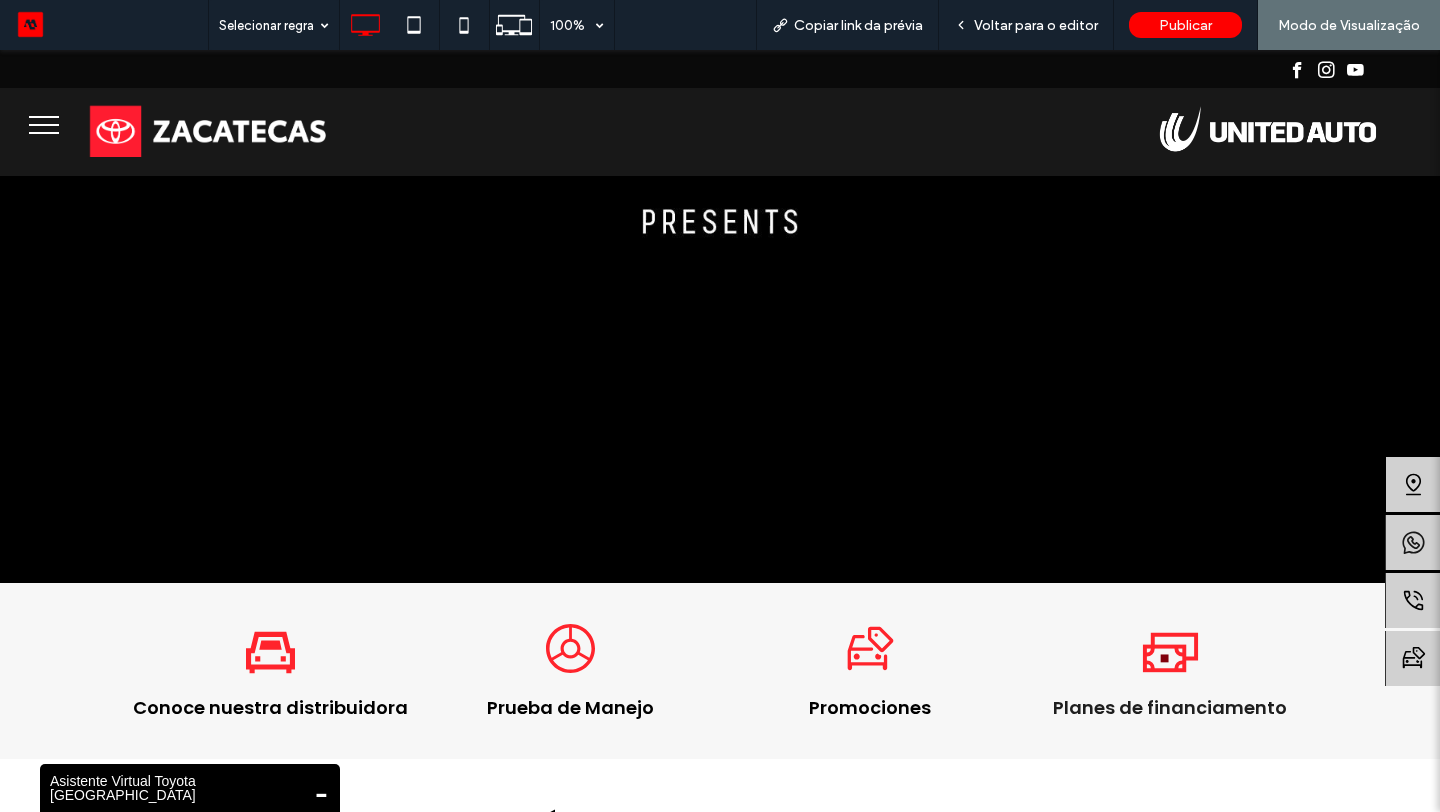 click at bounding box center (44, 117) 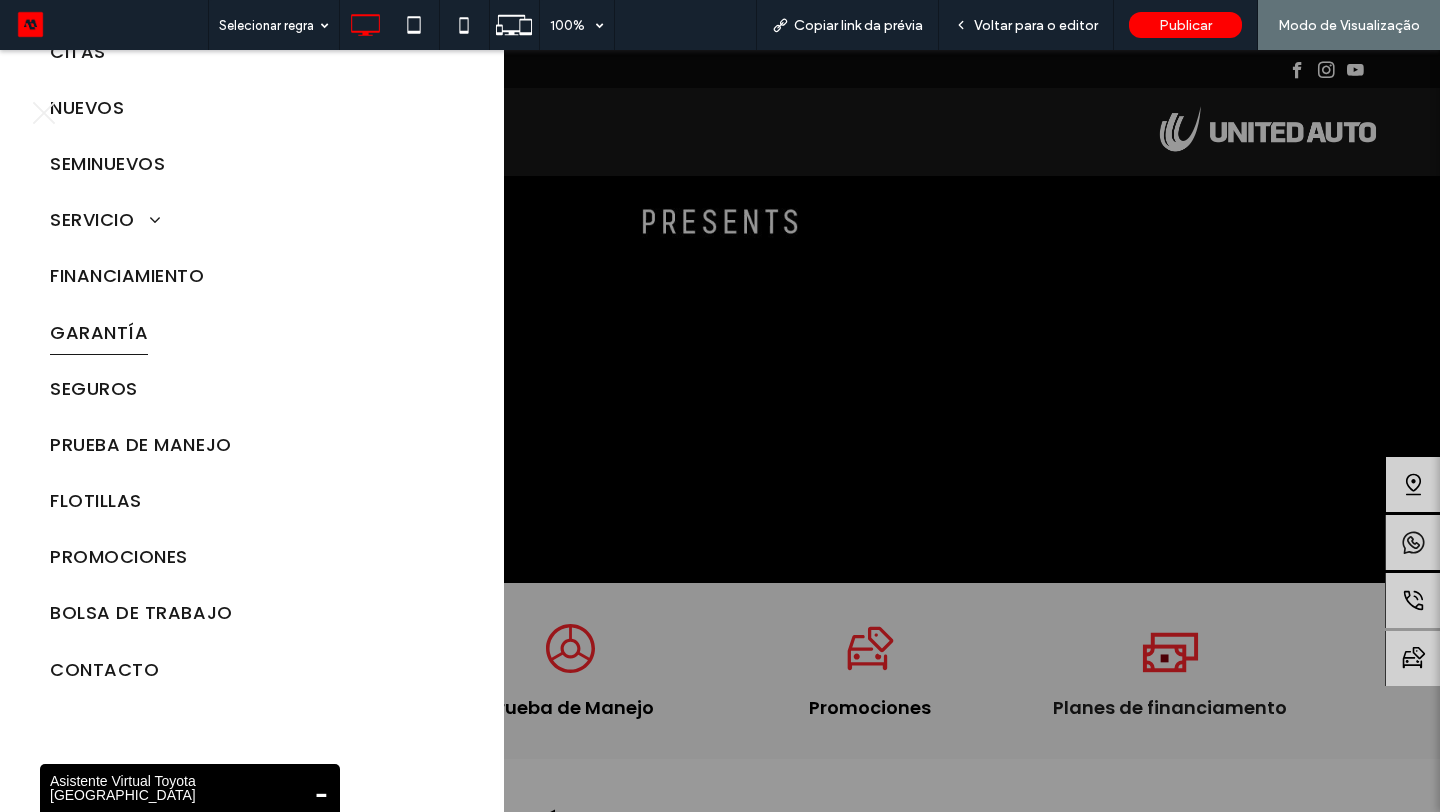 scroll, scrollTop: 0, scrollLeft: 0, axis: both 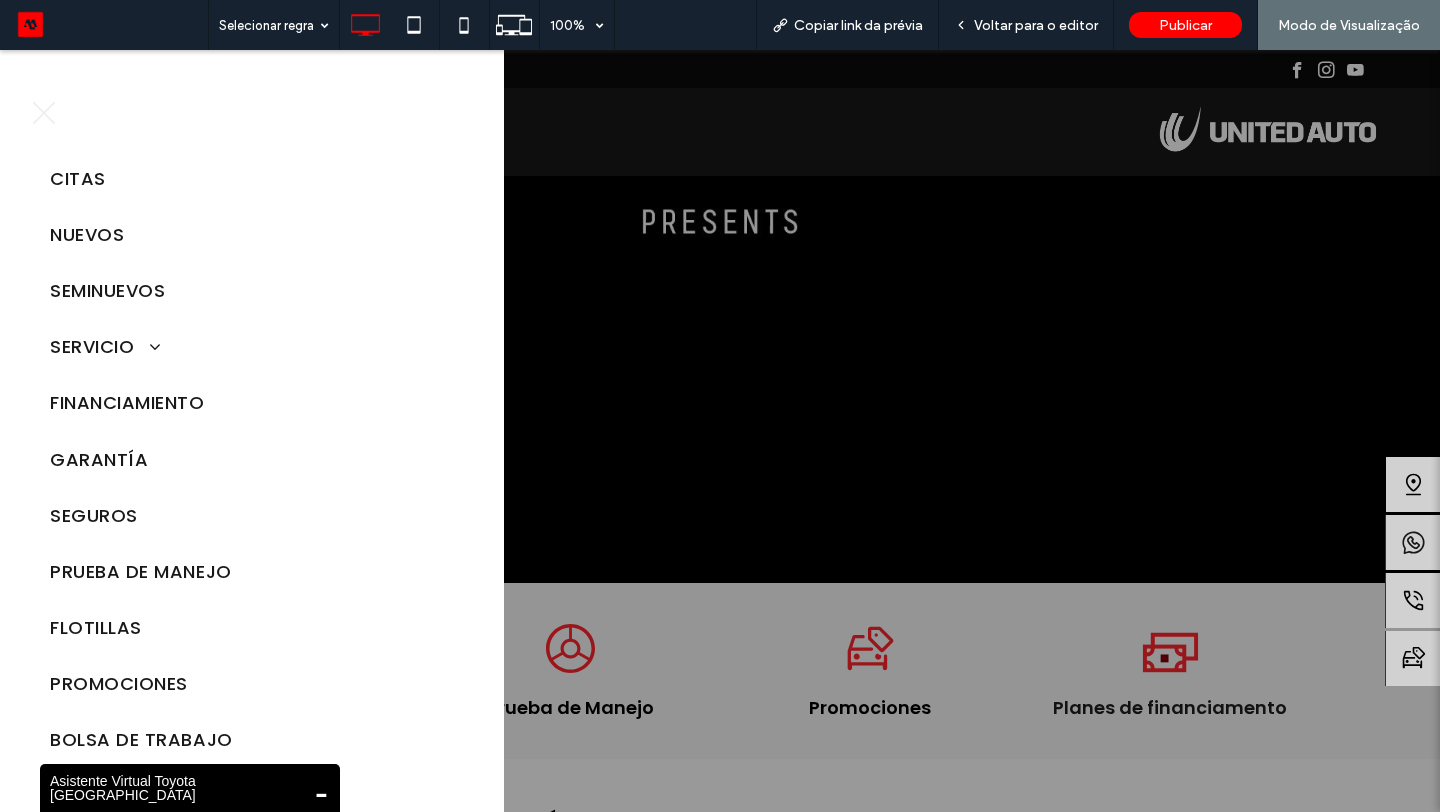 click at bounding box center (44, 113) 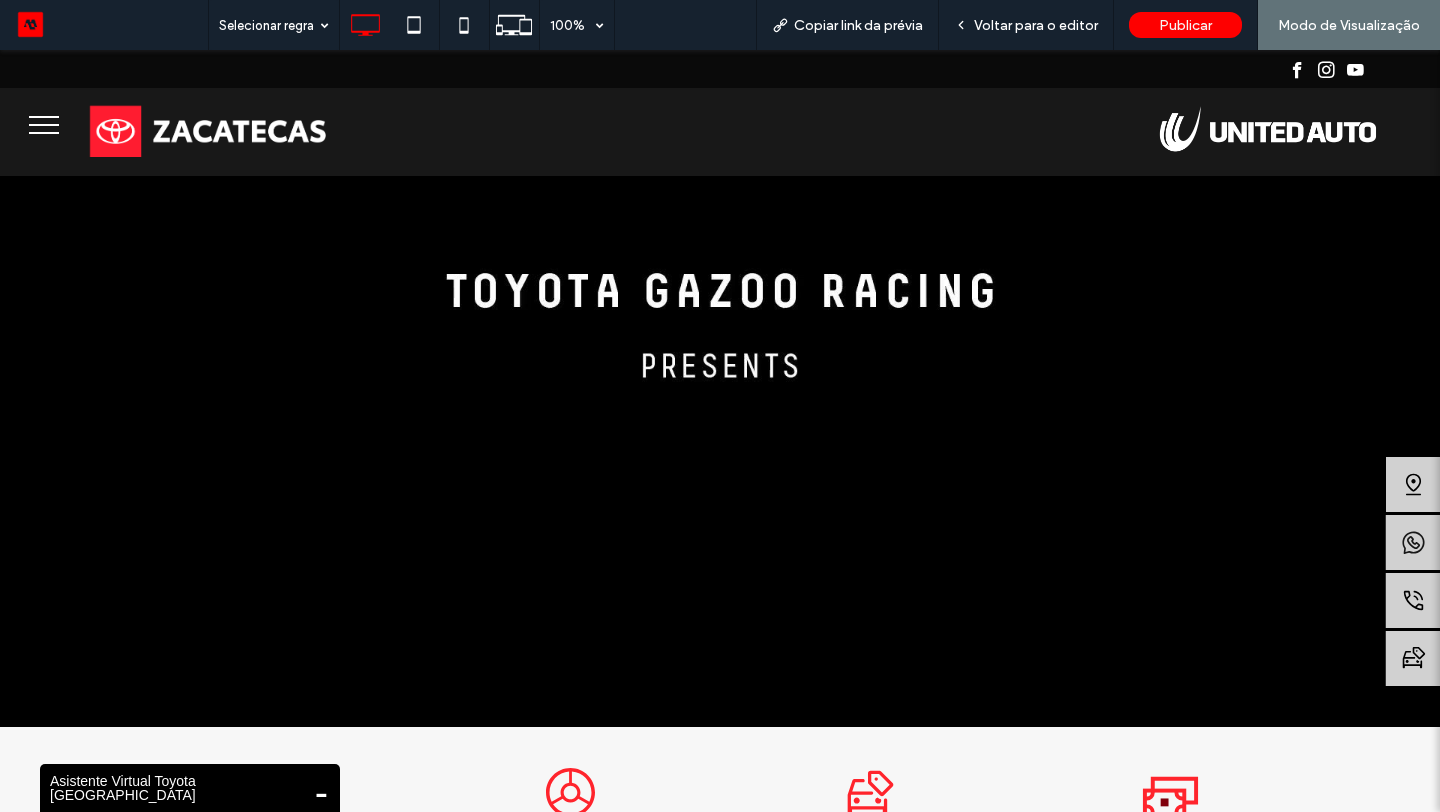 scroll, scrollTop: 0, scrollLeft: 0, axis: both 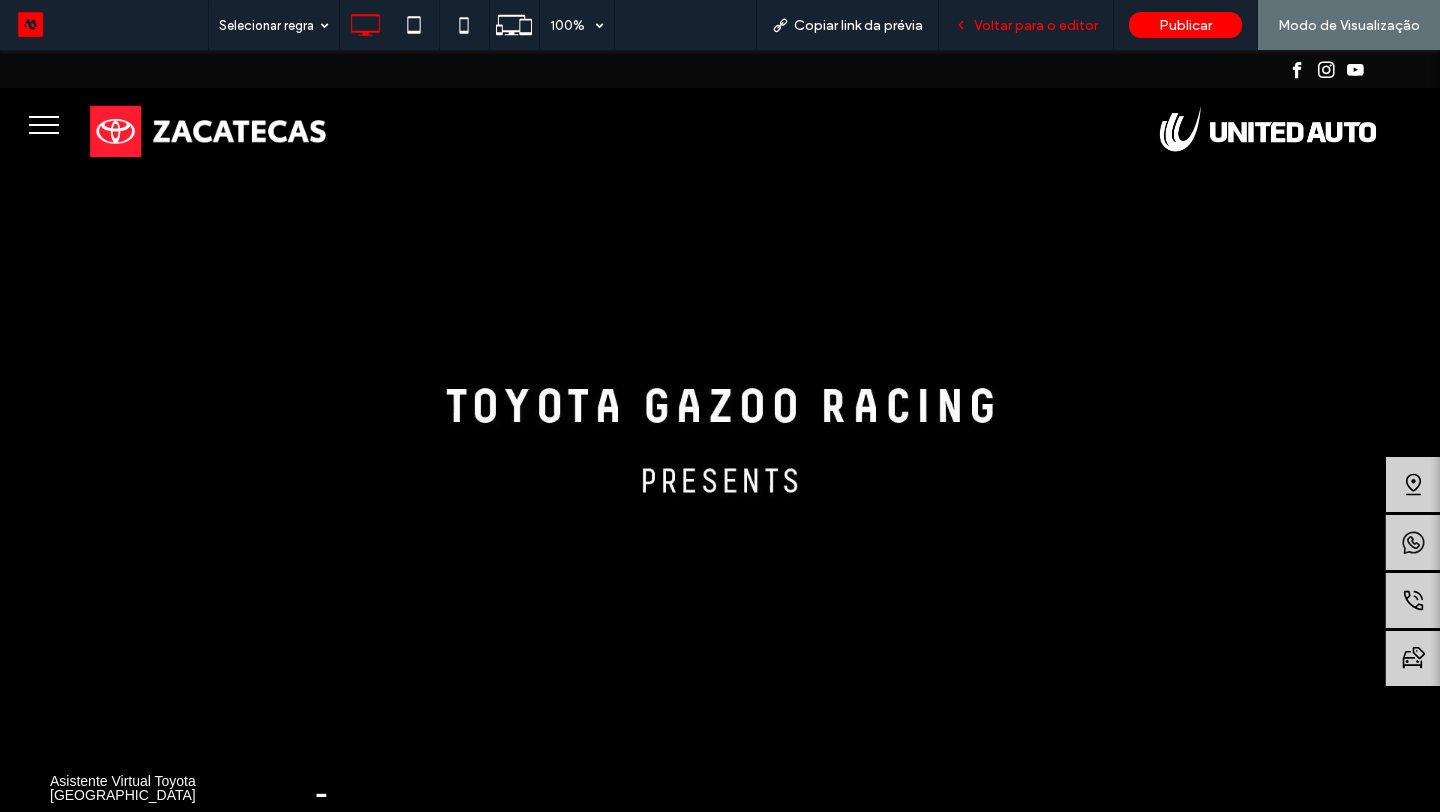 click on "Voltar para o editor" at bounding box center (1026, 25) 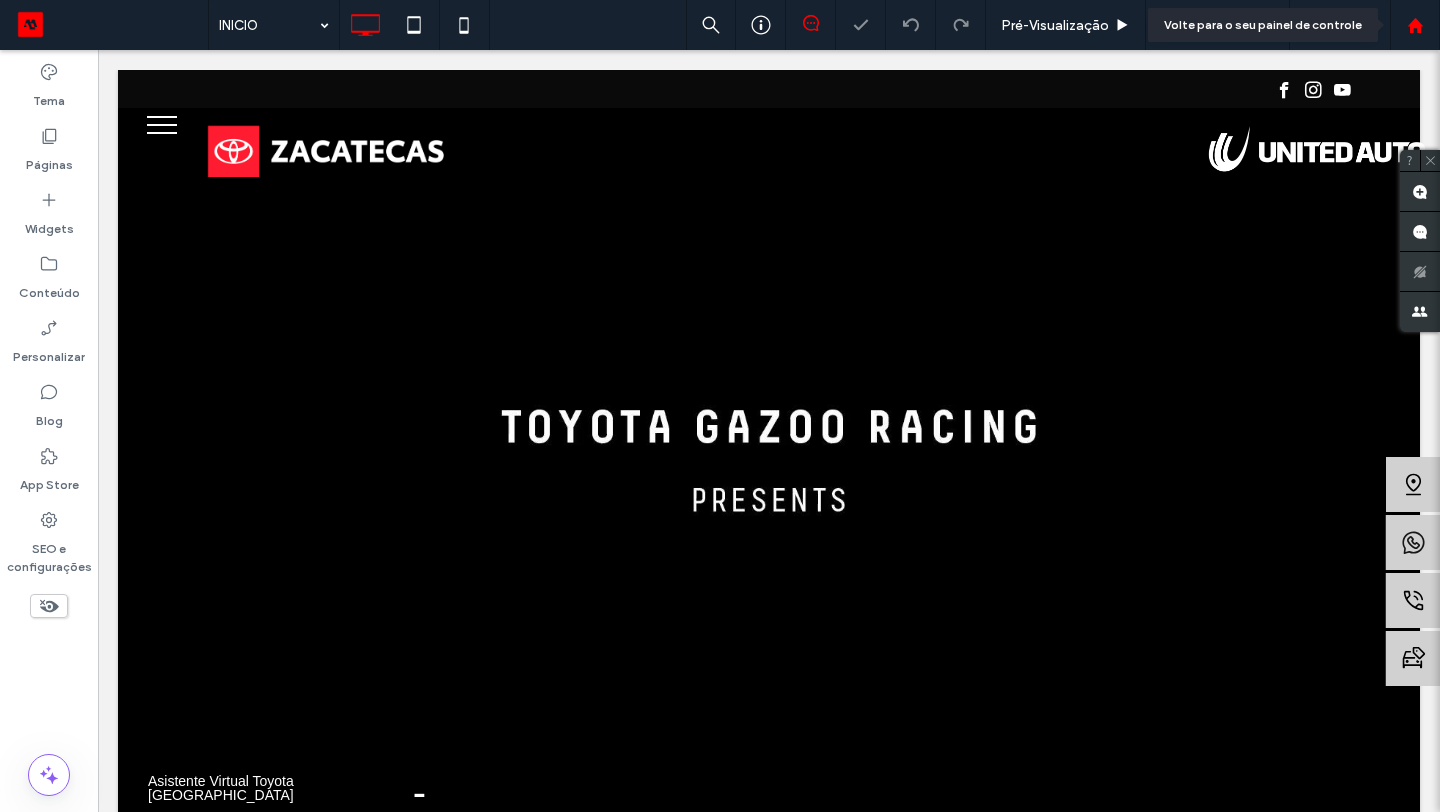 click at bounding box center [1415, 25] 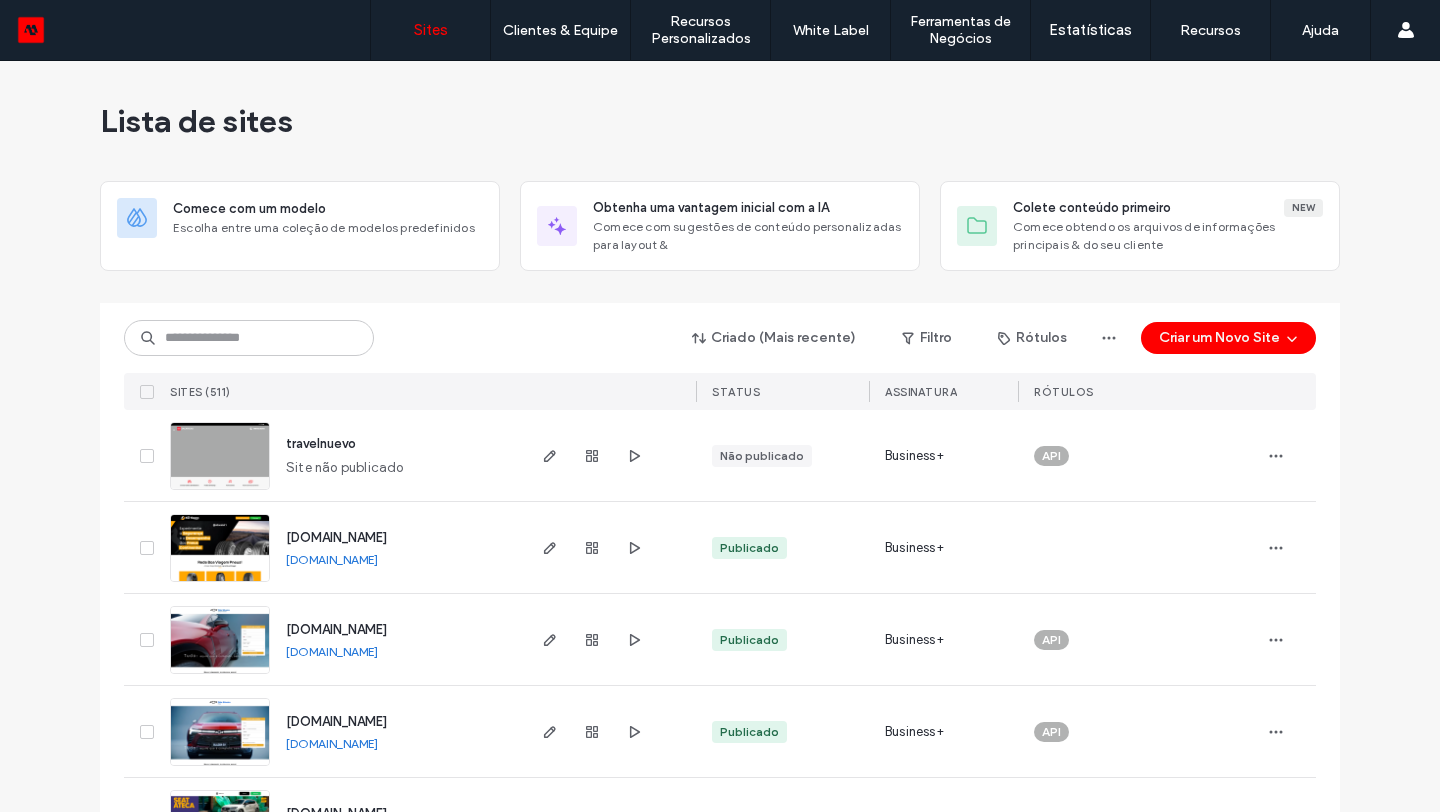 scroll, scrollTop: 0, scrollLeft: 0, axis: both 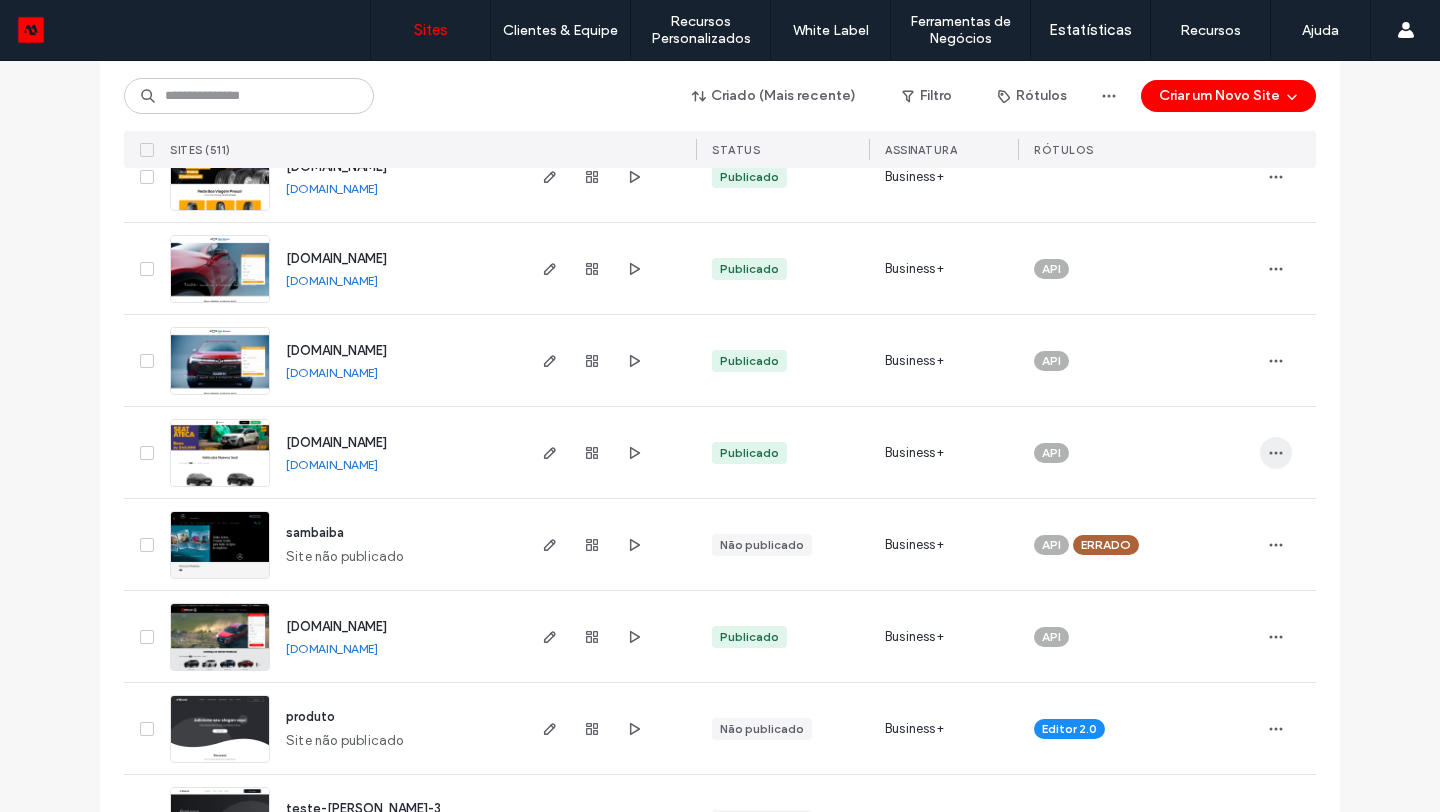 click 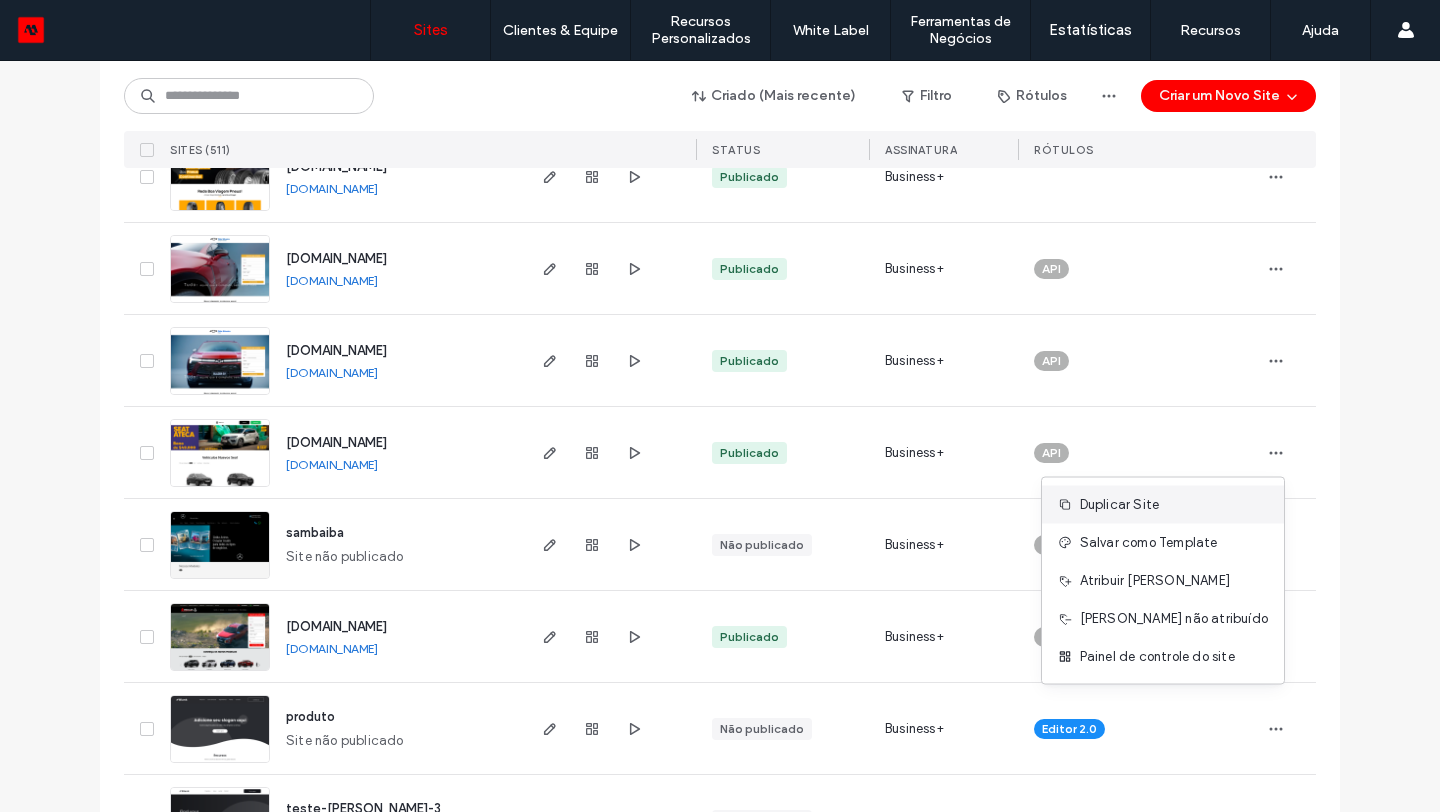 click on "Duplicar Site" at bounding box center (1120, 505) 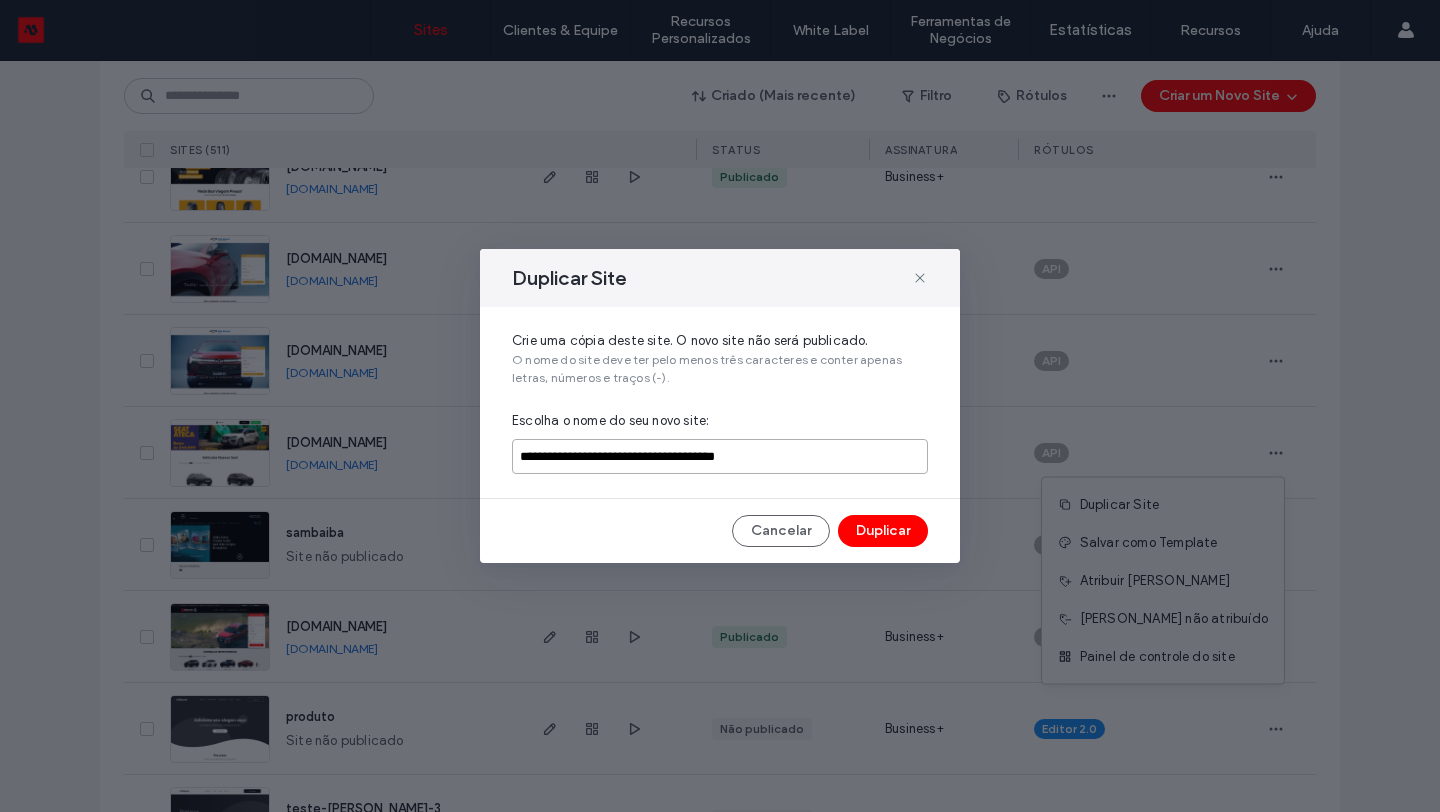 click on "**********" at bounding box center [720, 456] 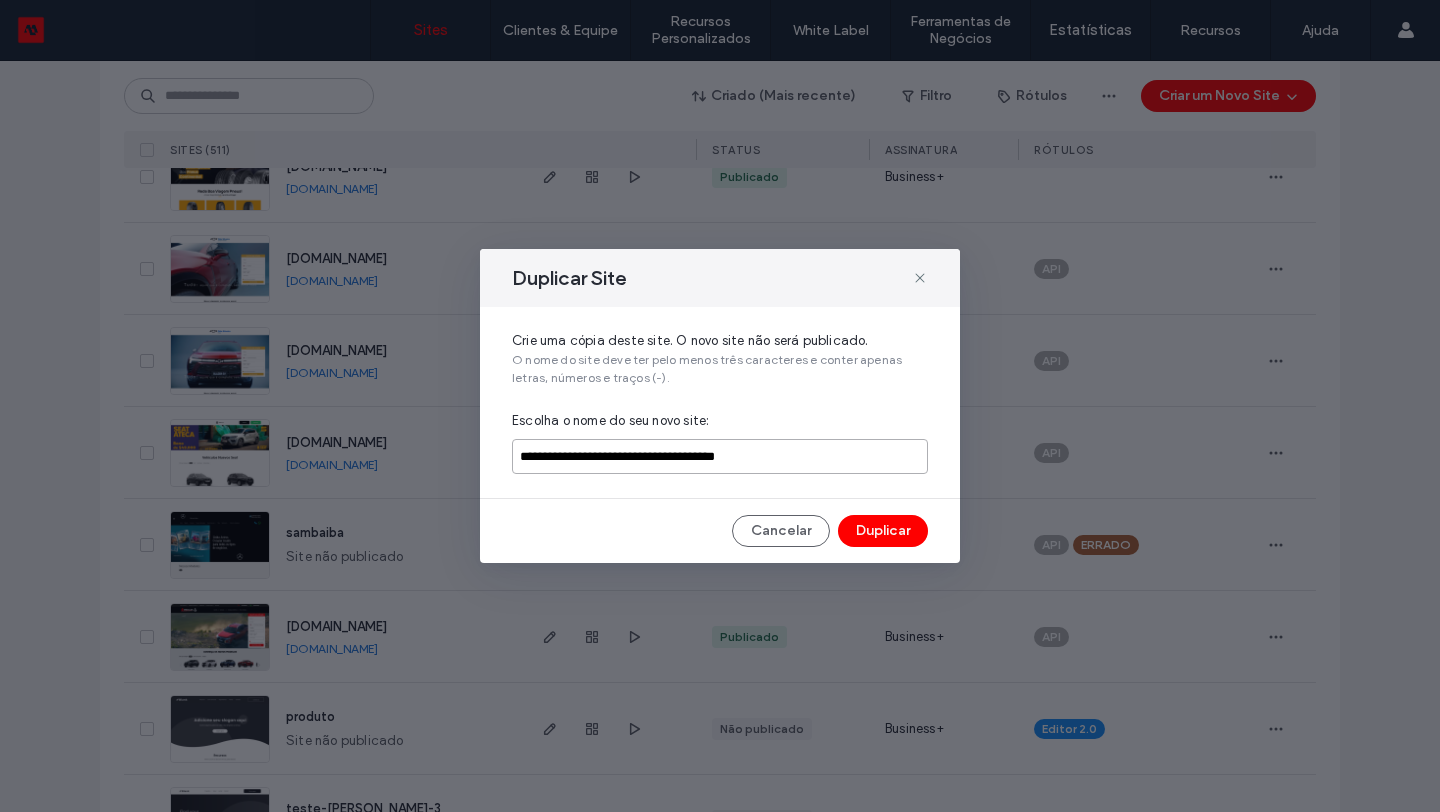 click on "**********" at bounding box center [720, 456] 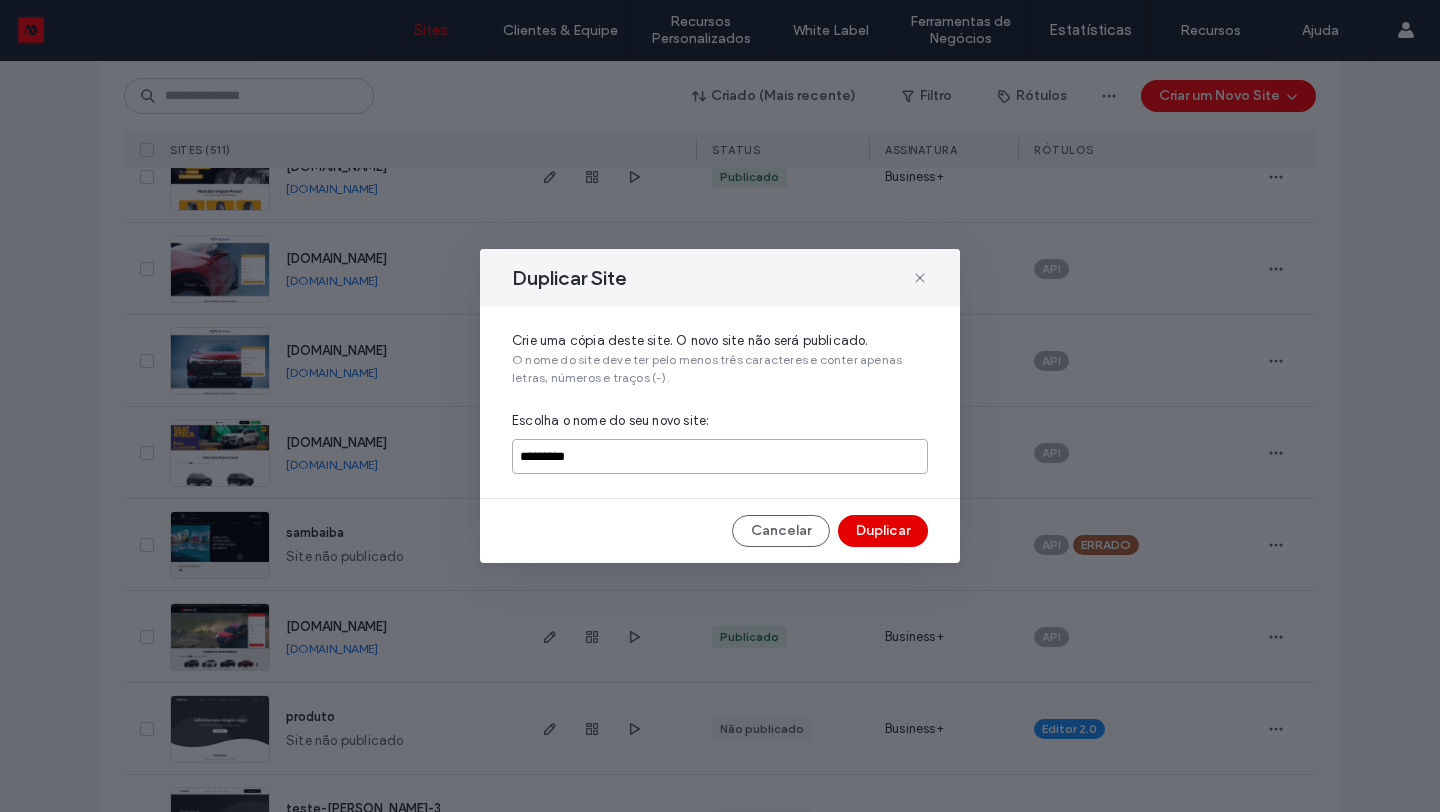 type on "*********" 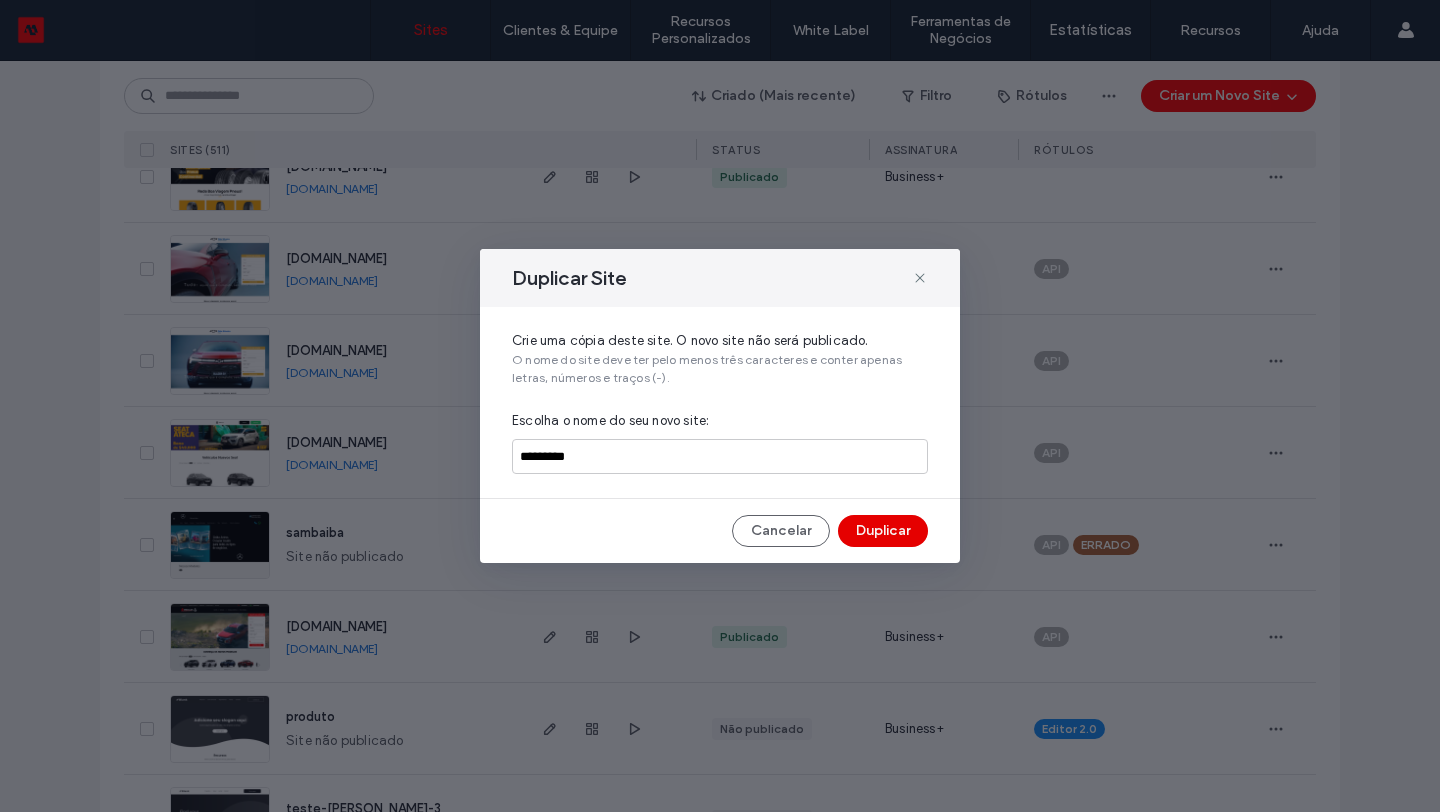 click on "Duplicar" at bounding box center (883, 531) 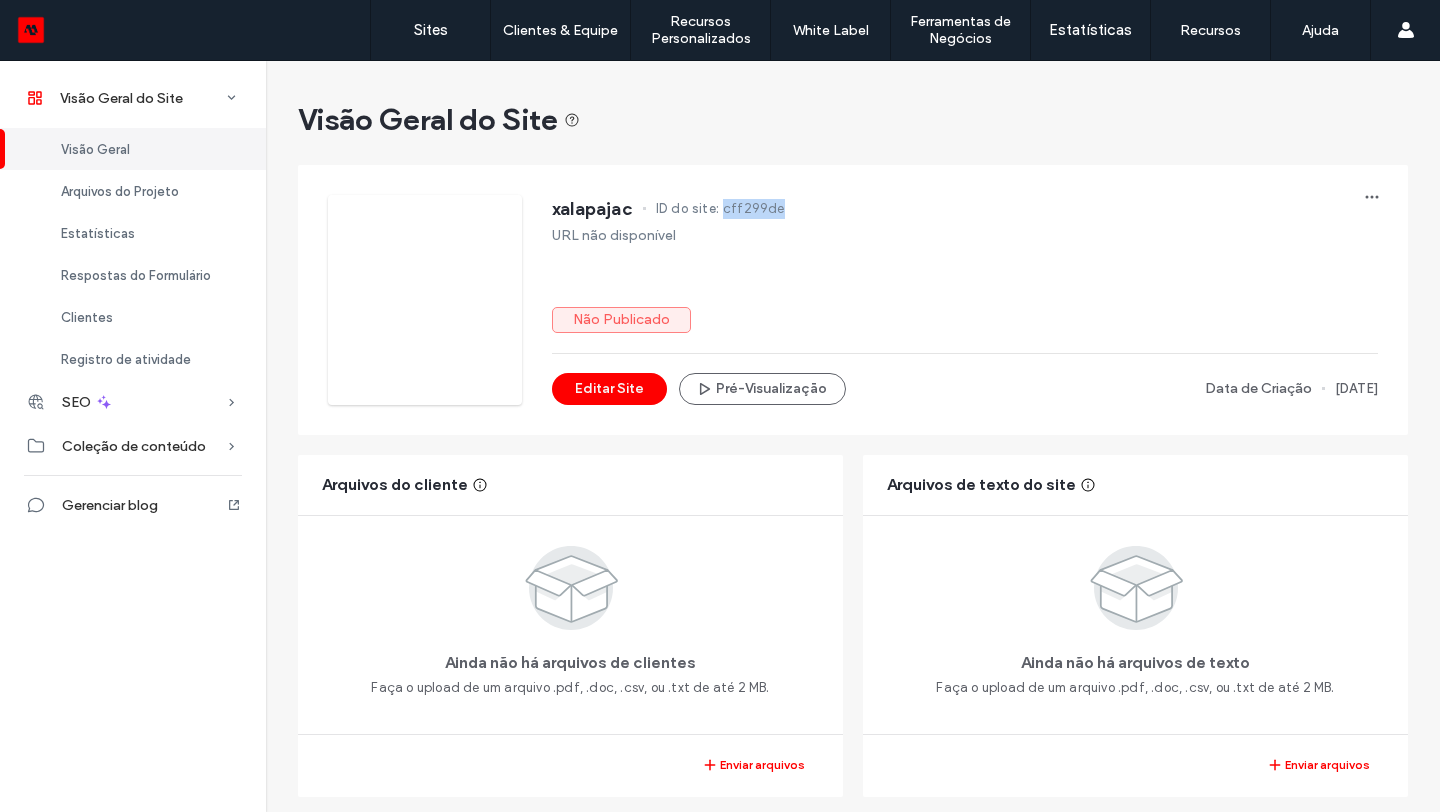drag, startPoint x: 714, startPoint y: 209, endPoint x: 778, endPoint y: 209, distance: 64 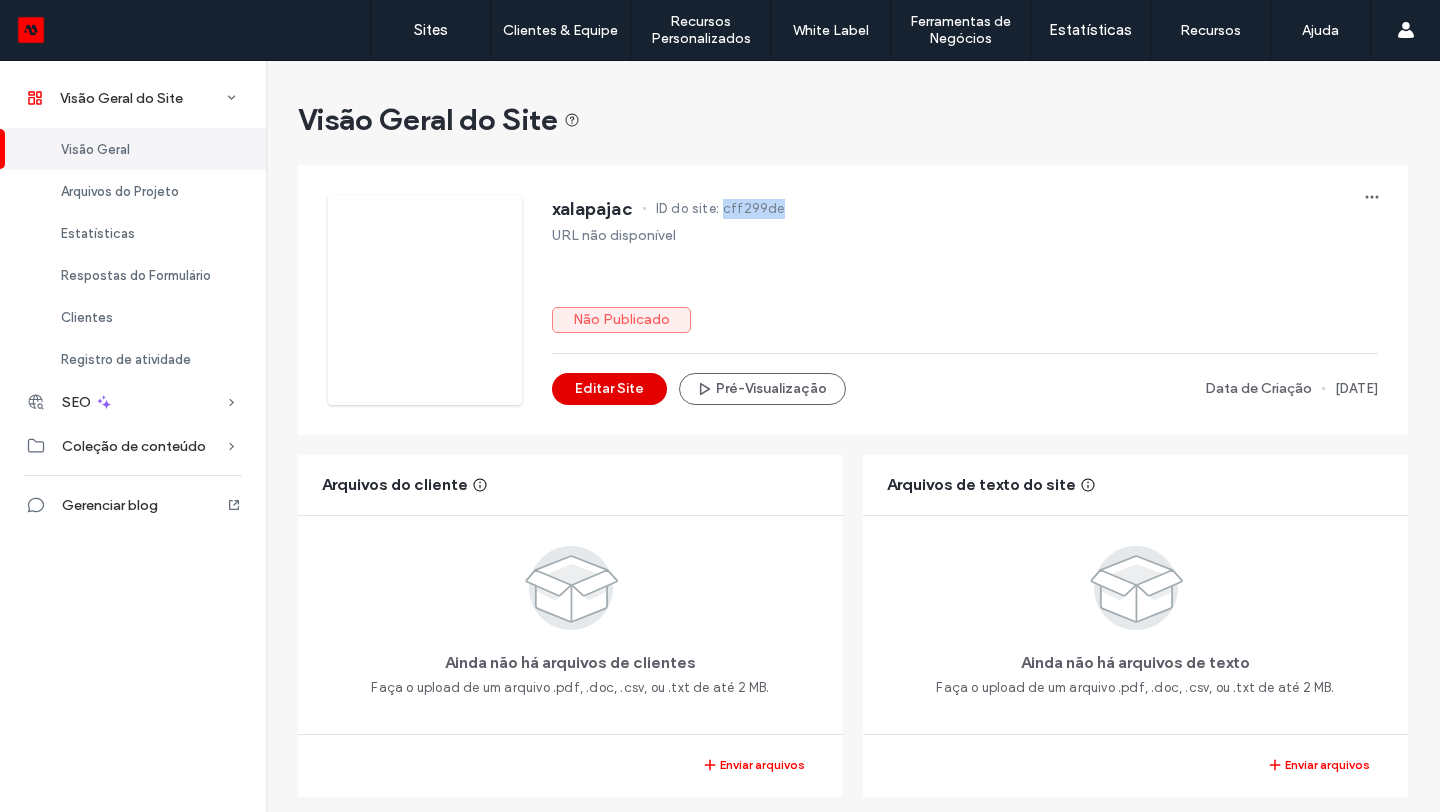 click on "Editar Site" at bounding box center [609, 389] 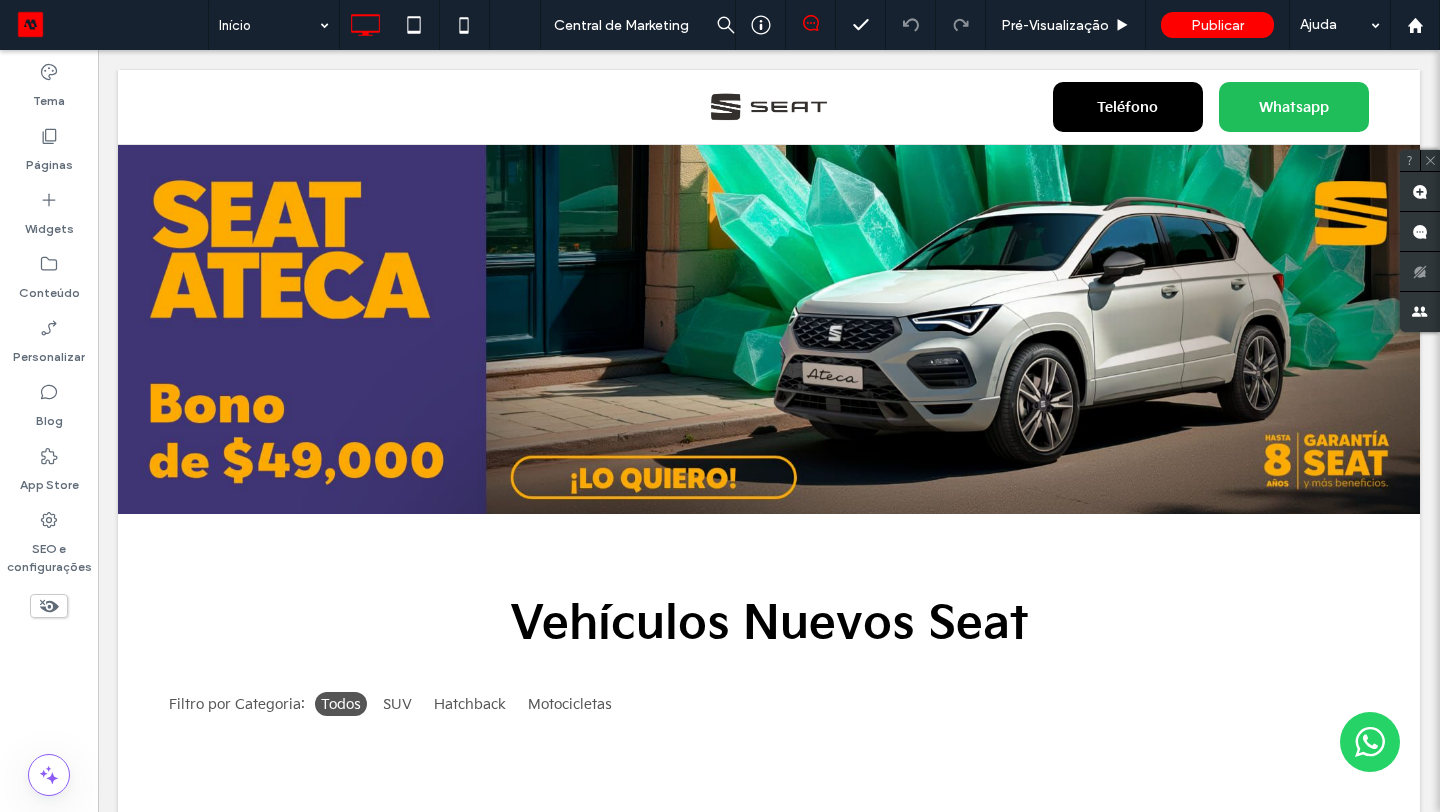 scroll, scrollTop: 0, scrollLeft: 0, axis: both 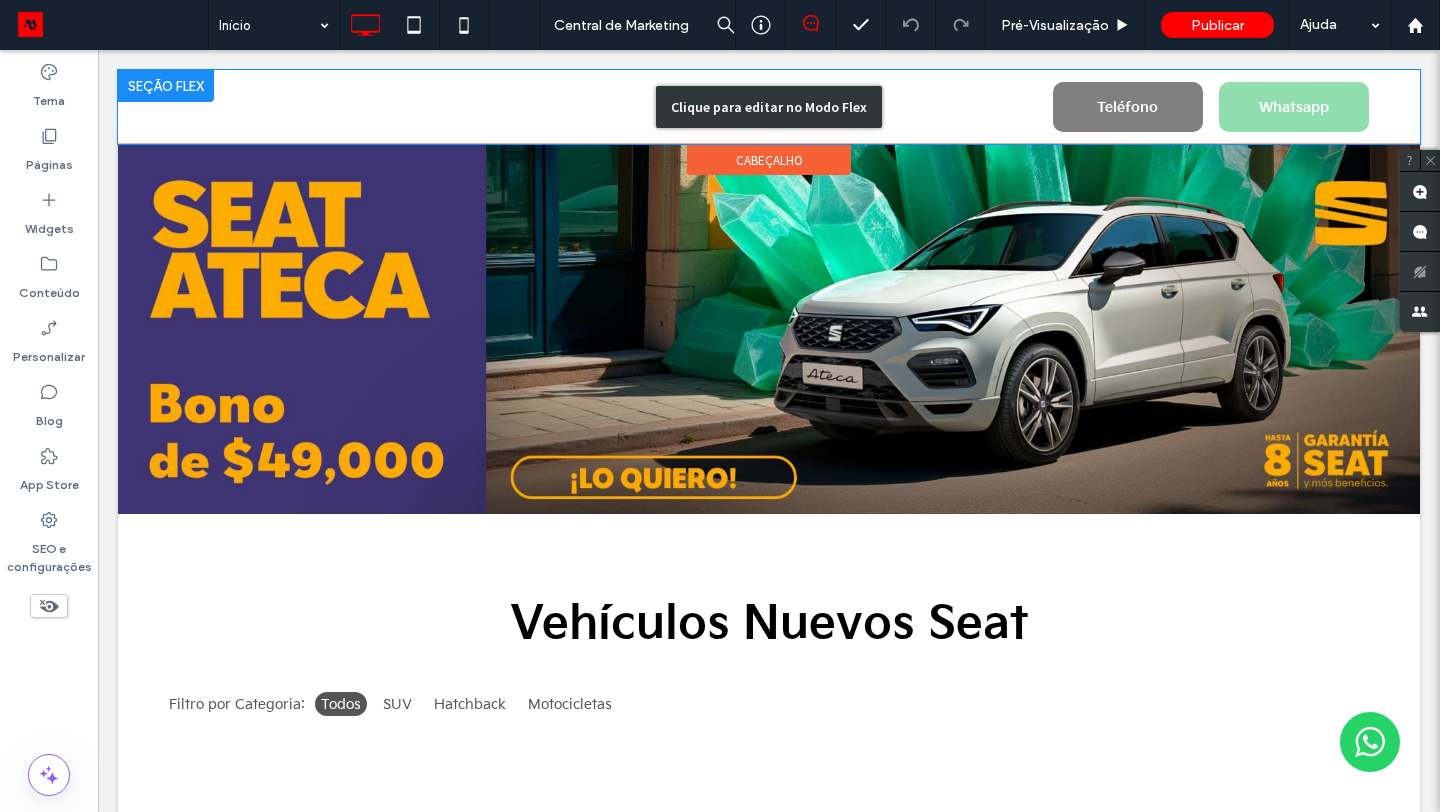 click on "Clique para editar no Modo Flex" at bounding box center [769, 107] 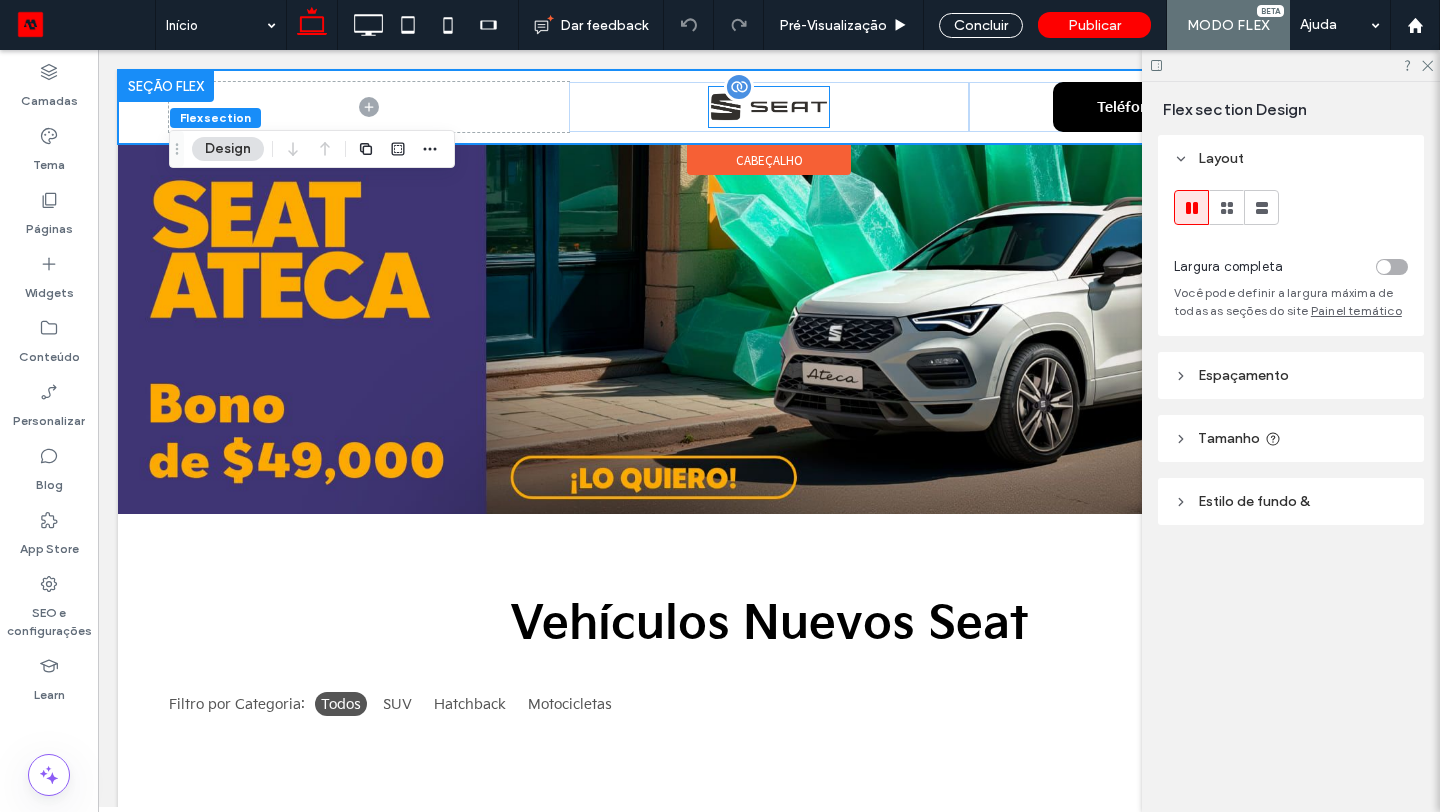 click at bounding box center [769, 107] 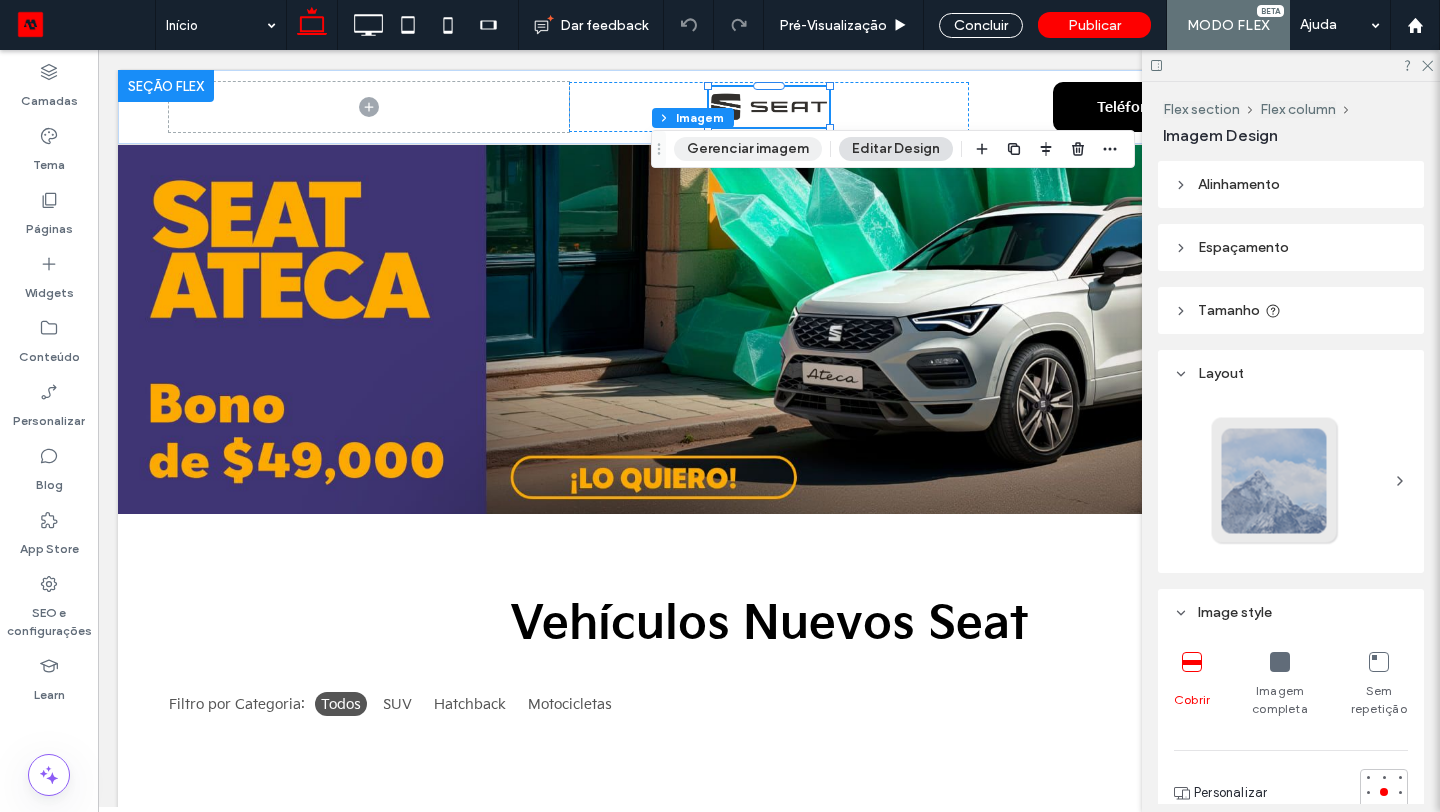 click on "Gerenciar imagem" at bounding box center (748, 149) 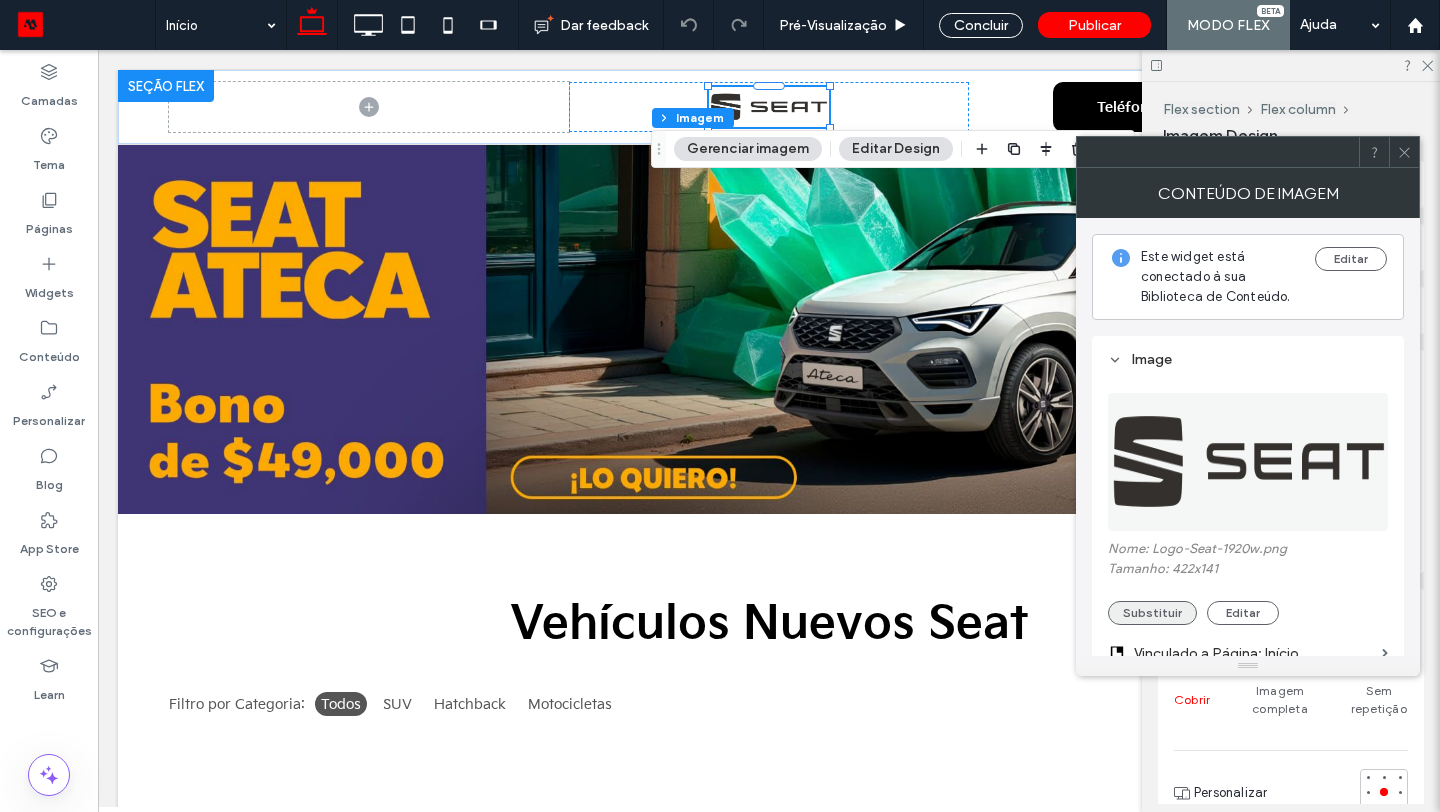 click on "Substituir" at bounding box center (1152, 613) 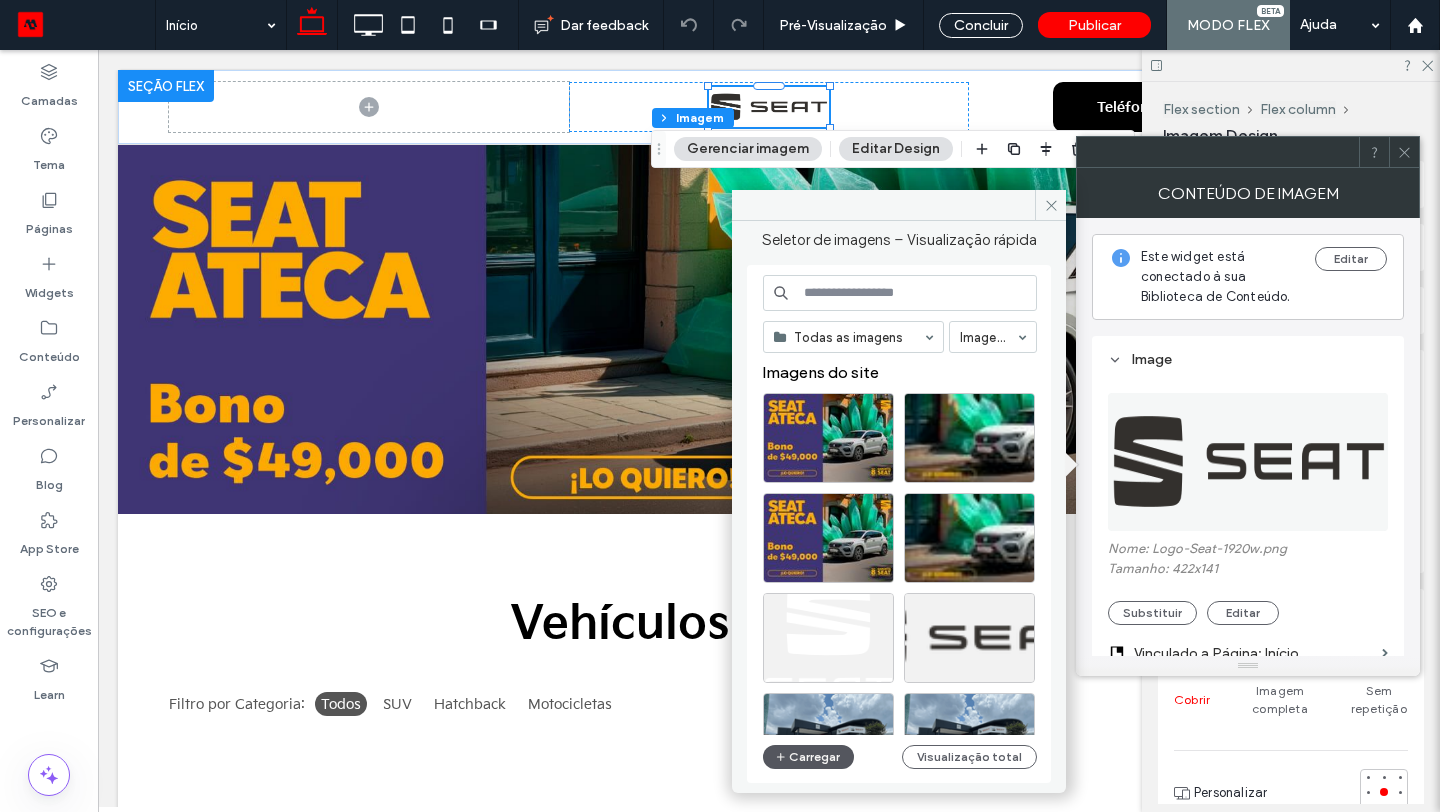 click on "Carregar" at bounding box center (808, 757) 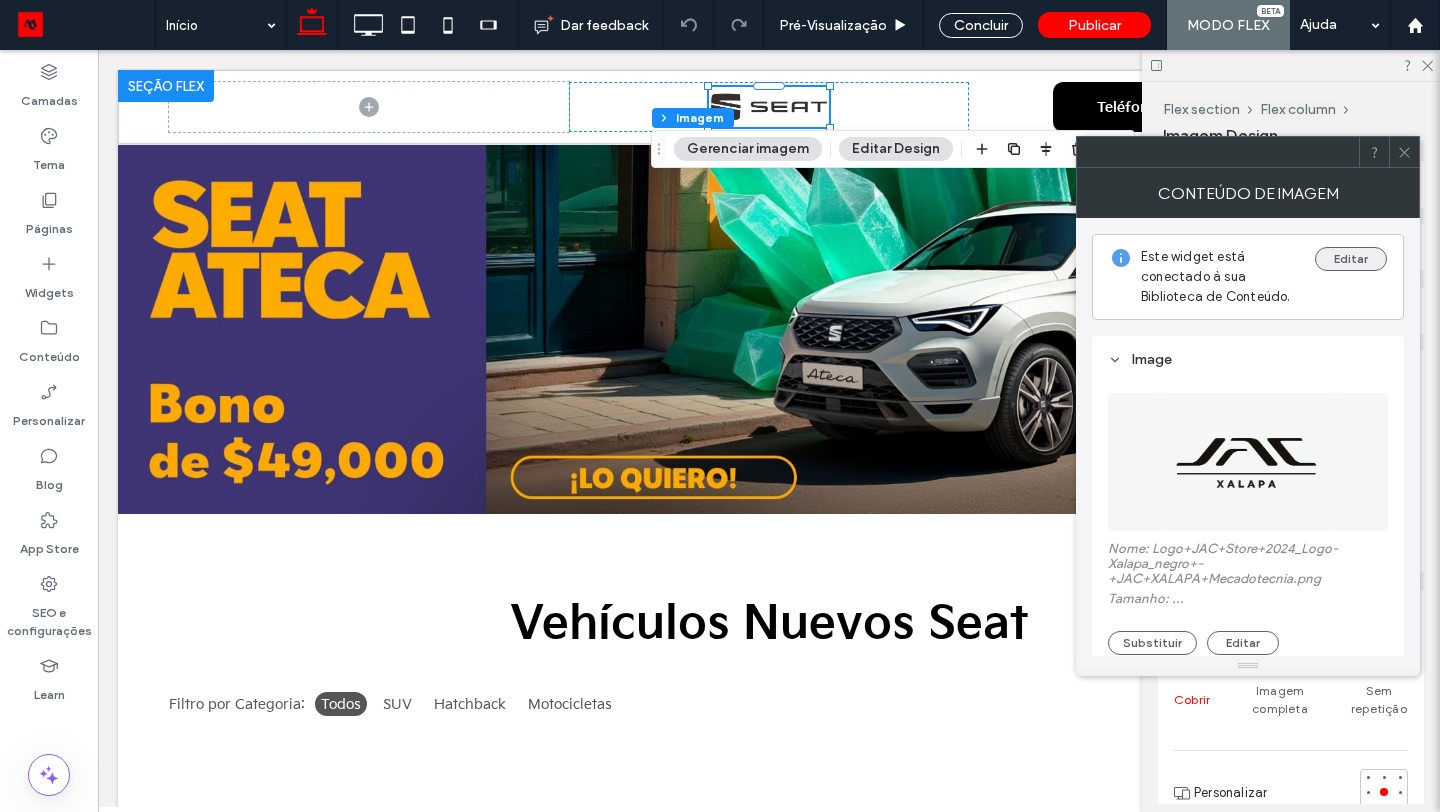 click on "Editar" at bounding box center (1351, 259) 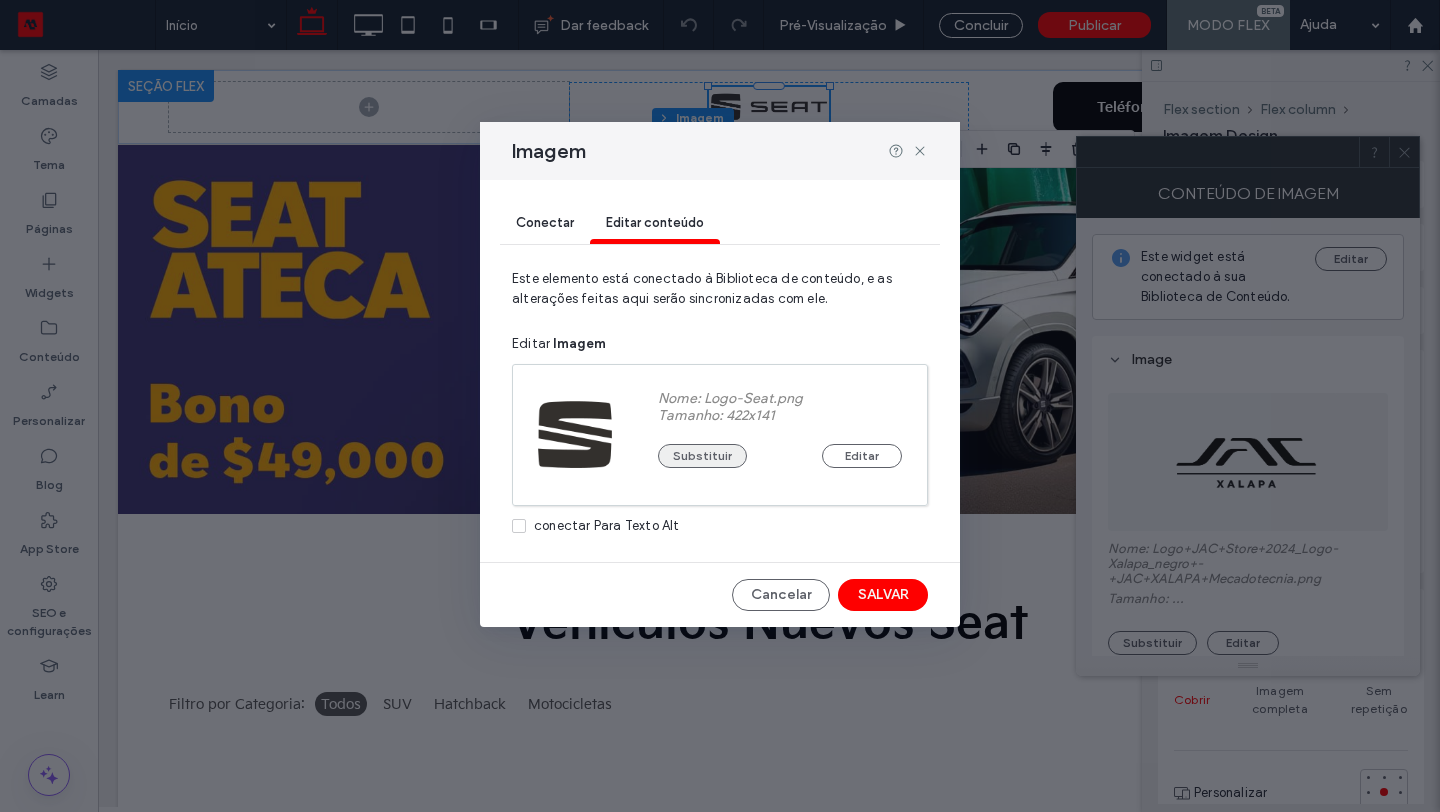 click on "Substituir" at bounding box center (702, 456) 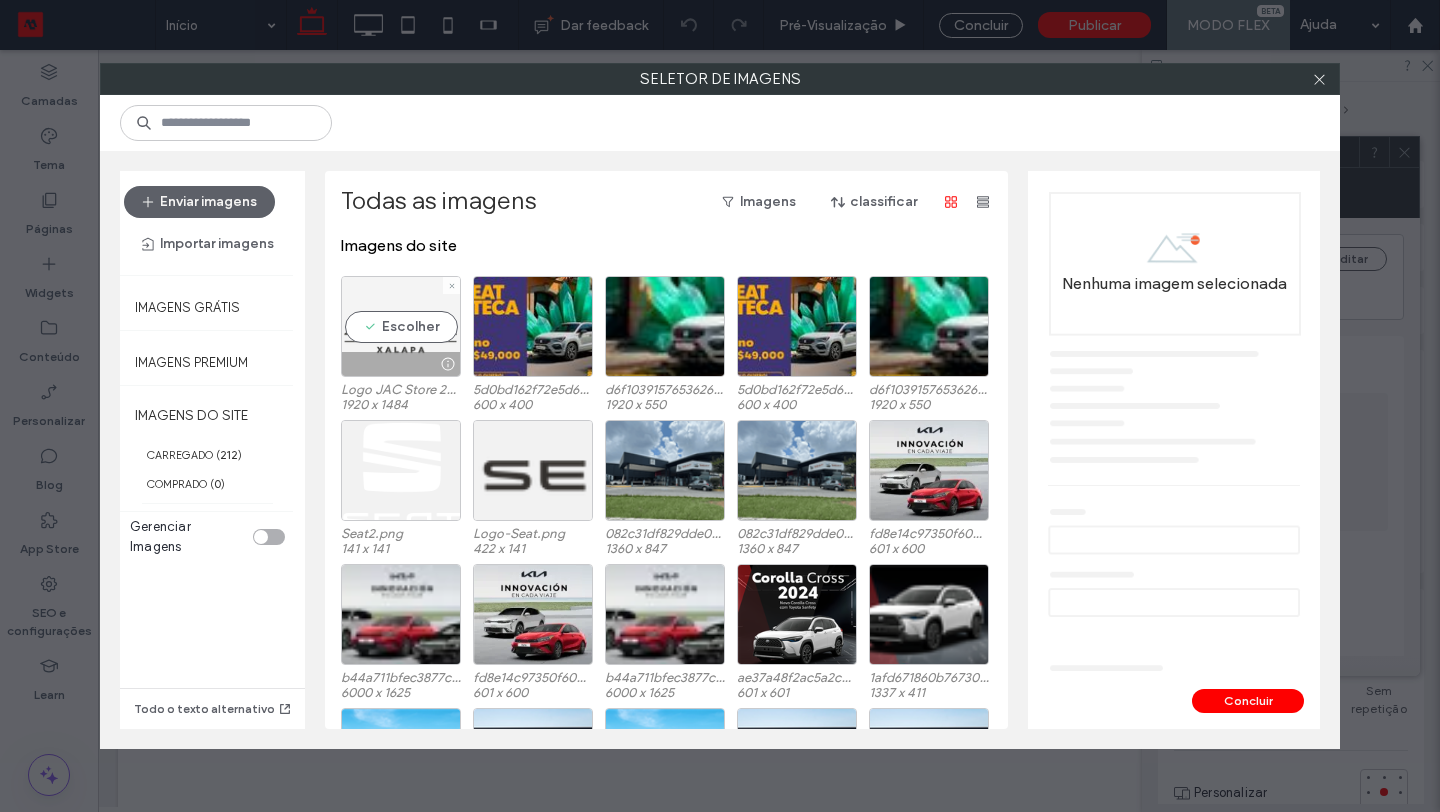 click on "Escolher" at bounding box center [401, 326] 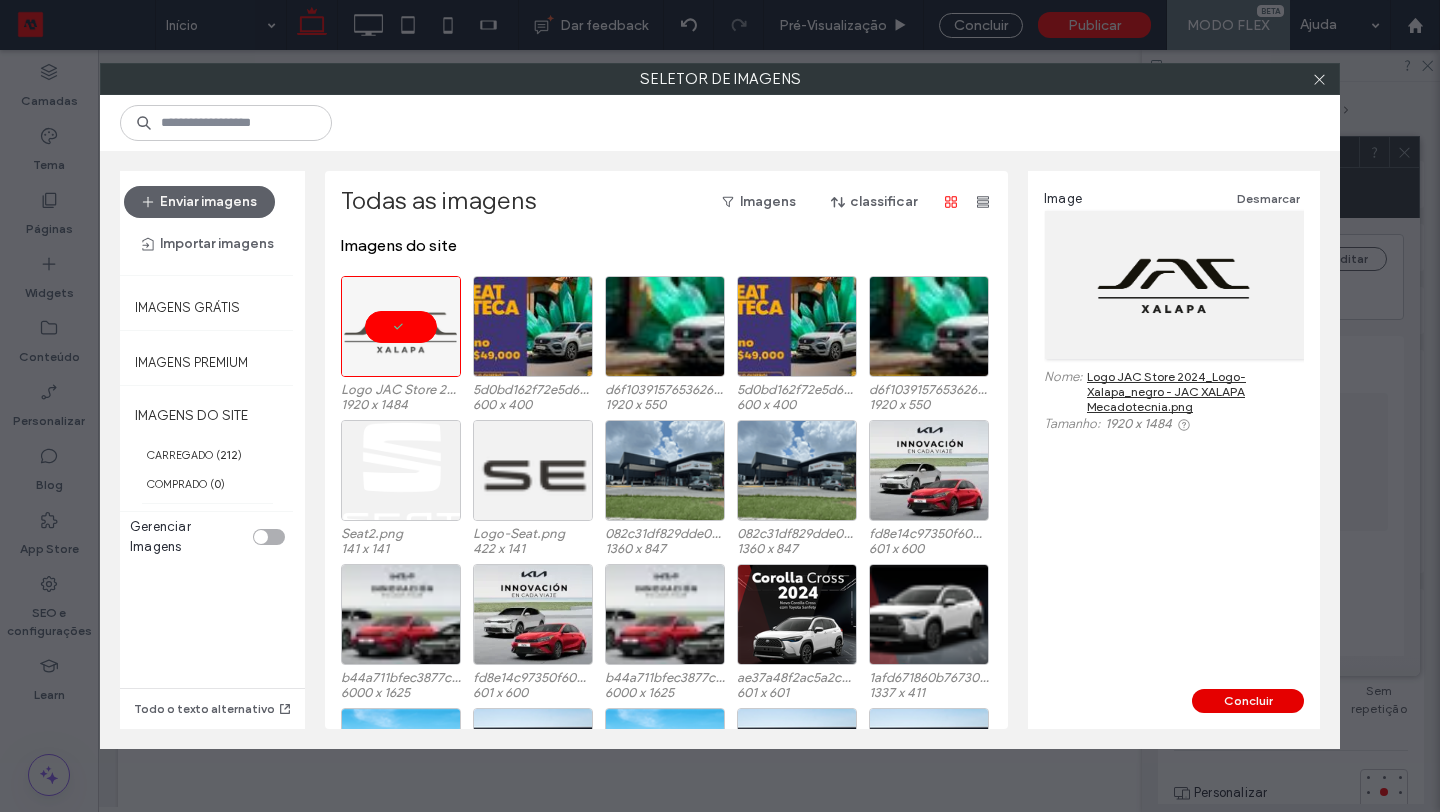 click on "Concluir" at bounding box center [1248, 701] 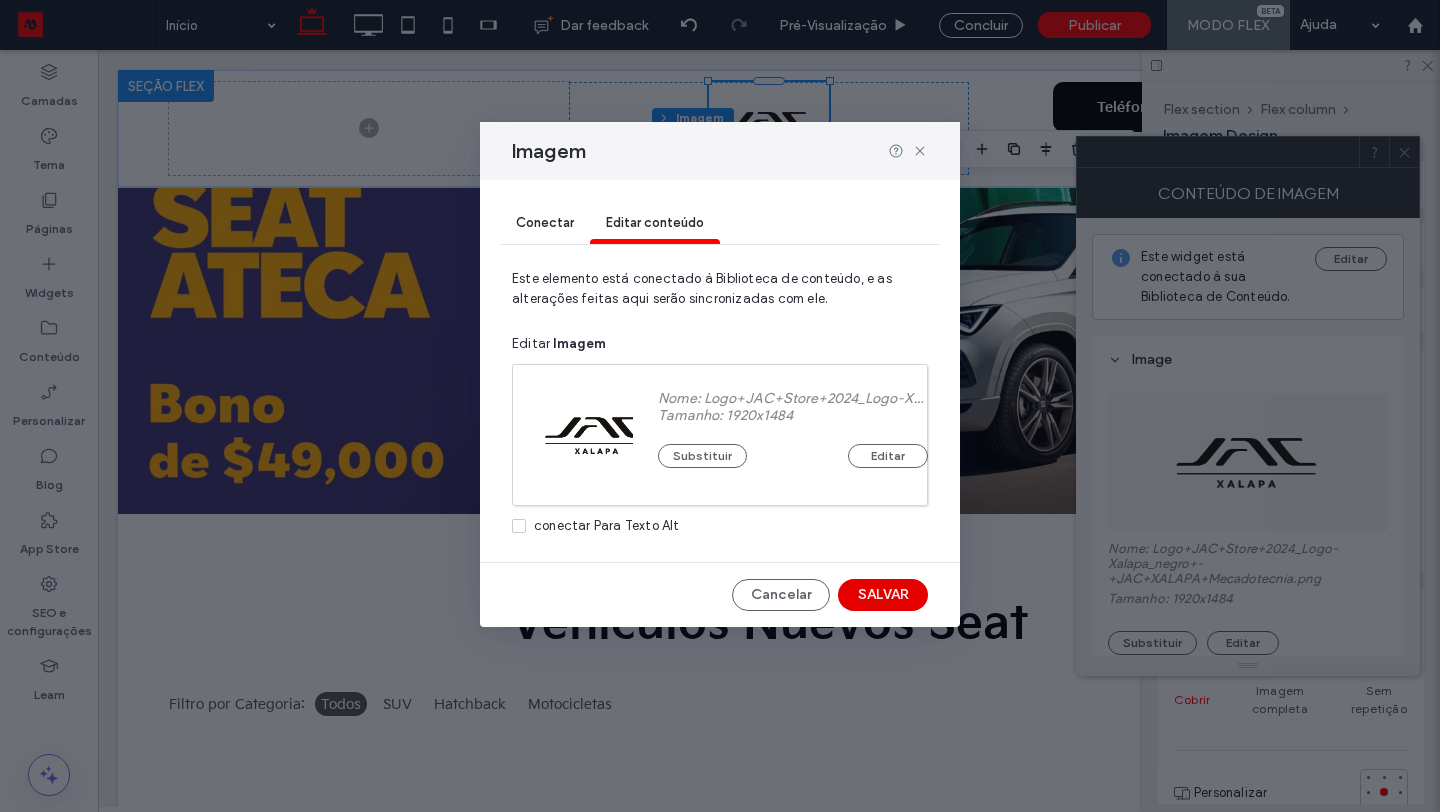 click on "SALVAR" at bounding box center (883, 595) 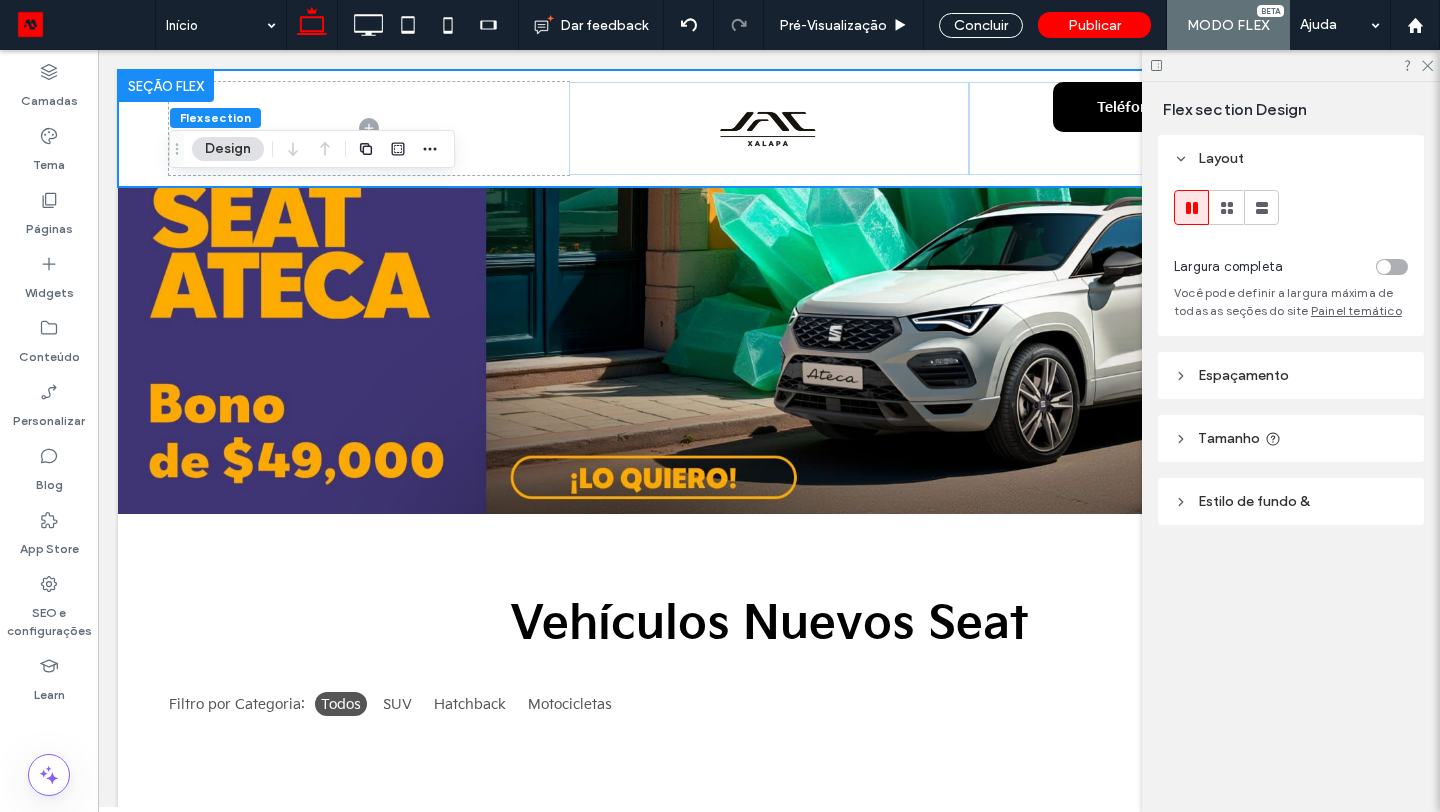 scroll, scrollTop: 0, scrollLeft: 0, axis: both 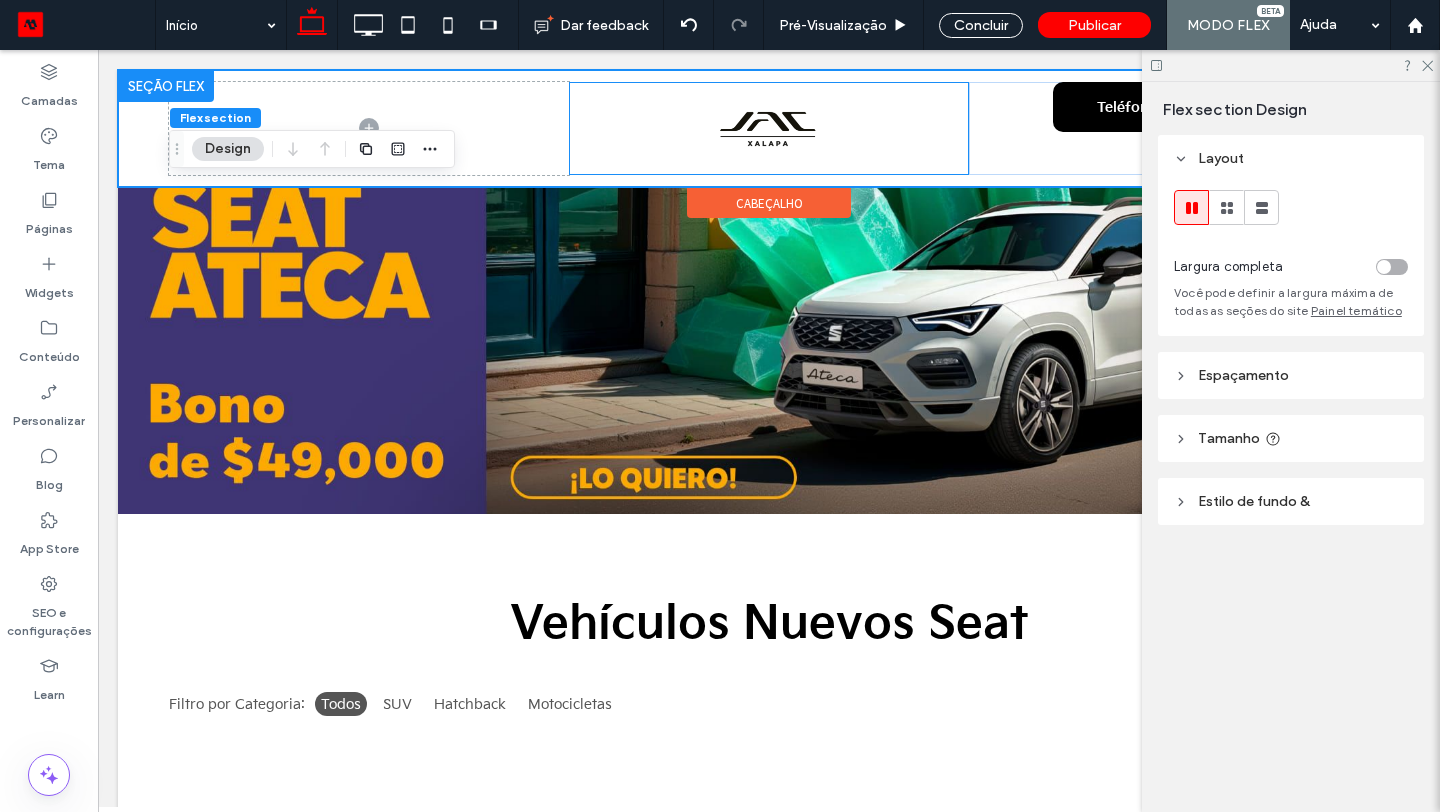 click at bounding box center (769, 128) 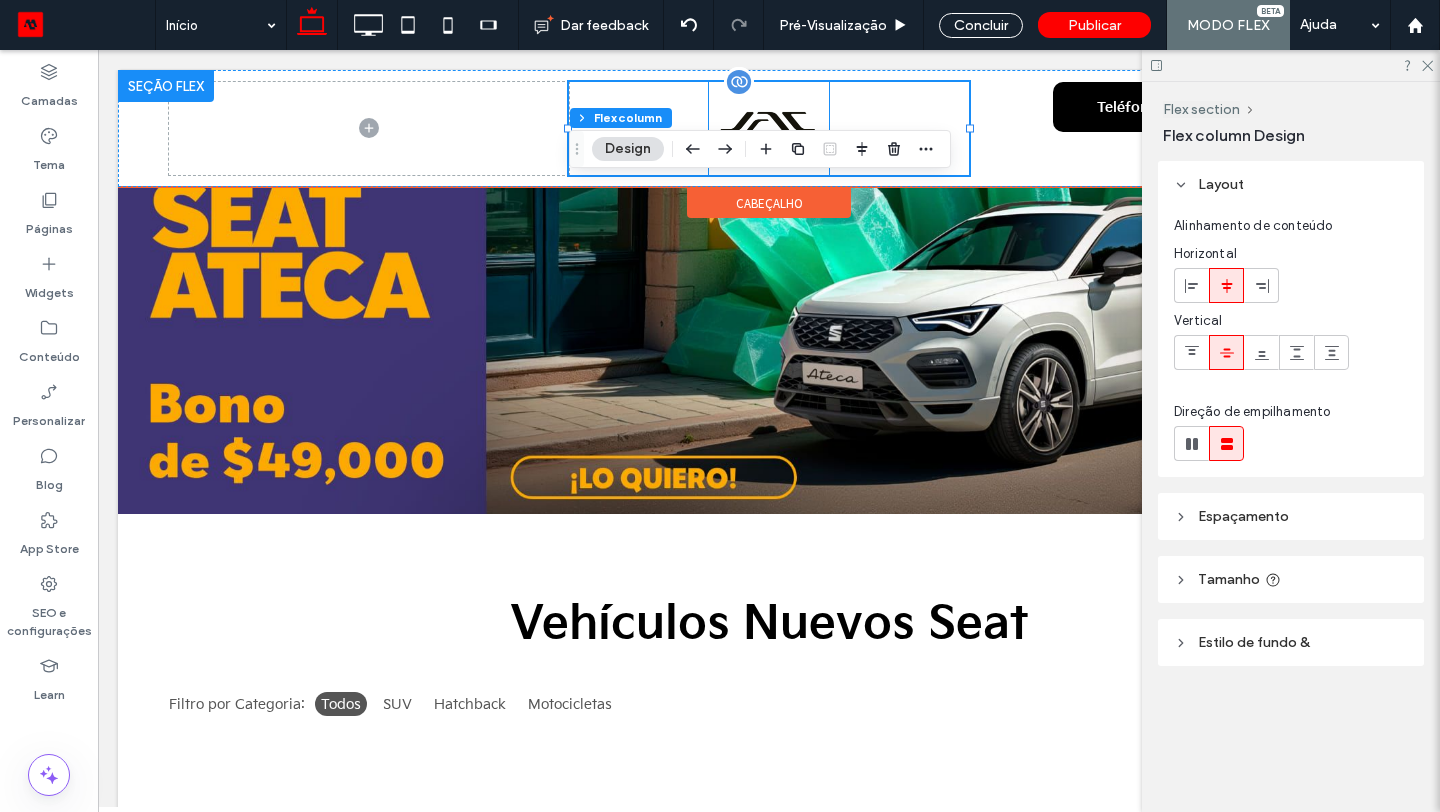 click at bounding box center [769, 128] 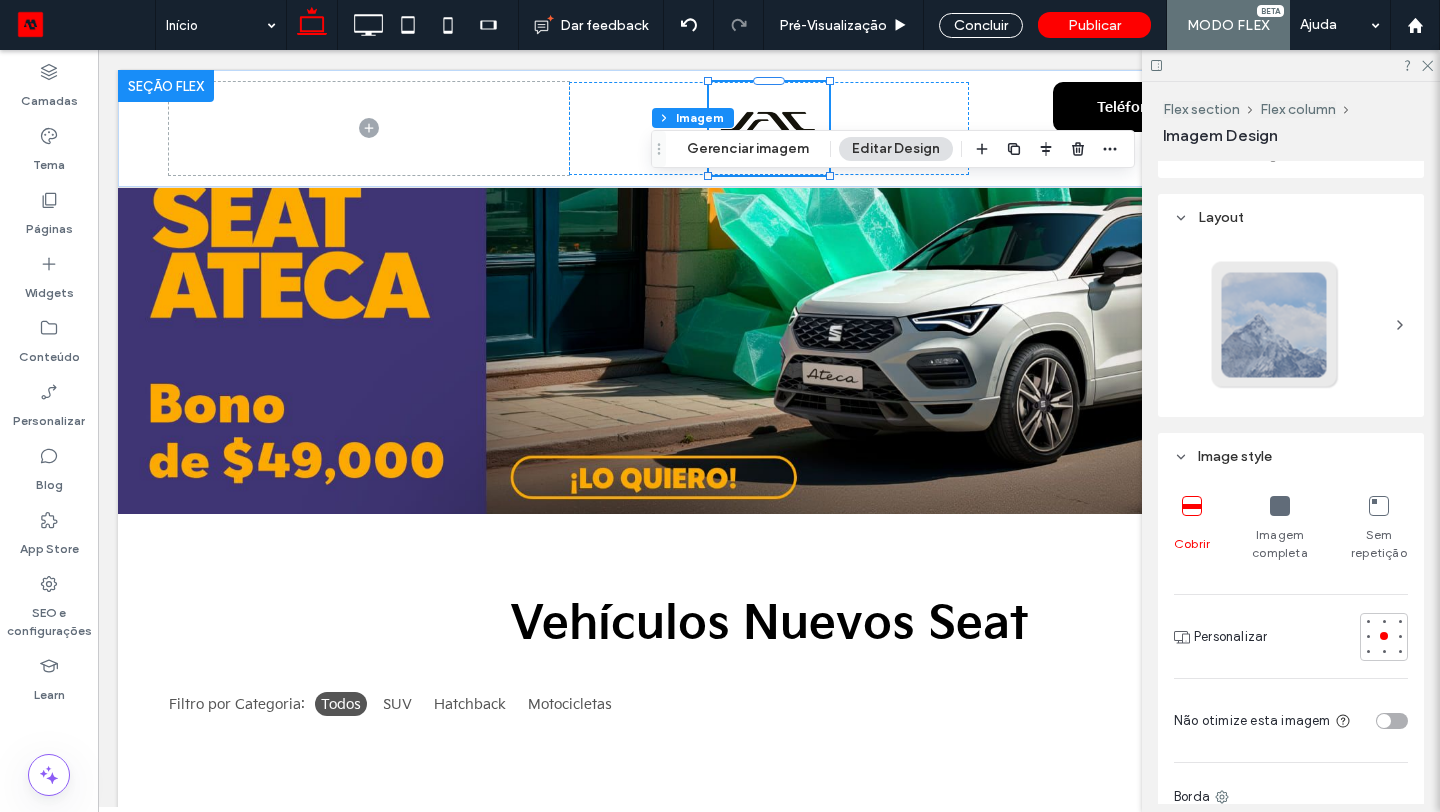 scroll, scrollTop: 165, scrollLeft: 0, axis: vertical 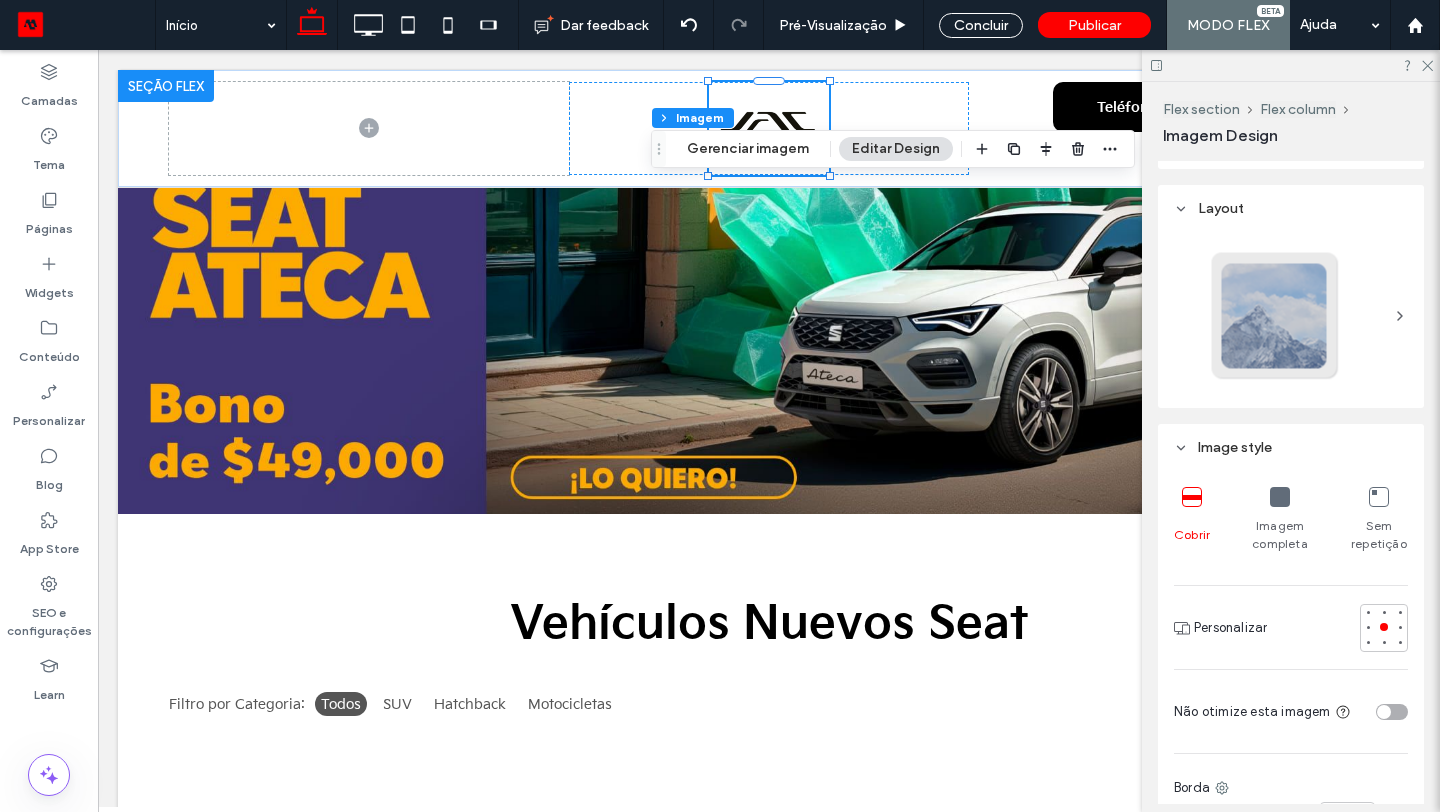 click at bounding box center (1280, 497) 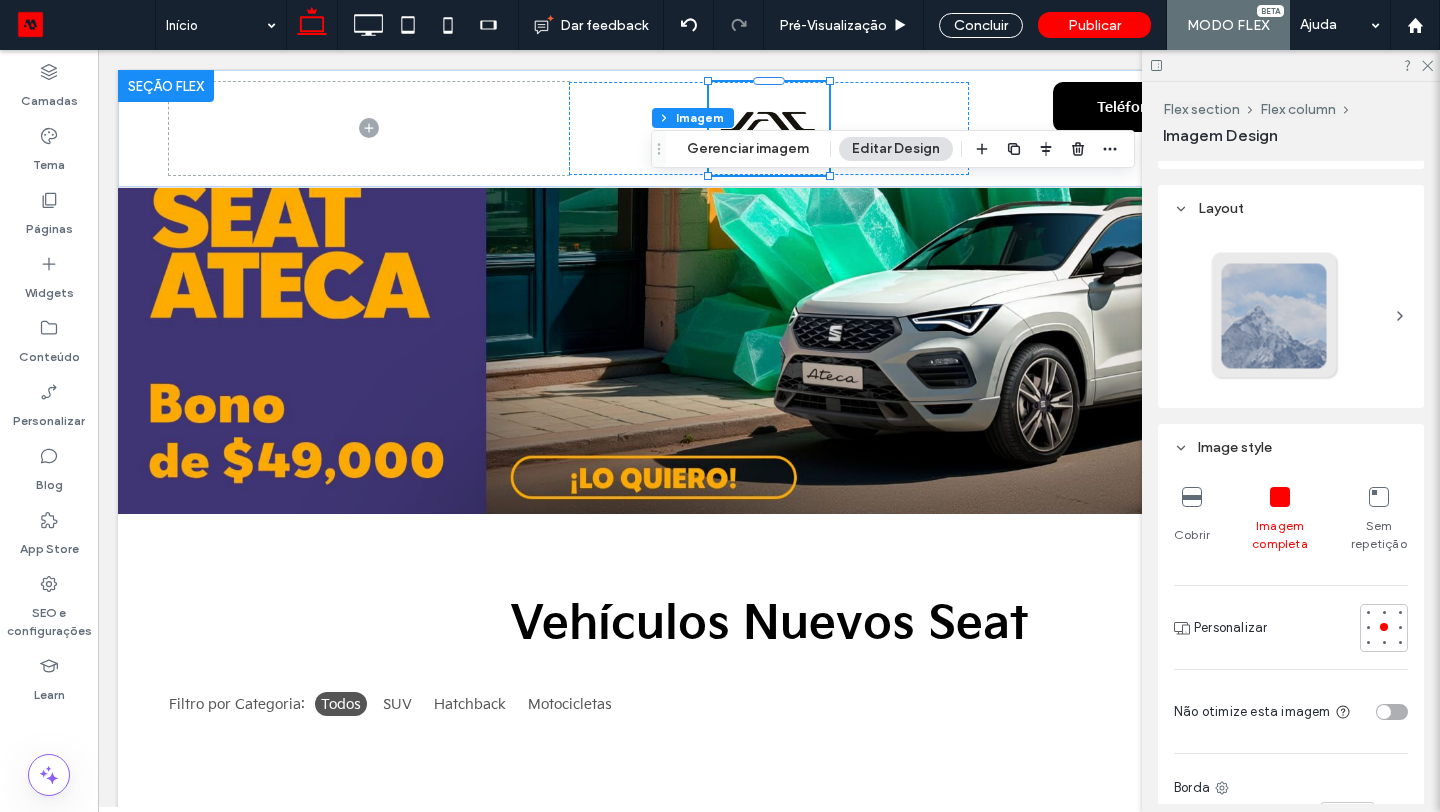 click at bounding box center (1192, 497) 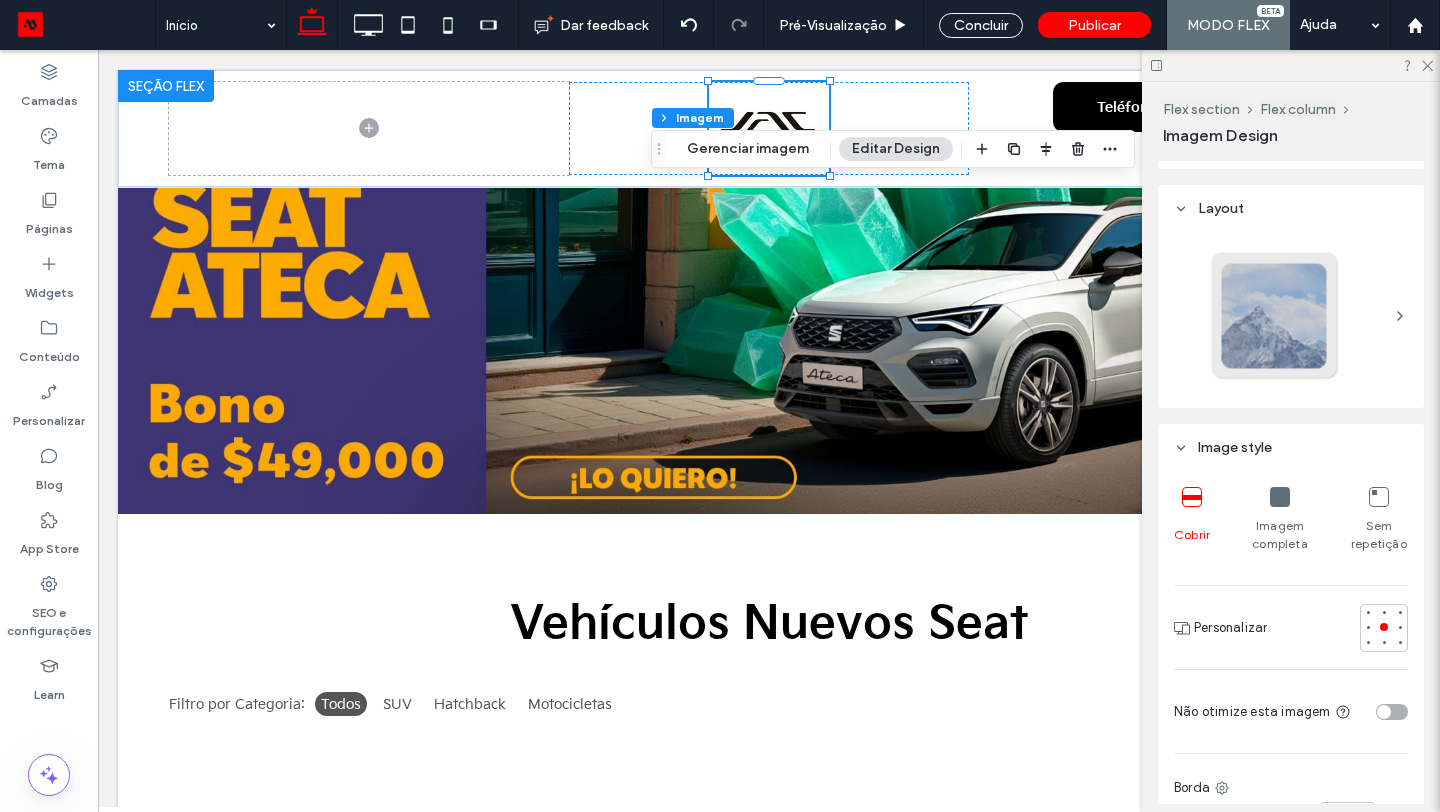 click at bounding box center (1392, 712) 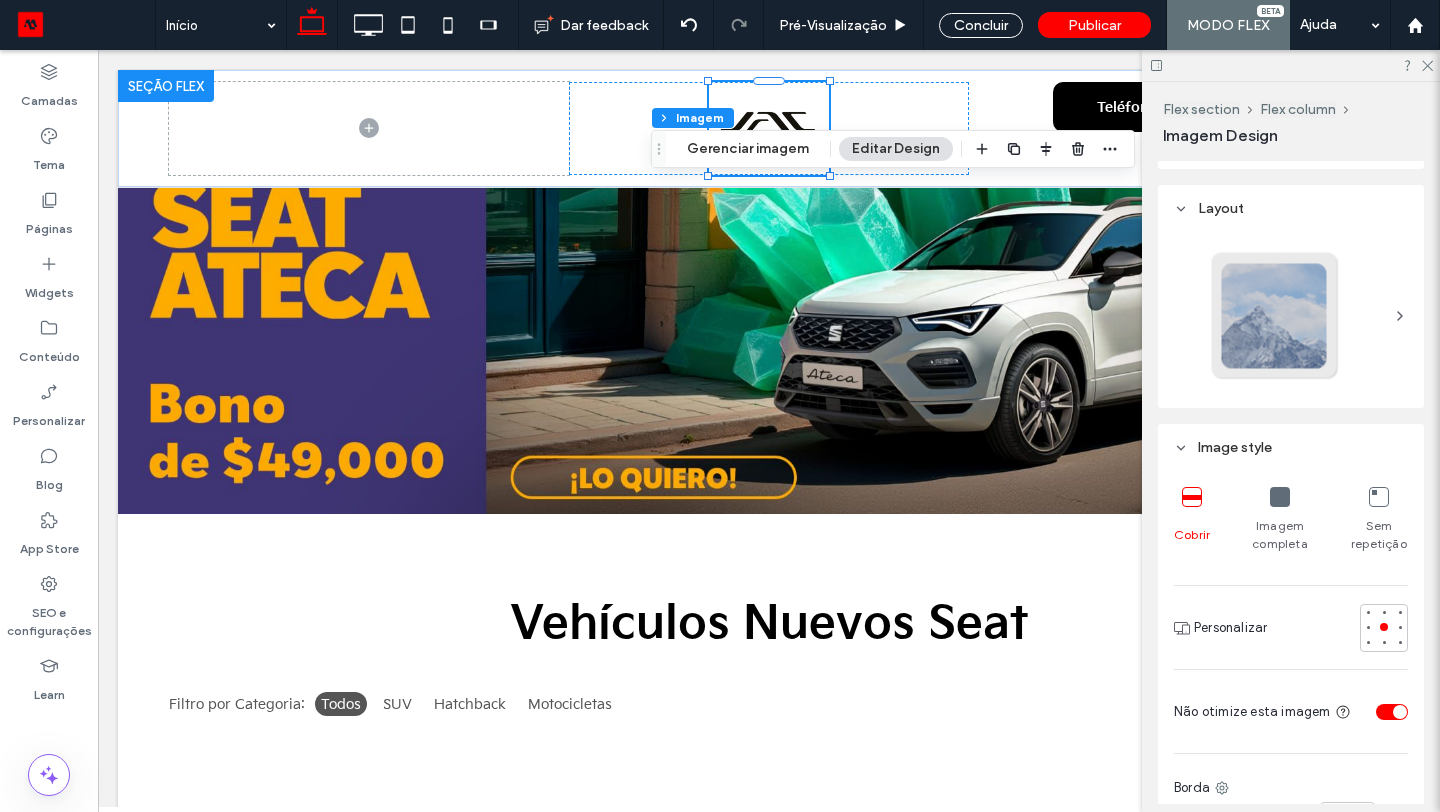 click at bounding box center (1400, 712) 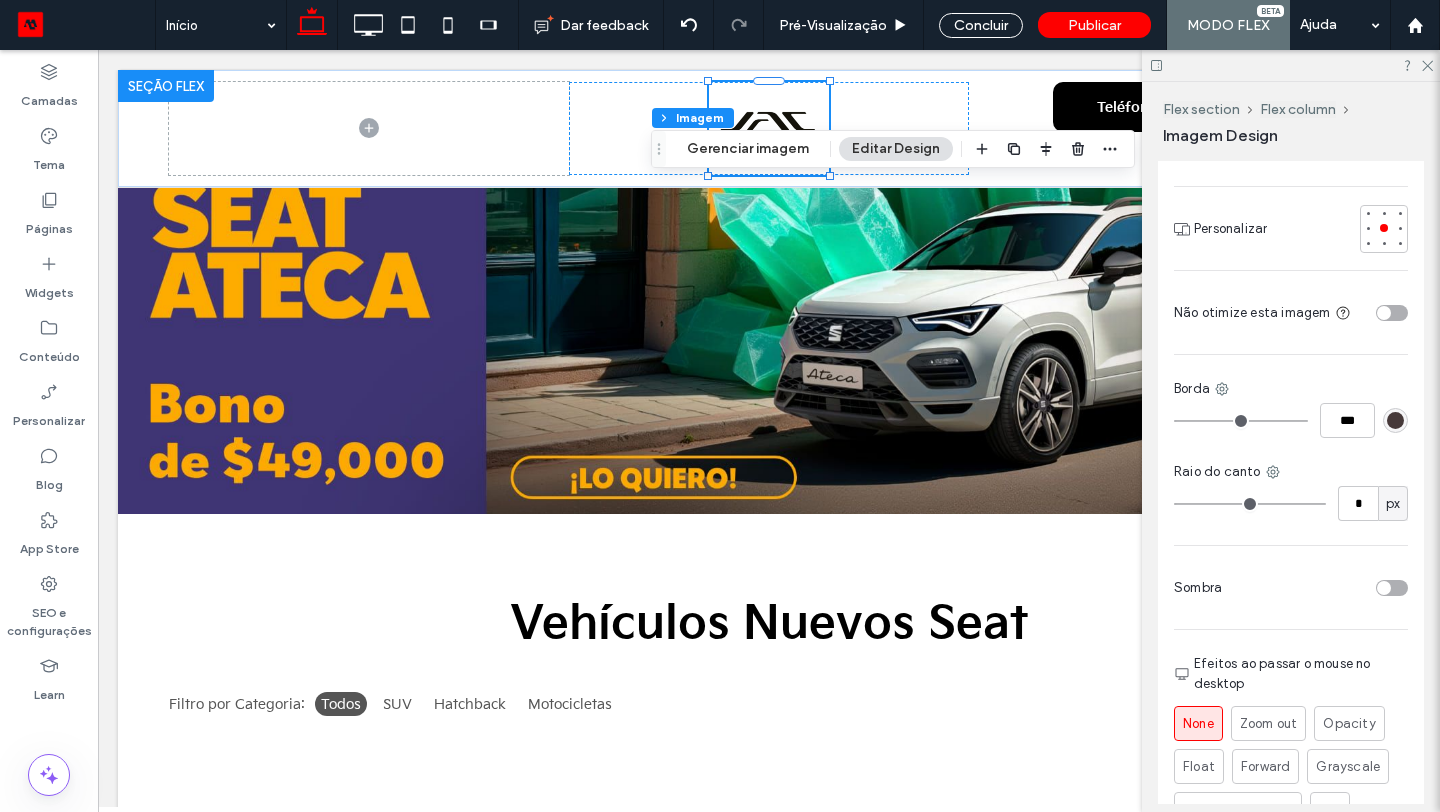 scroll, scrollTop: 726, scrollLeft: 0, axis: vertical 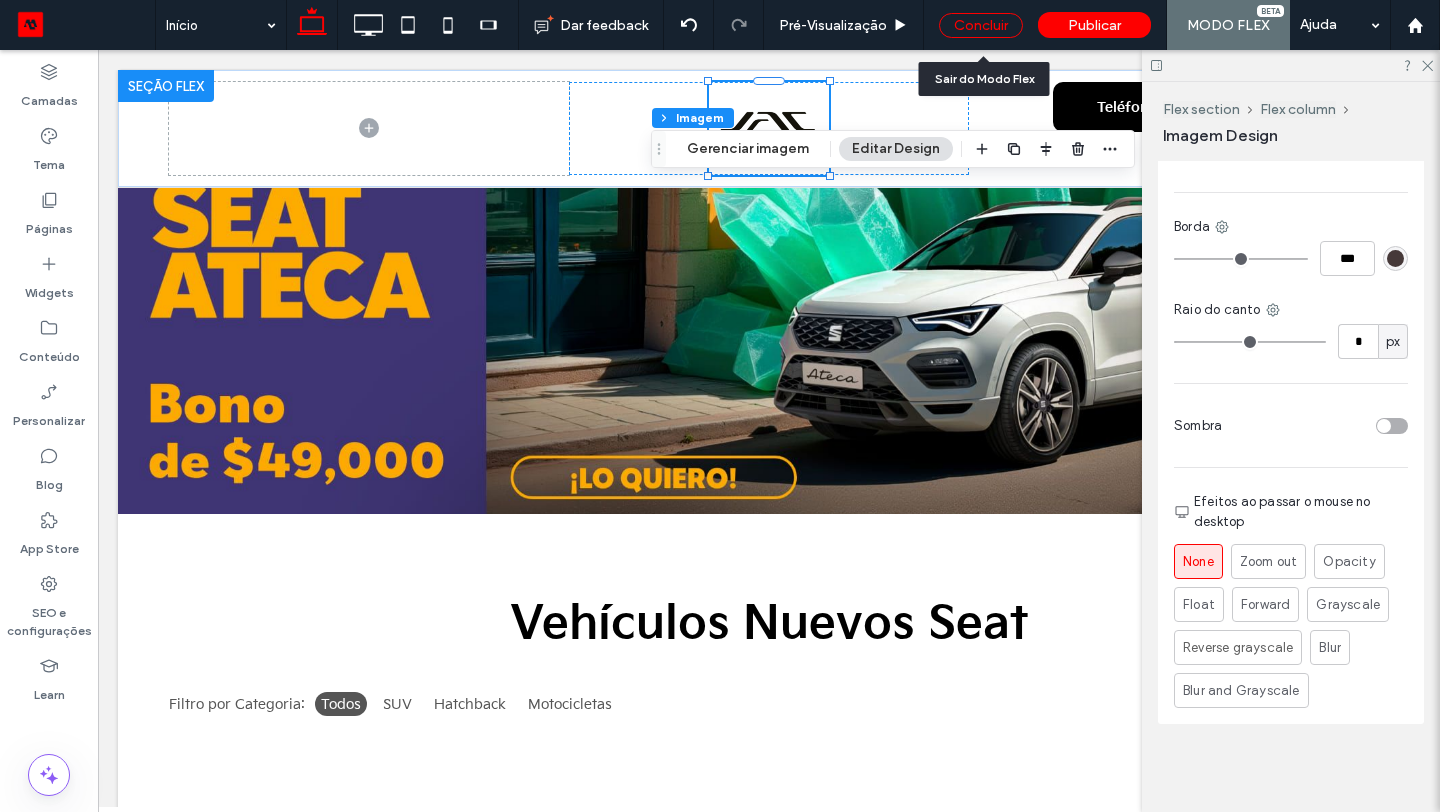 click on "Concluir" at bounding box center [981, 25] 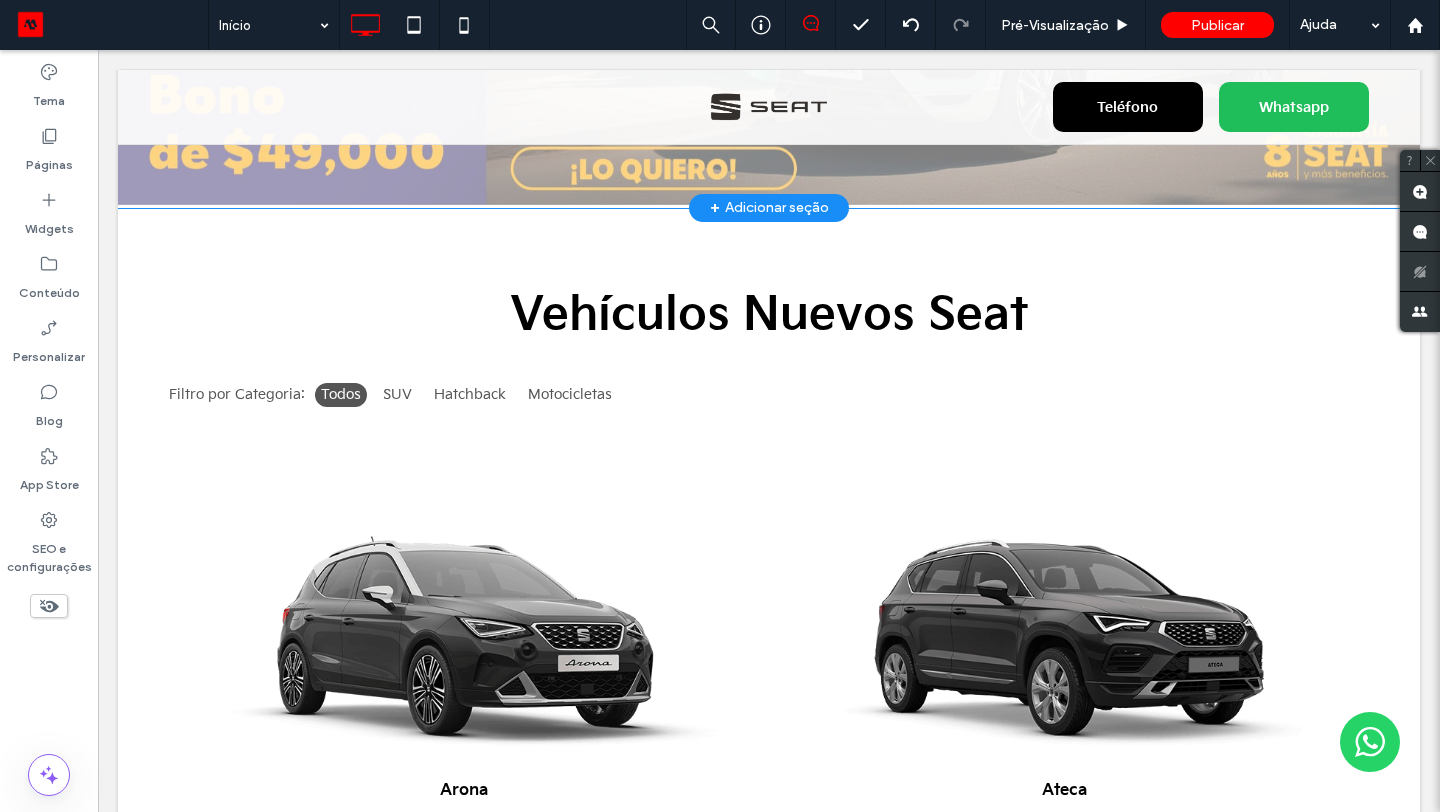 scroll, scrollTop: 333, scrollLeft: 0, axis: vertical 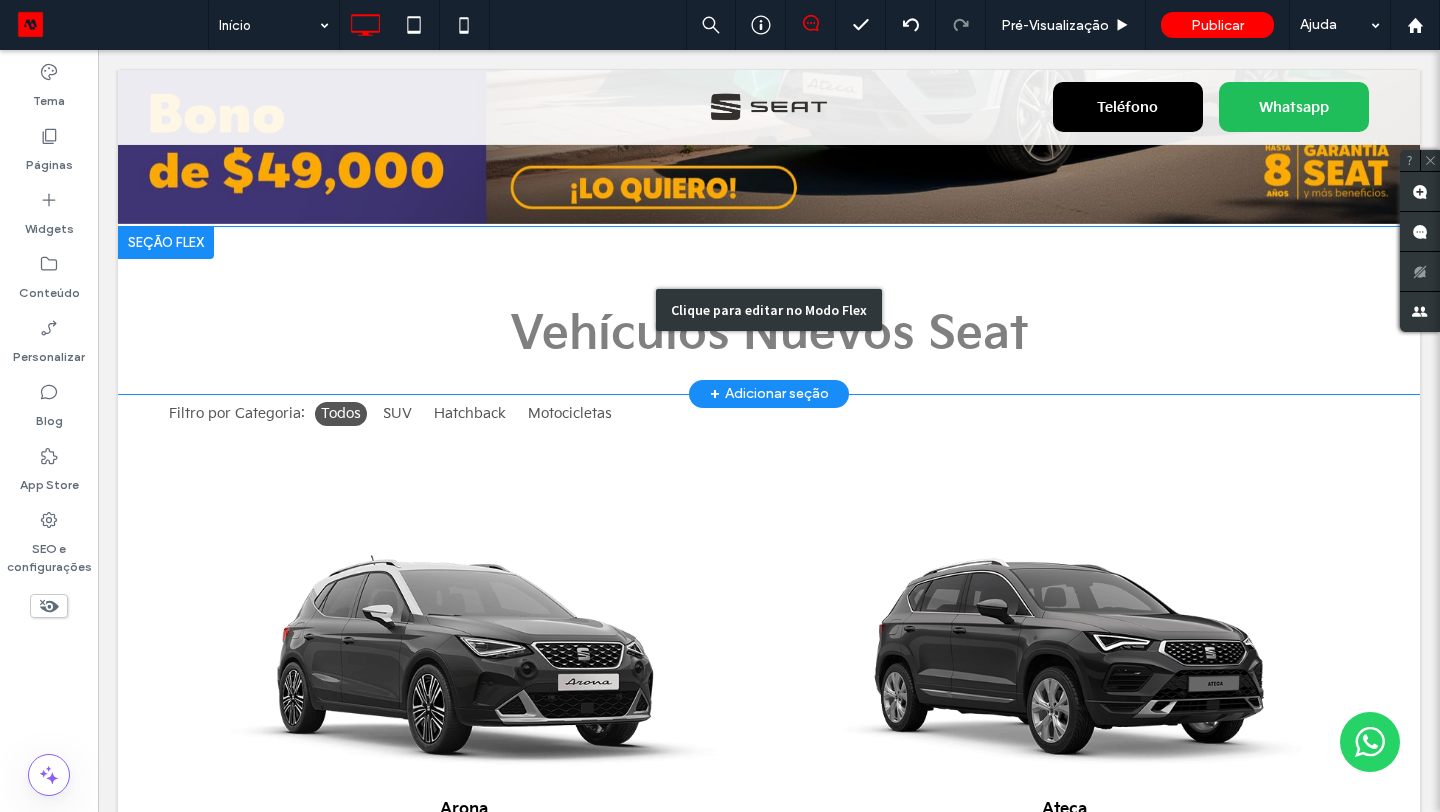 click on "Clique para editar no Modo Flex" at bounding box center (769, 310) 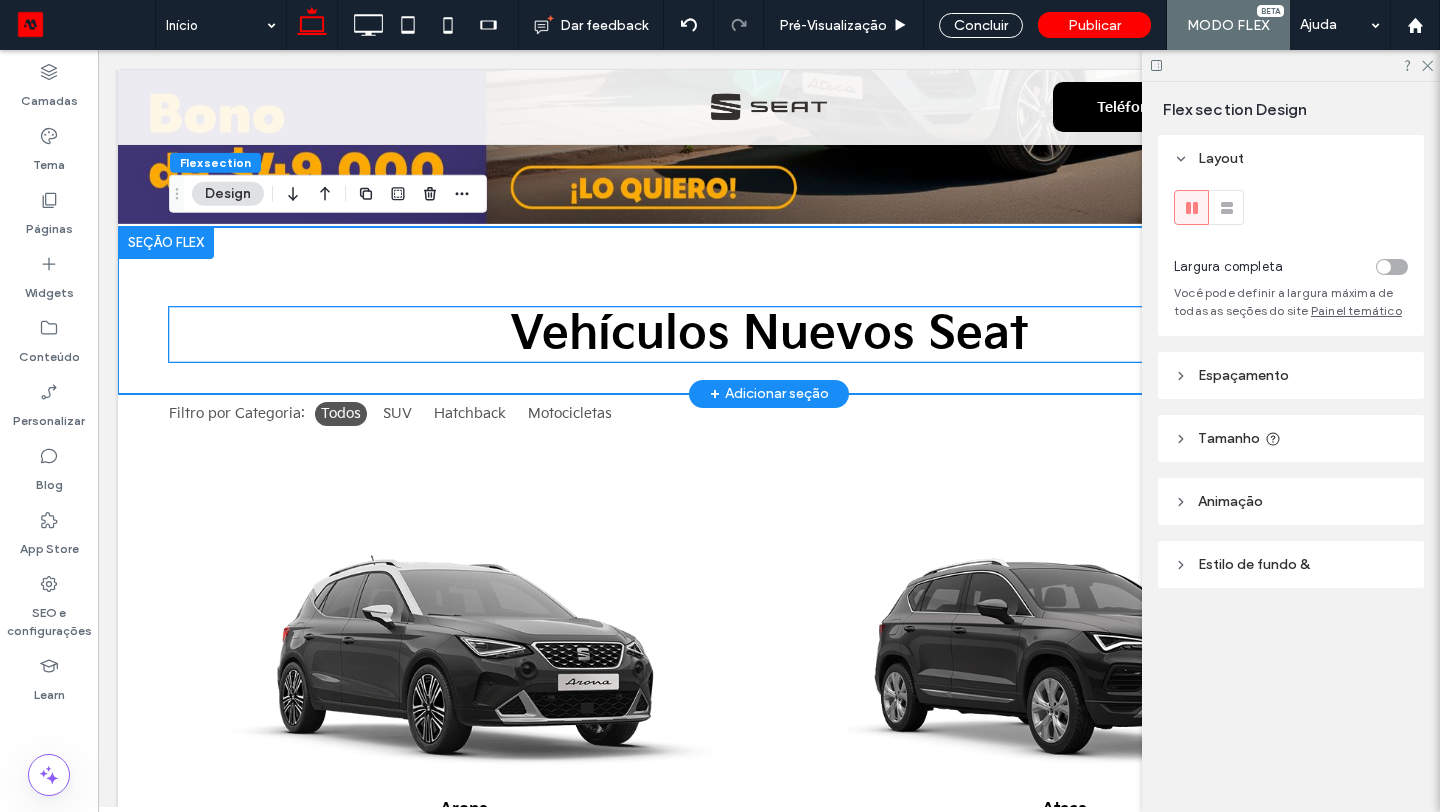 click on "Vehículos Nuevos Seat" at bounding box center [769, 334] 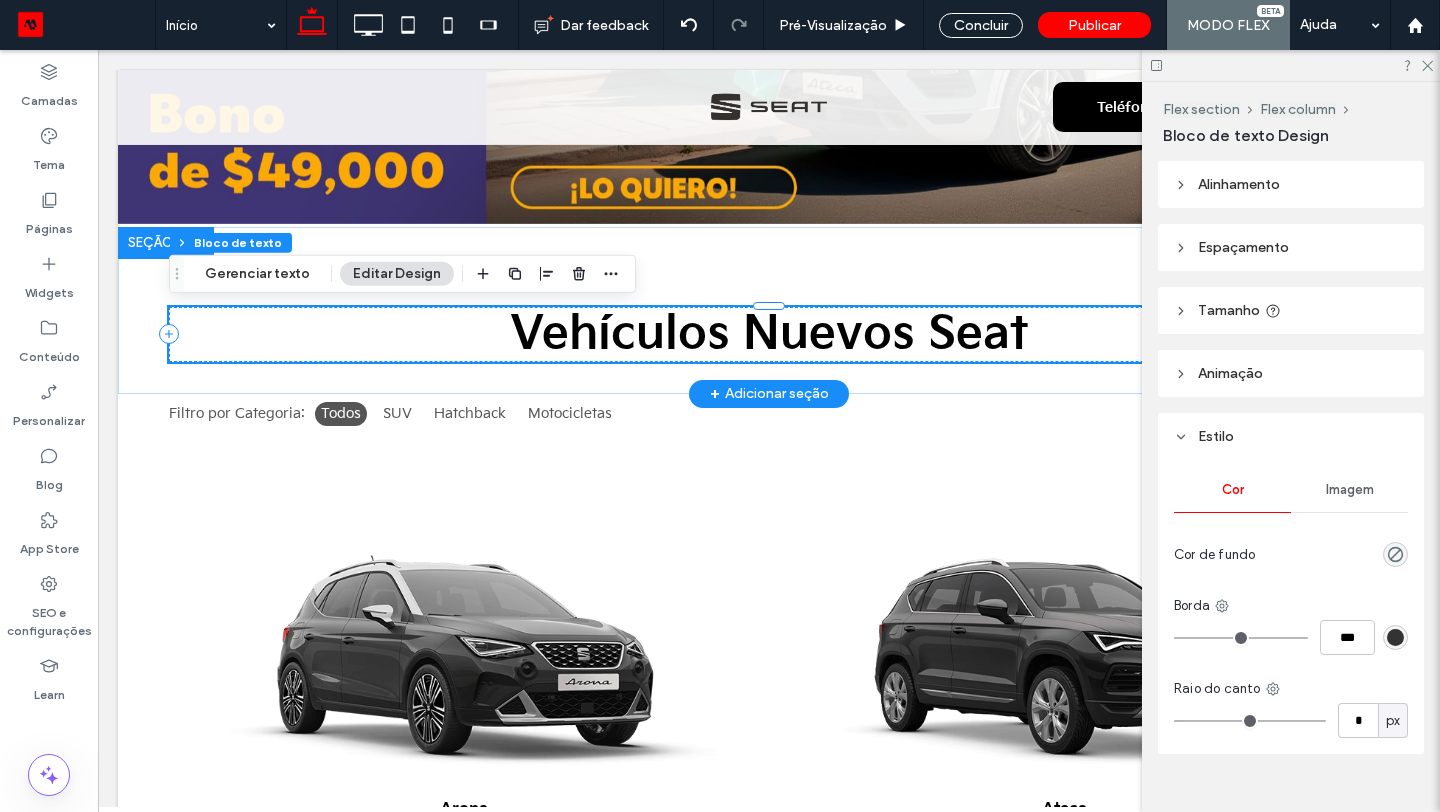 click on "Vehículos Nuevos Seat" at bounding box center [769, 334] 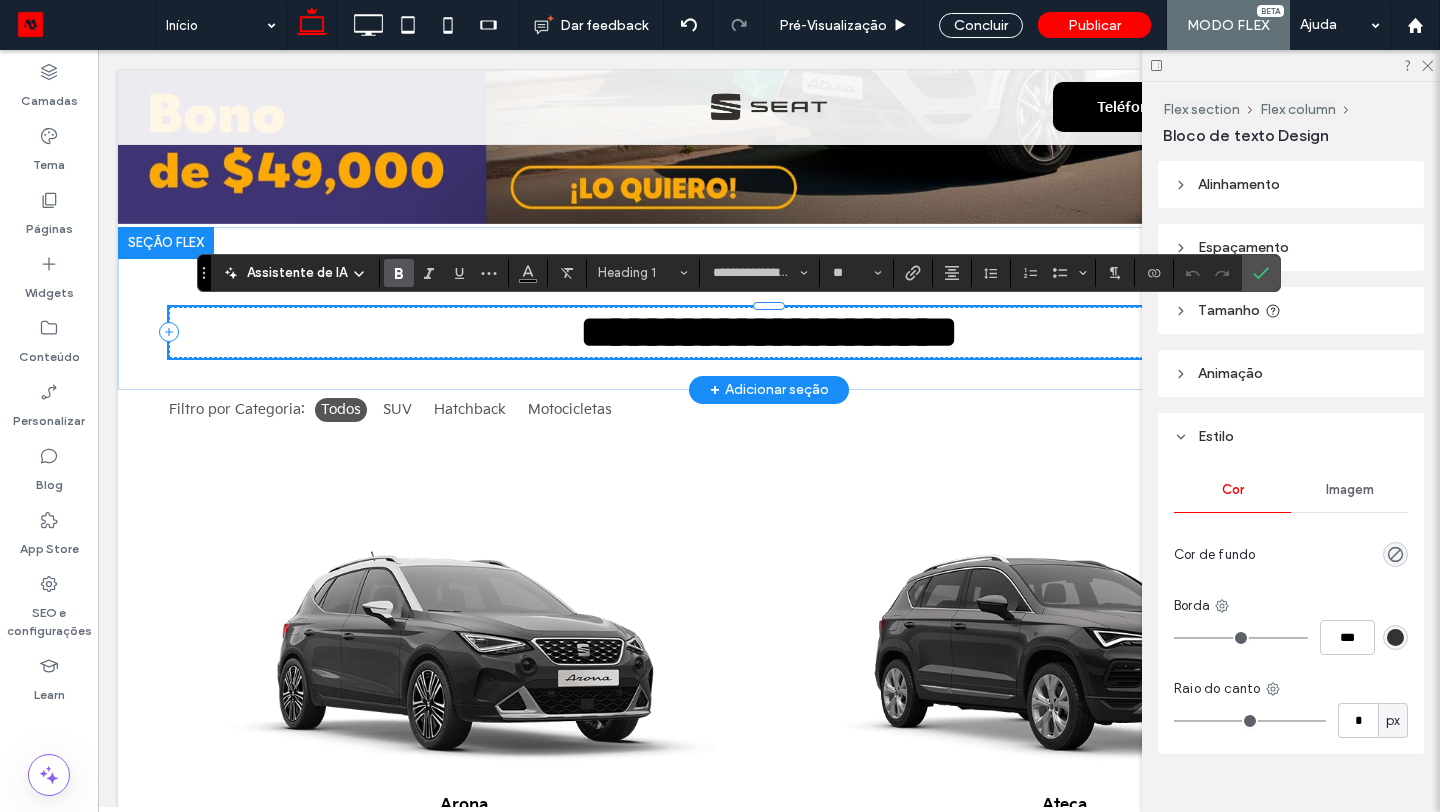 click on "**********" at bounding box center [769, 332] 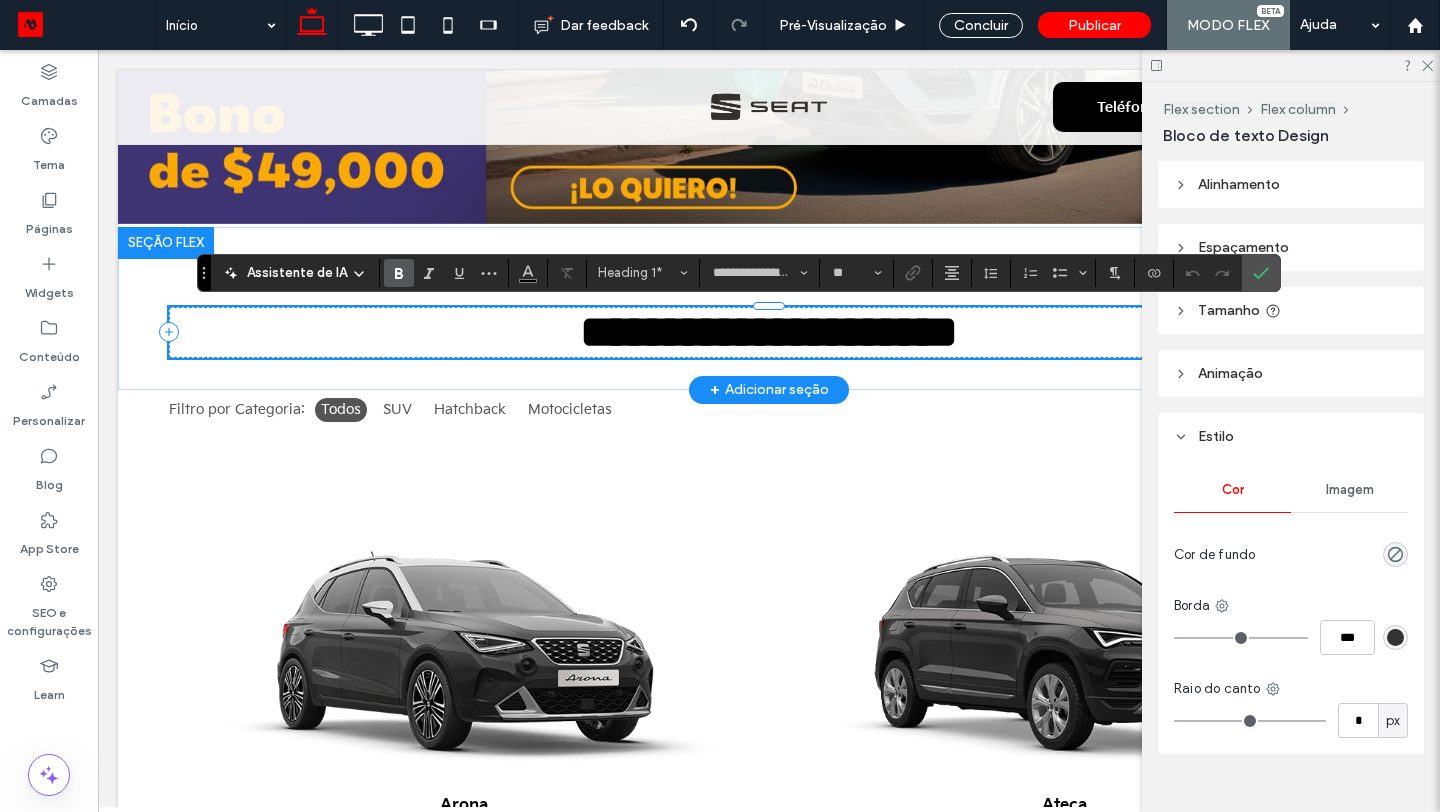click on "**********" at bounding box center [769, 332] 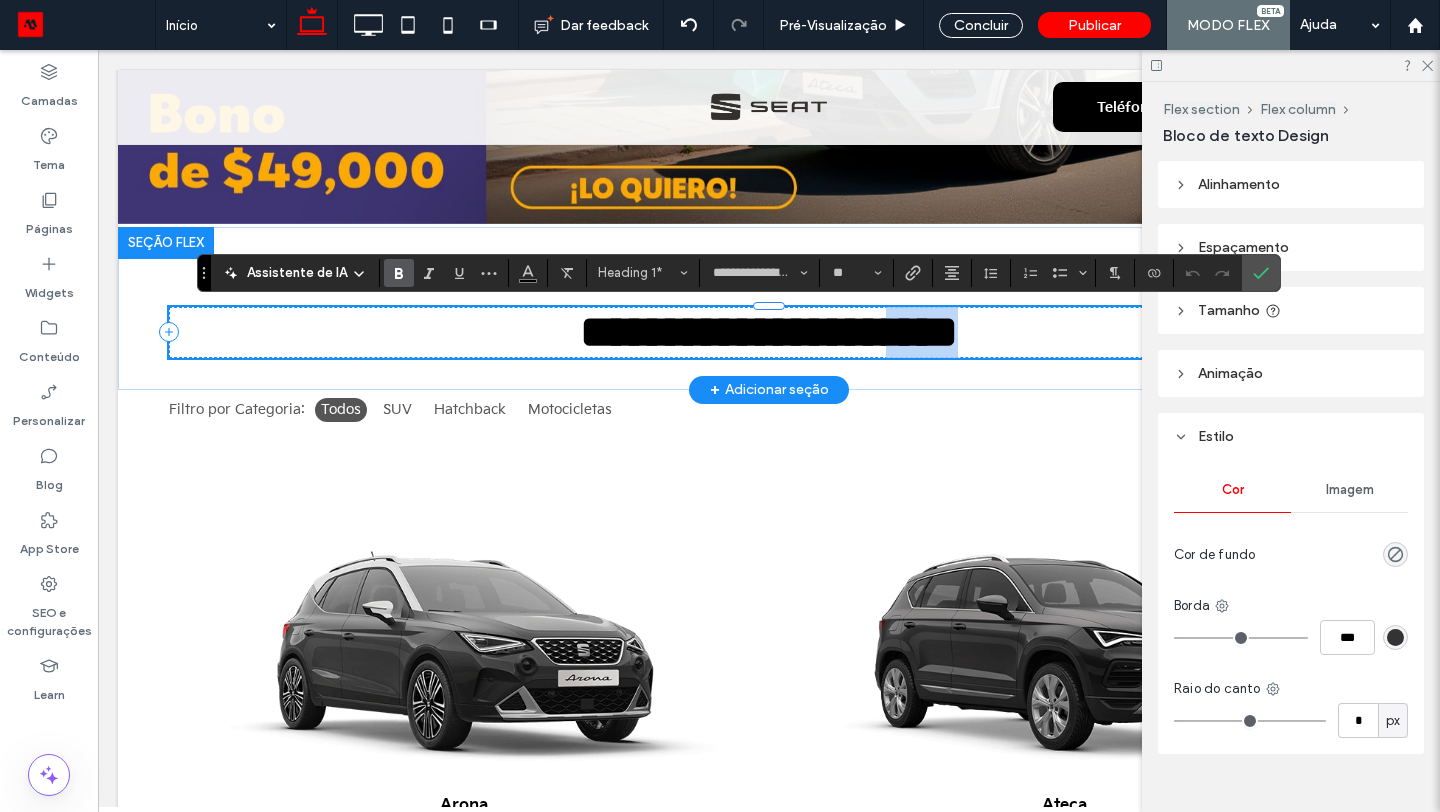 type 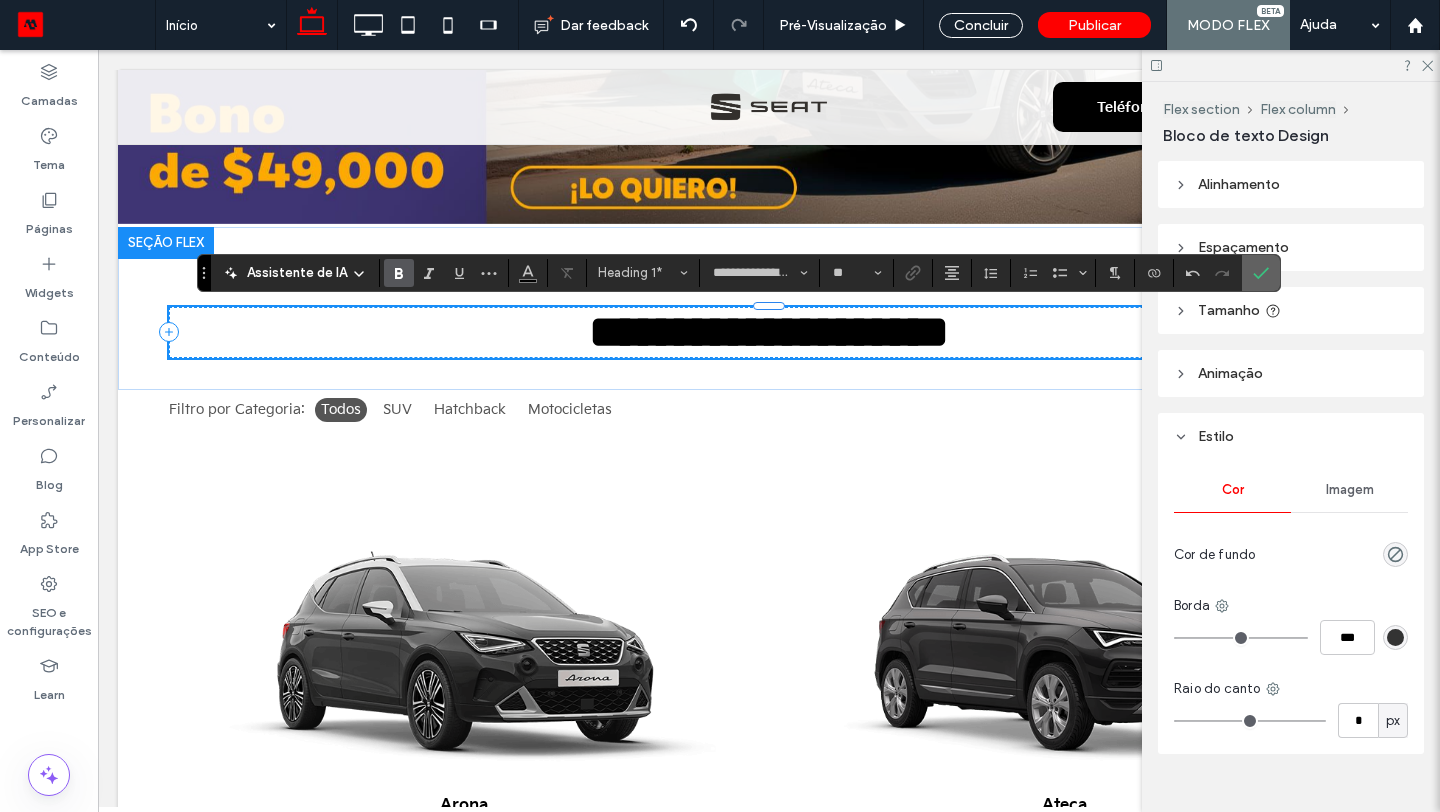 click 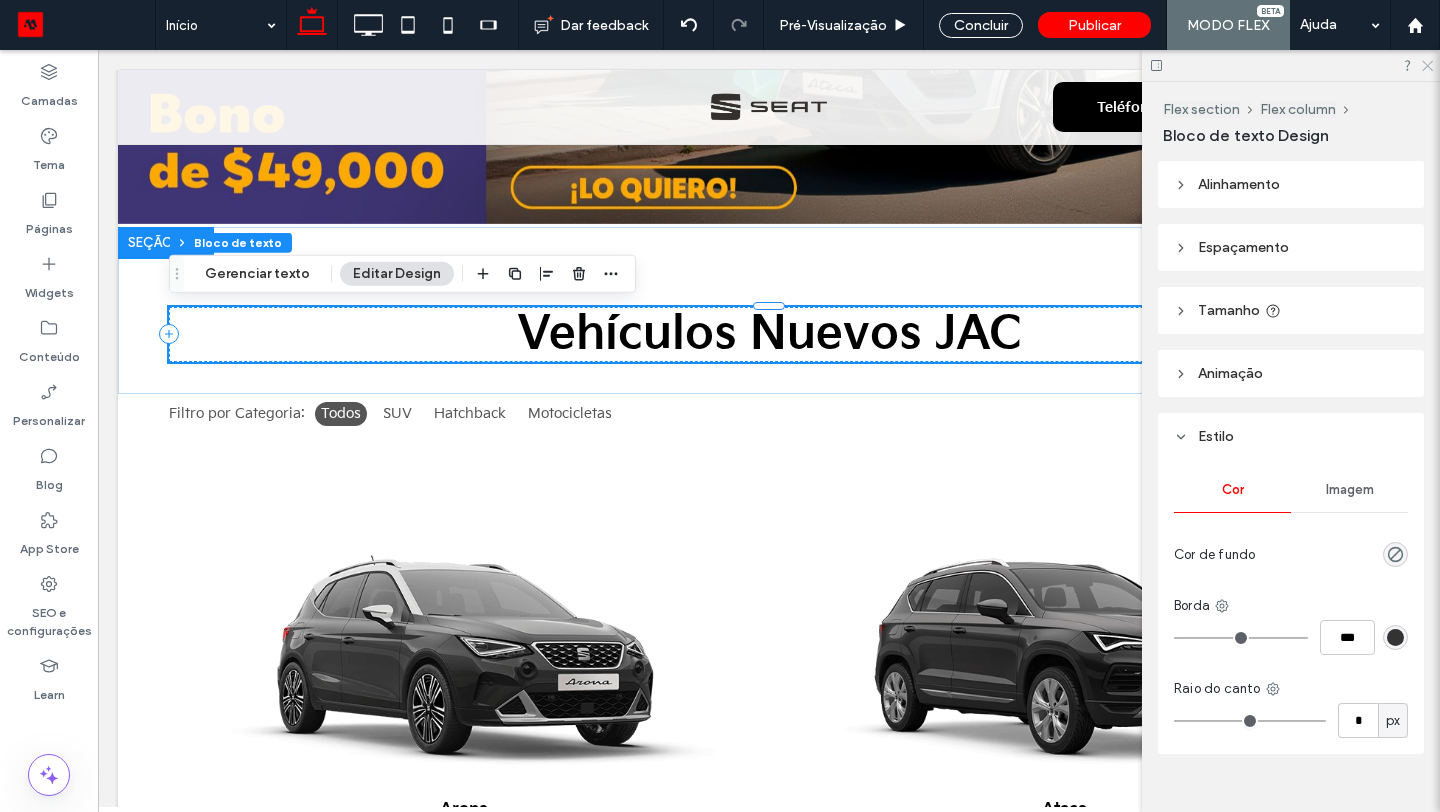 click 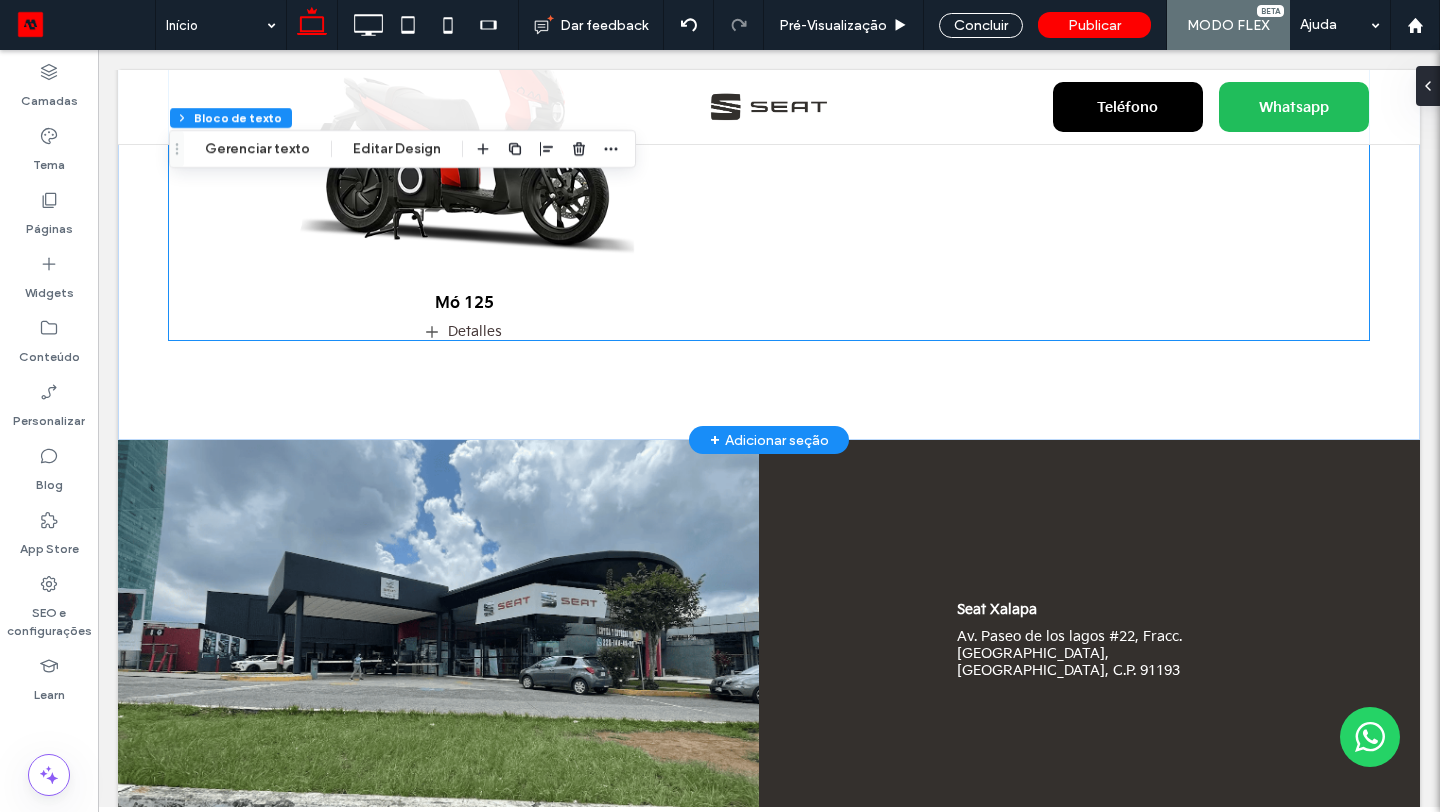 scroll, scrollTop: 1967, scrollLeft: 0, axis: vertical 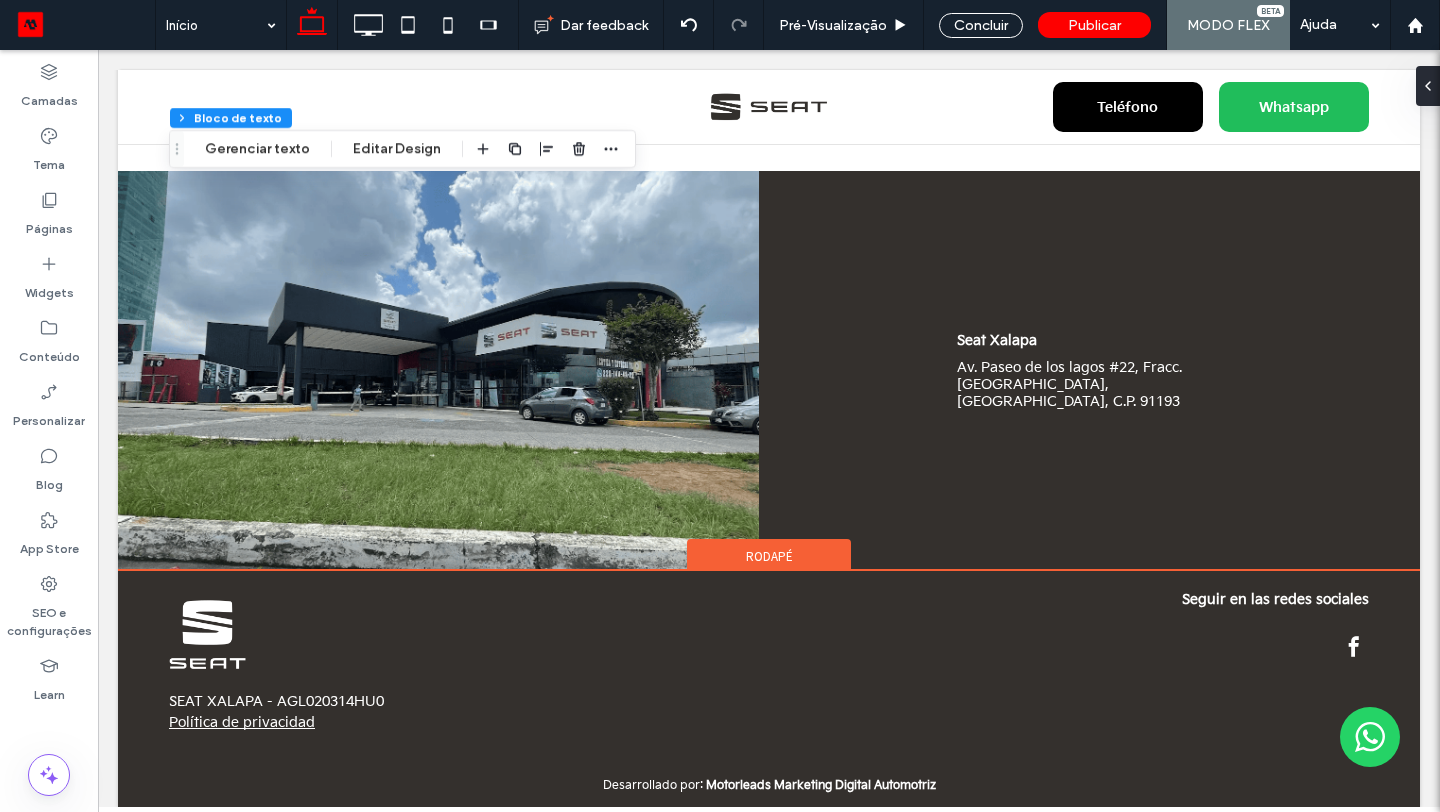 click on "Rodapé" at bounding box center (769, 556) 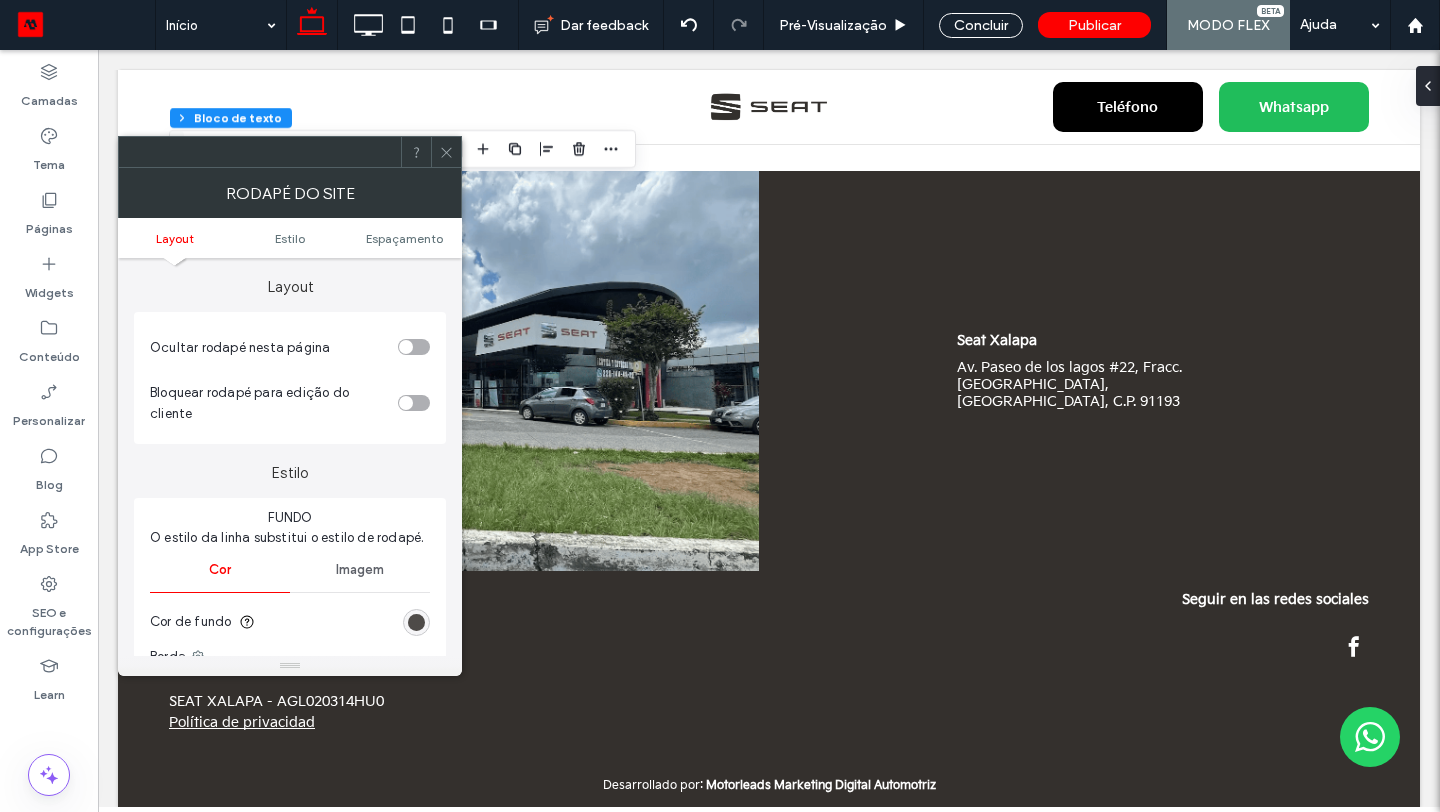 click at bounding box center (416, 622) 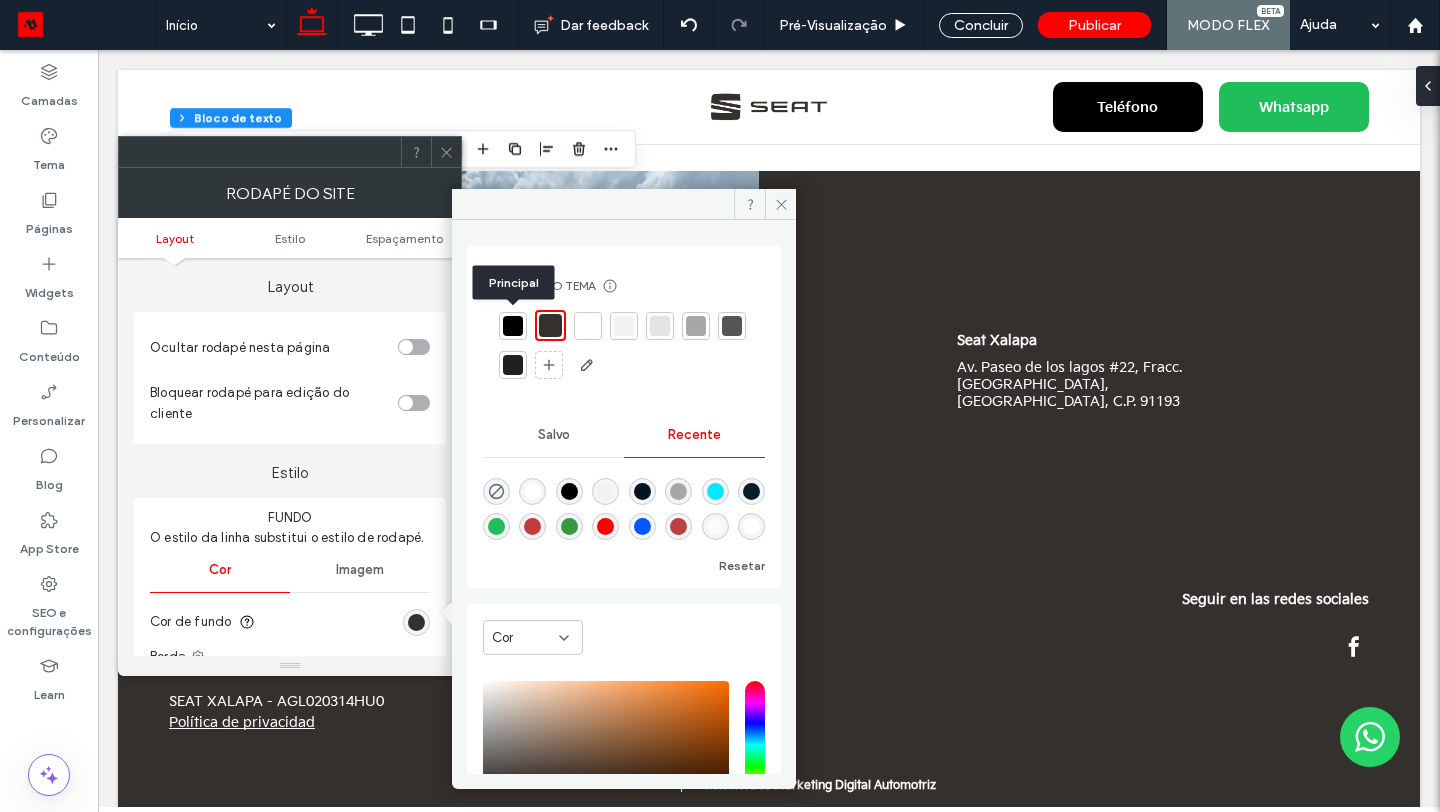 click at bounding box center [513, 326] 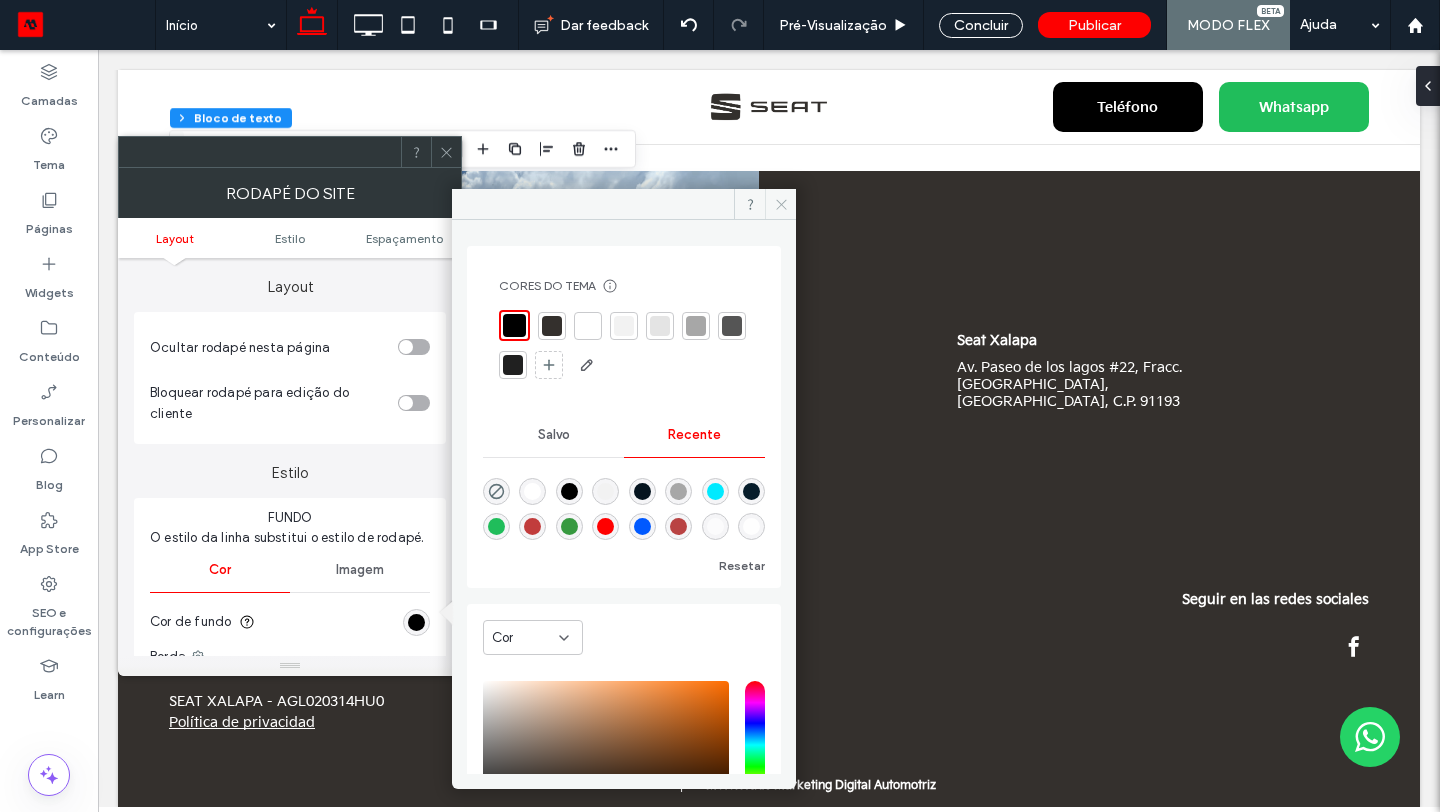 click 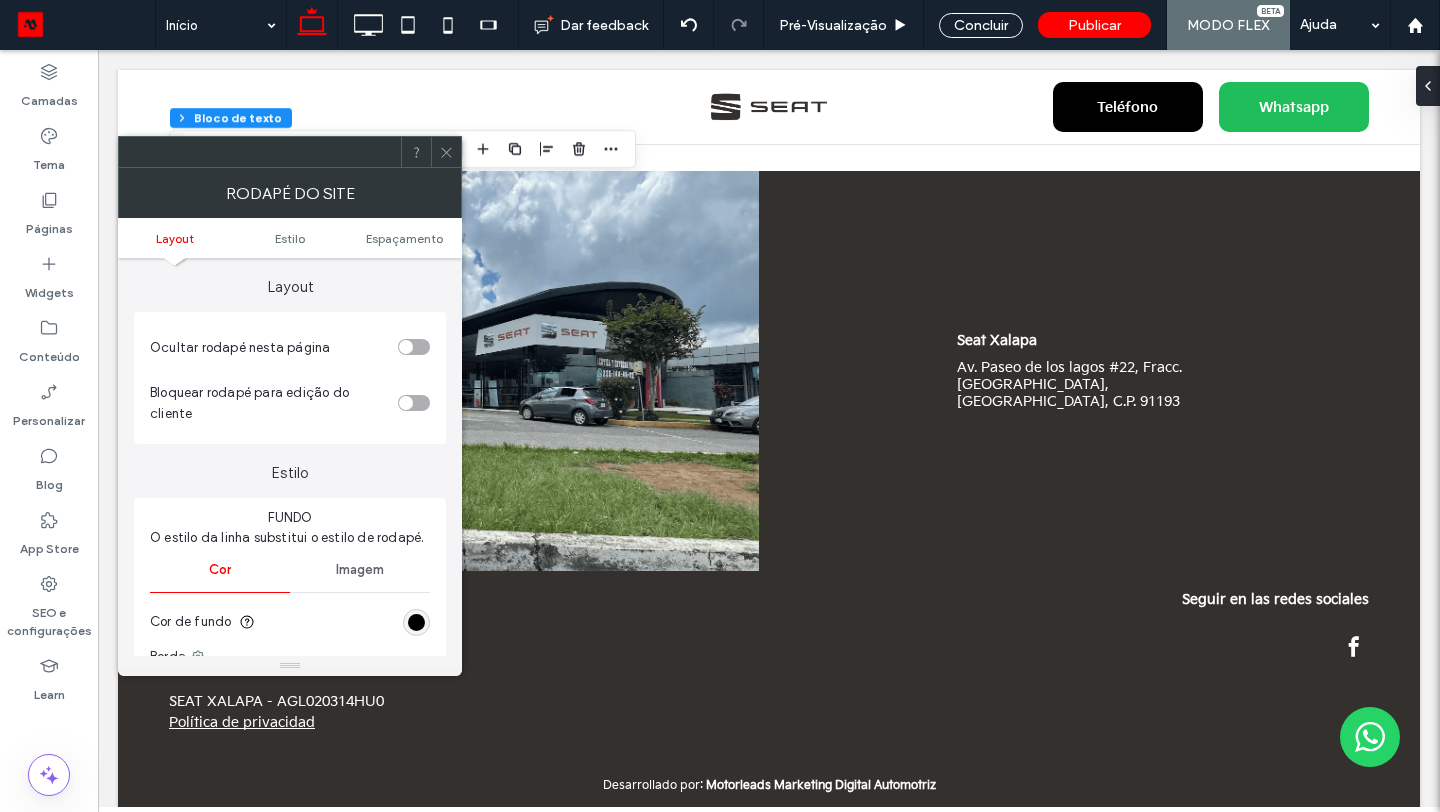 click at bounding box center [446, 152] 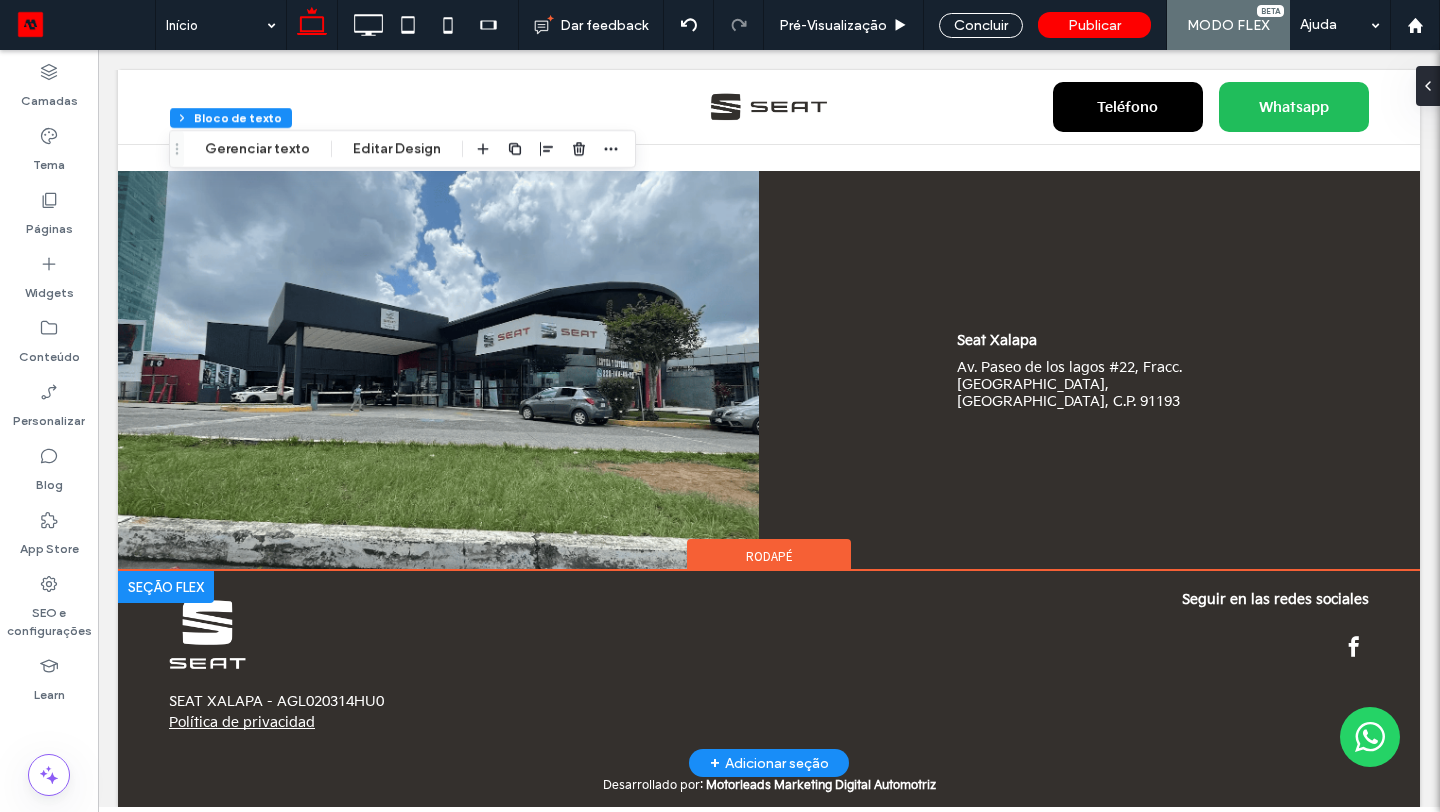 click at bounding box center (166, 587) 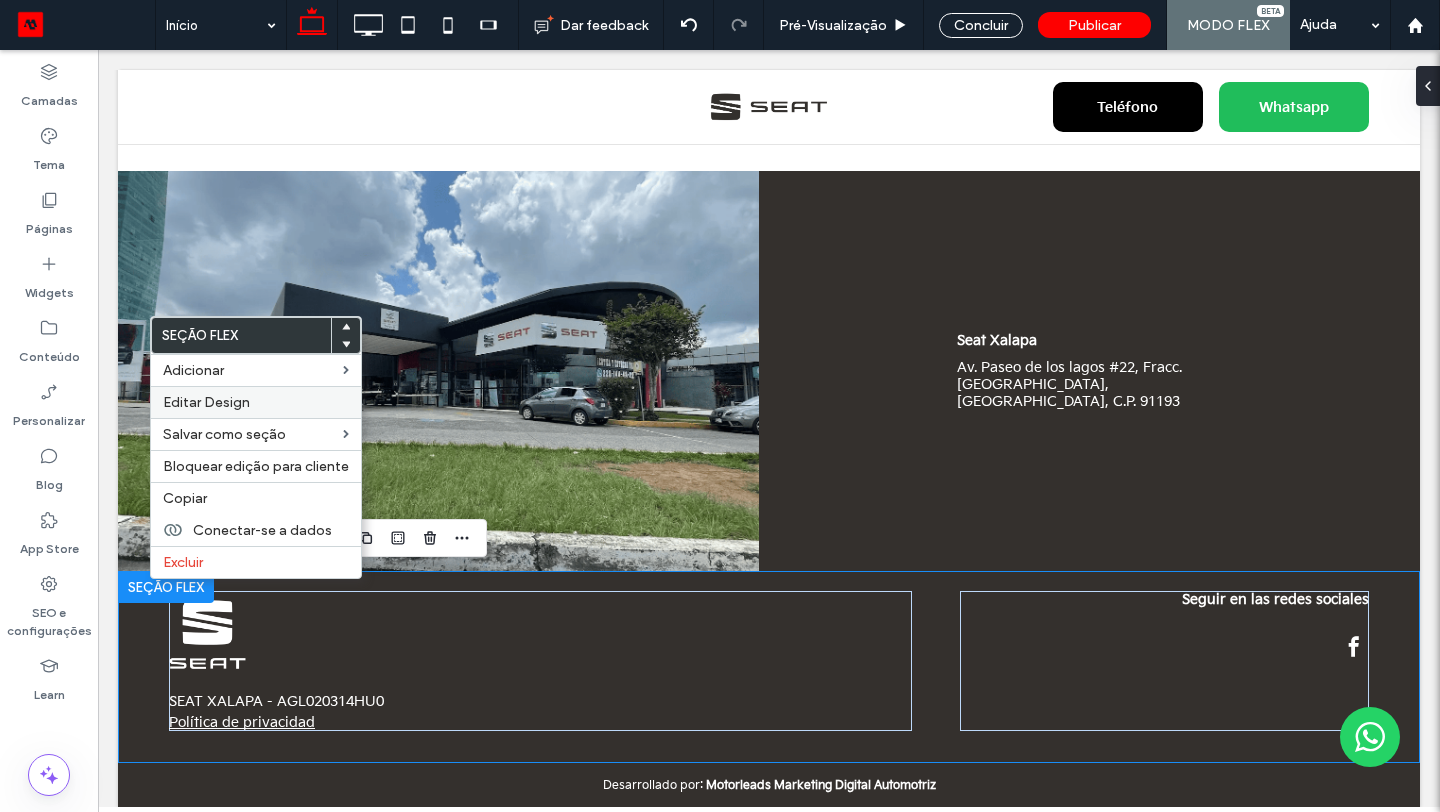 click on "Editar Design" at bounding box center [206, 402] 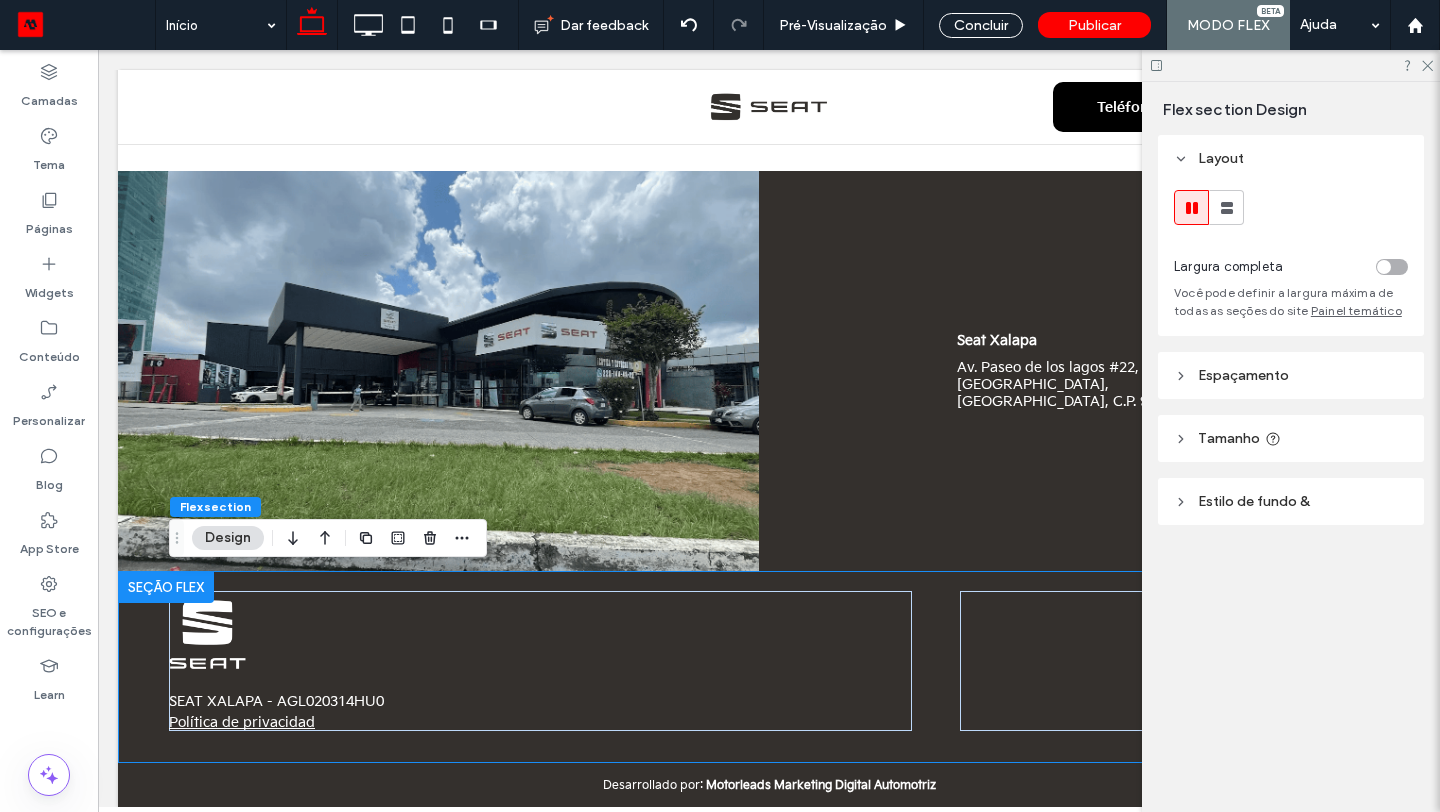 click on "Estilo de fundo &" at bounding box center [1291, 501] 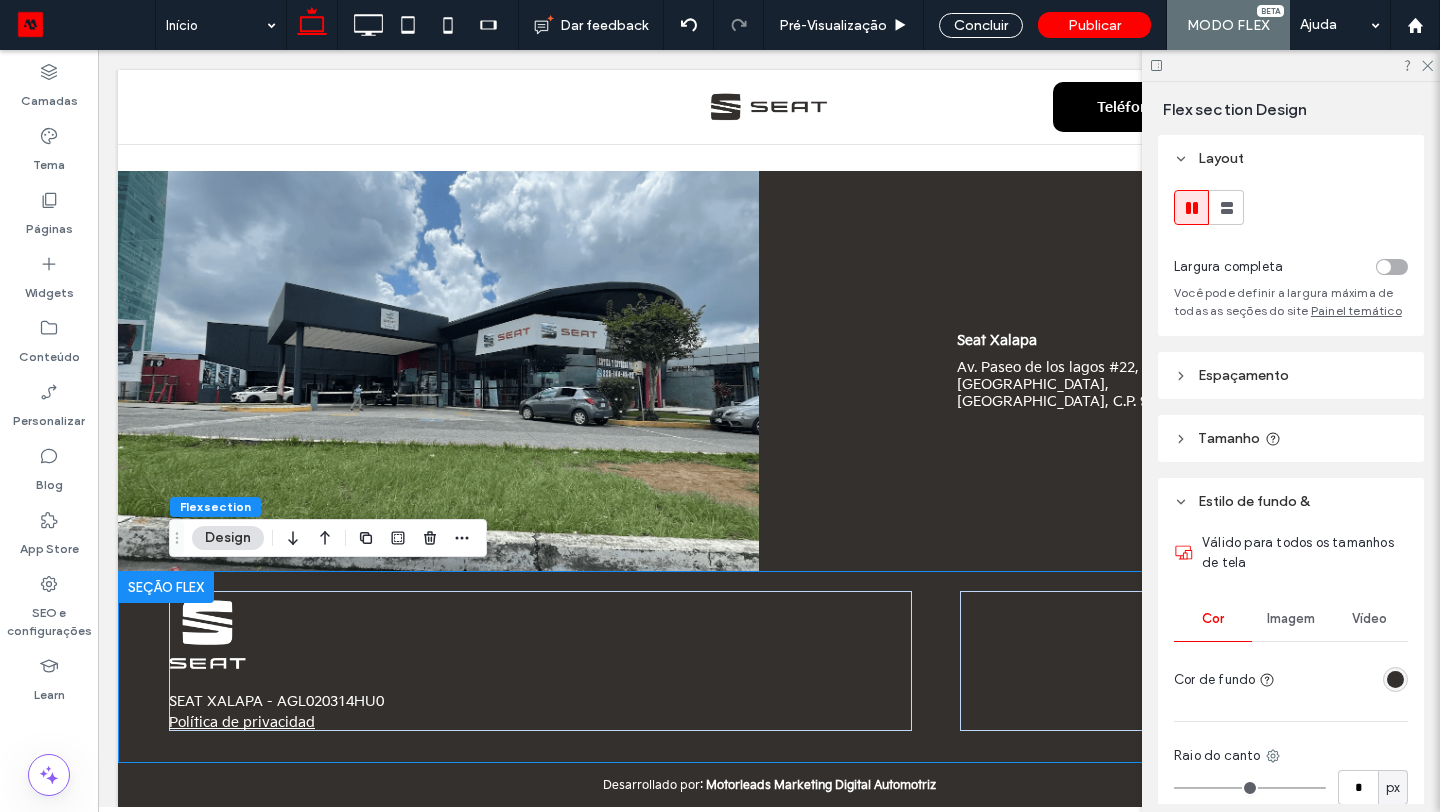 click at bounding box center [1395, 679] 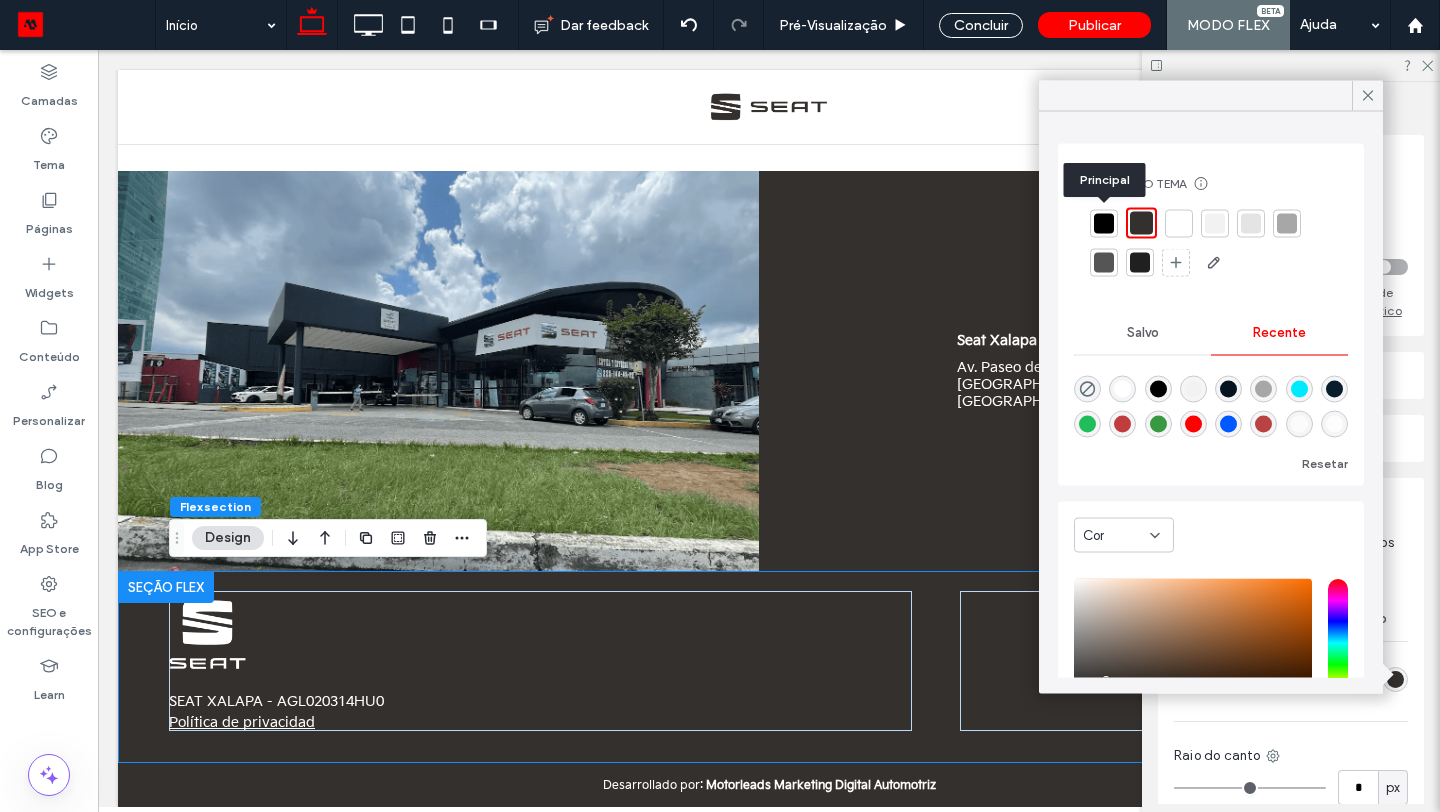 click at bounding box center [1104, 223] 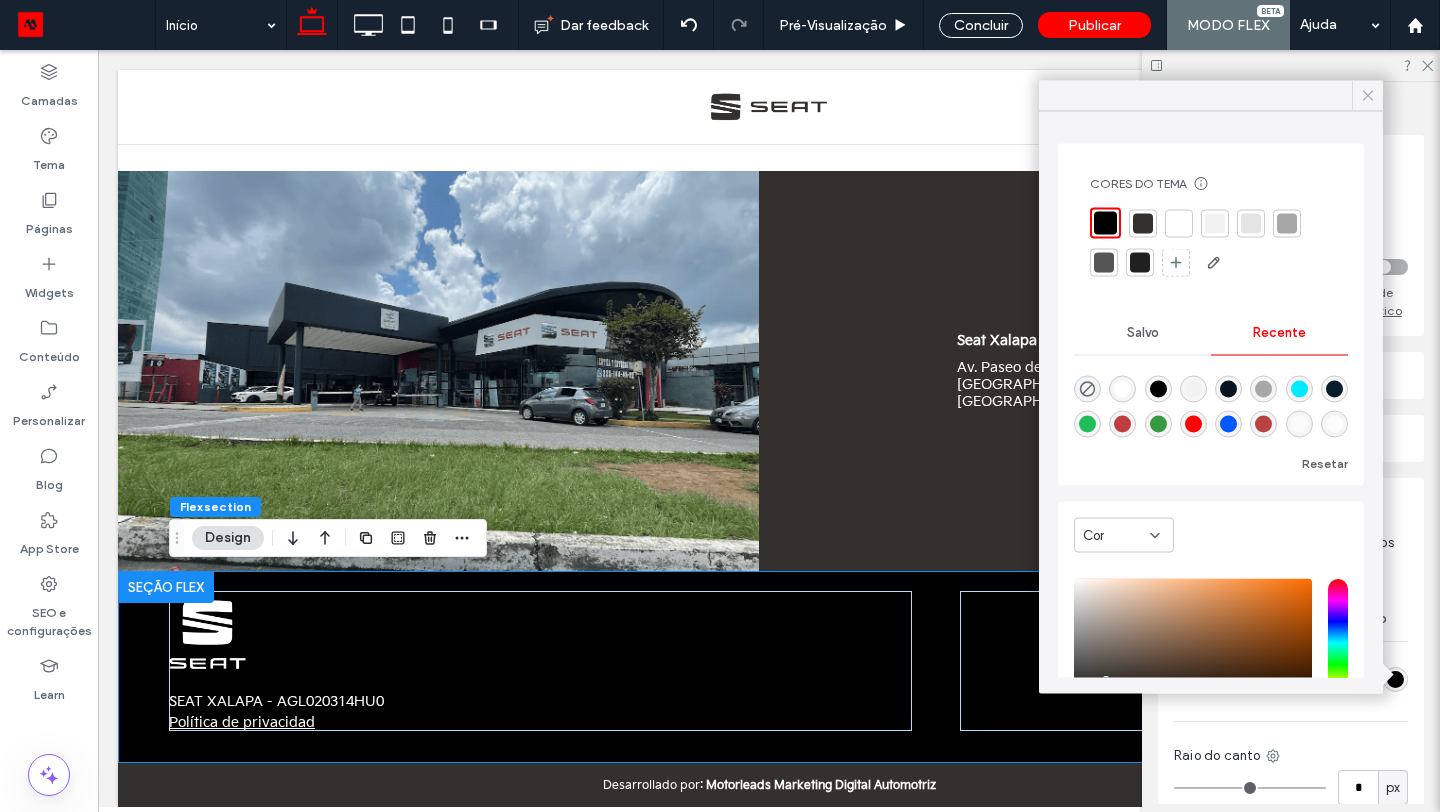 click 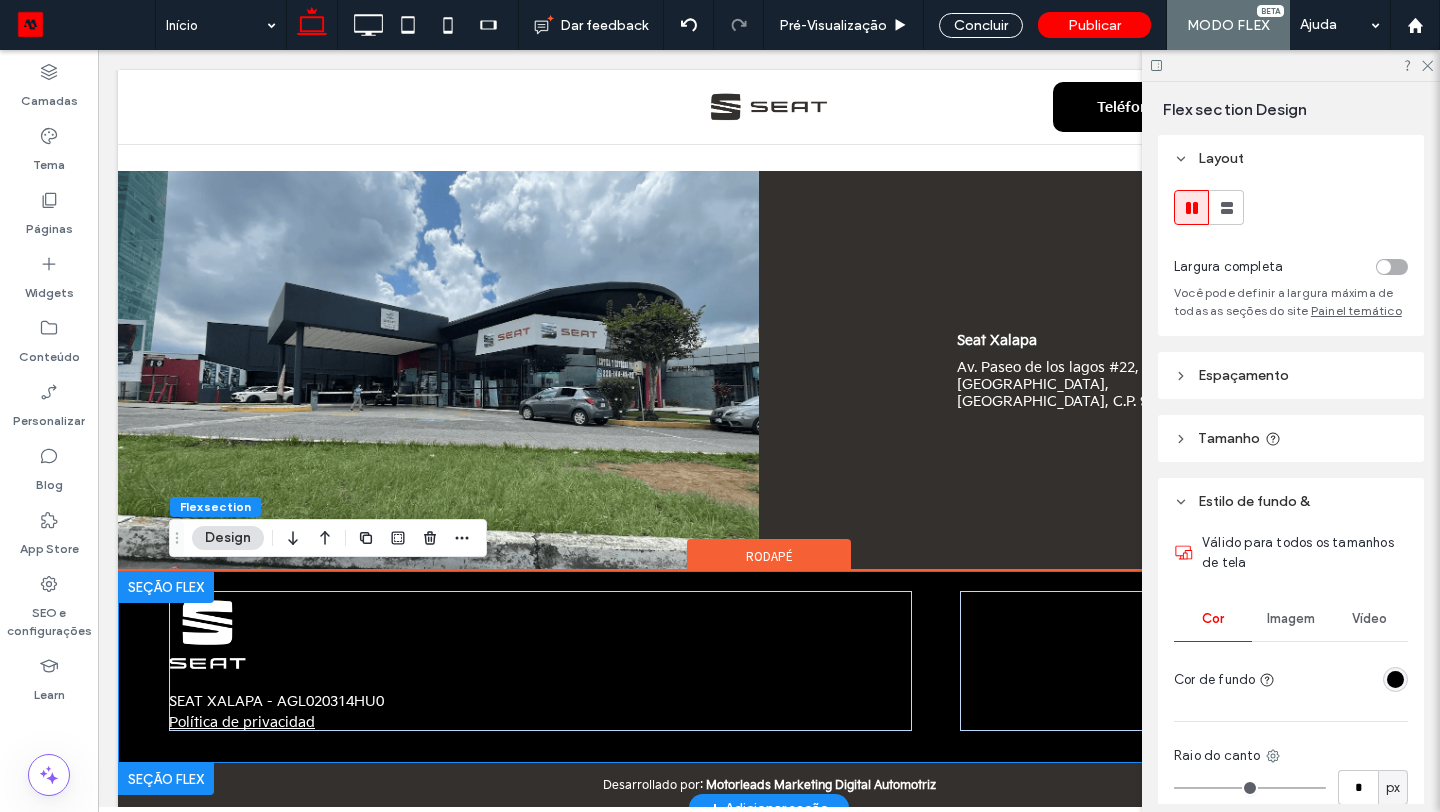 click at bounding box center [166, 779] 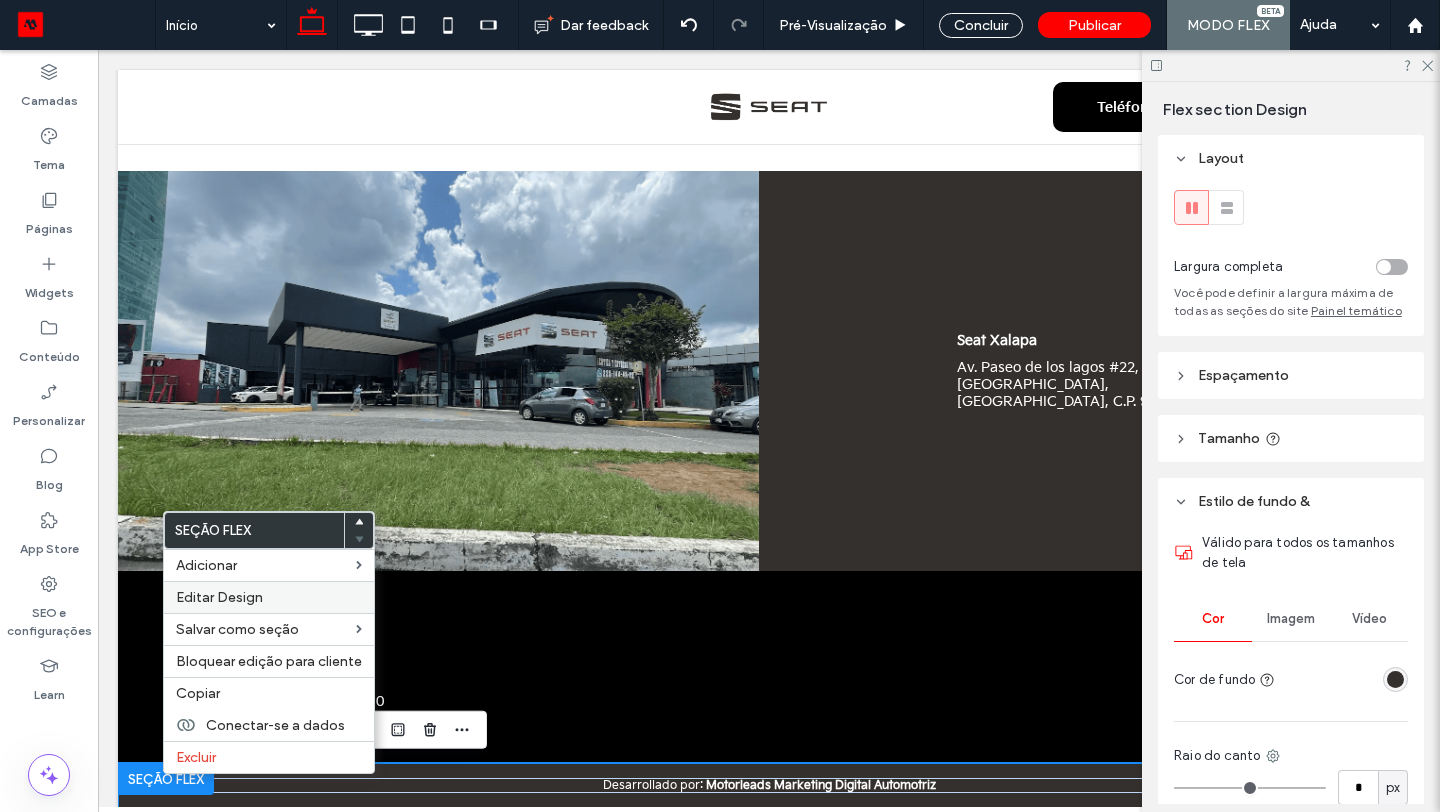click on "Editar Design" at bounding box center [269, 597] 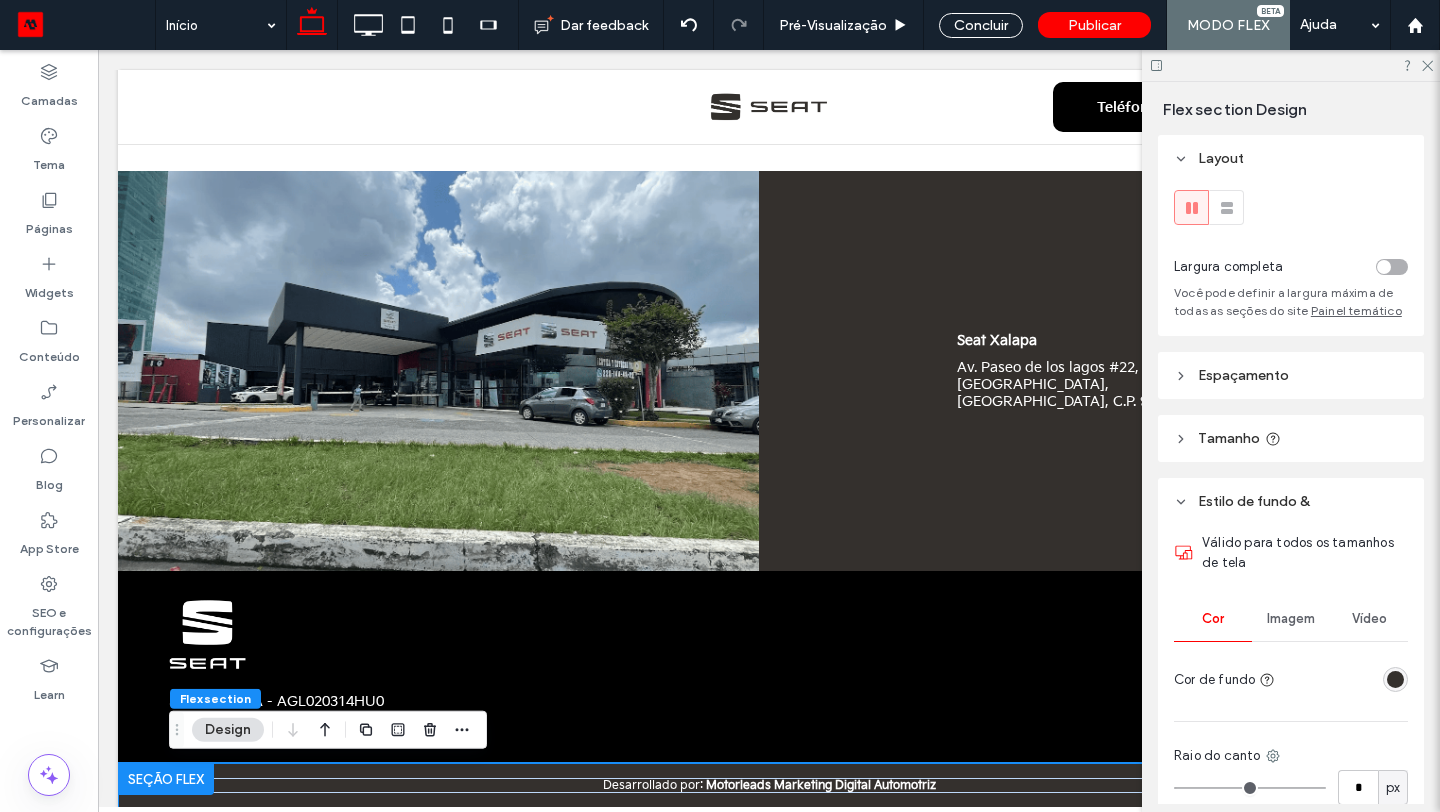 click at bounding box center [1395, 679] 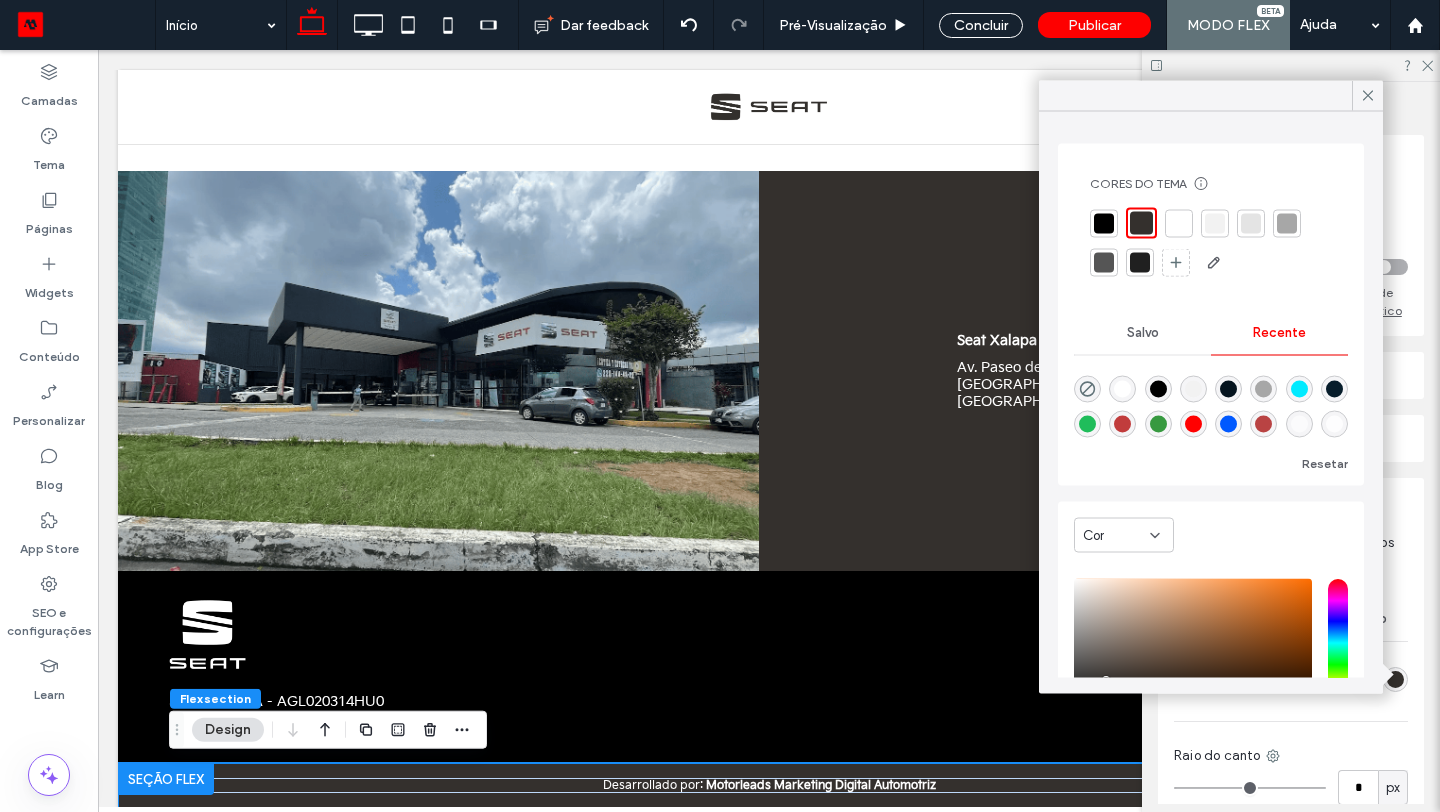 click at bounding box center (1104, 223) 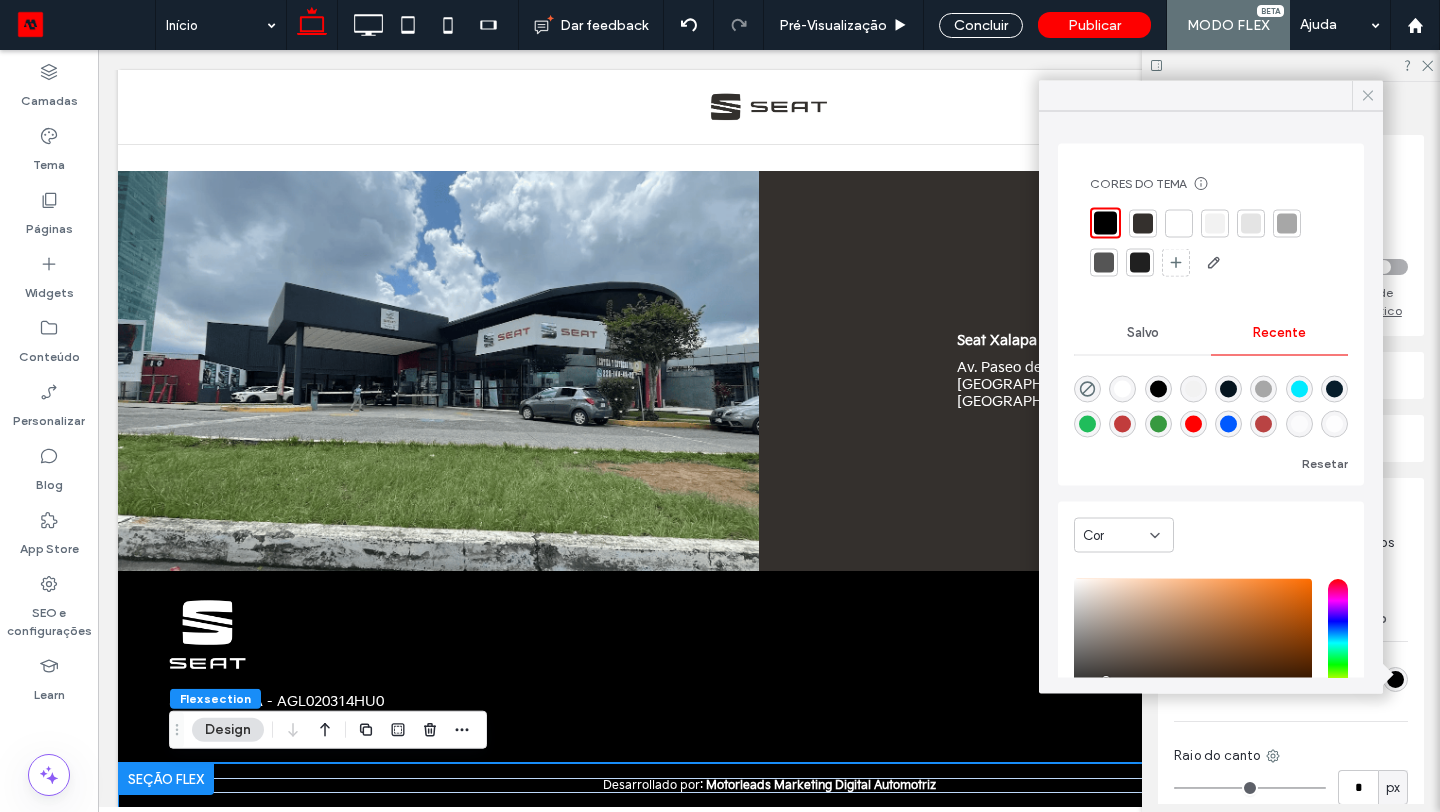 click 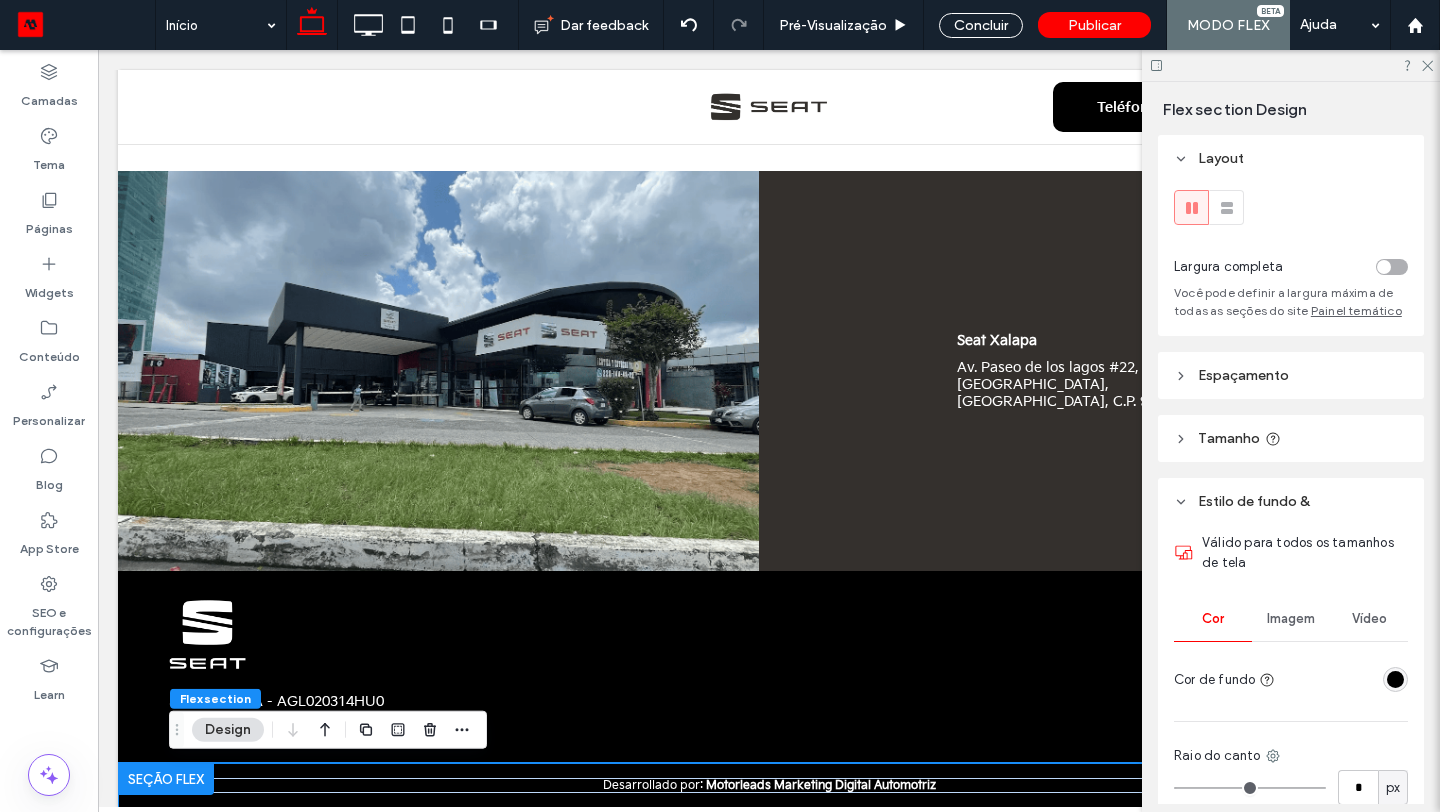 click at bounding box center [1291, 65] 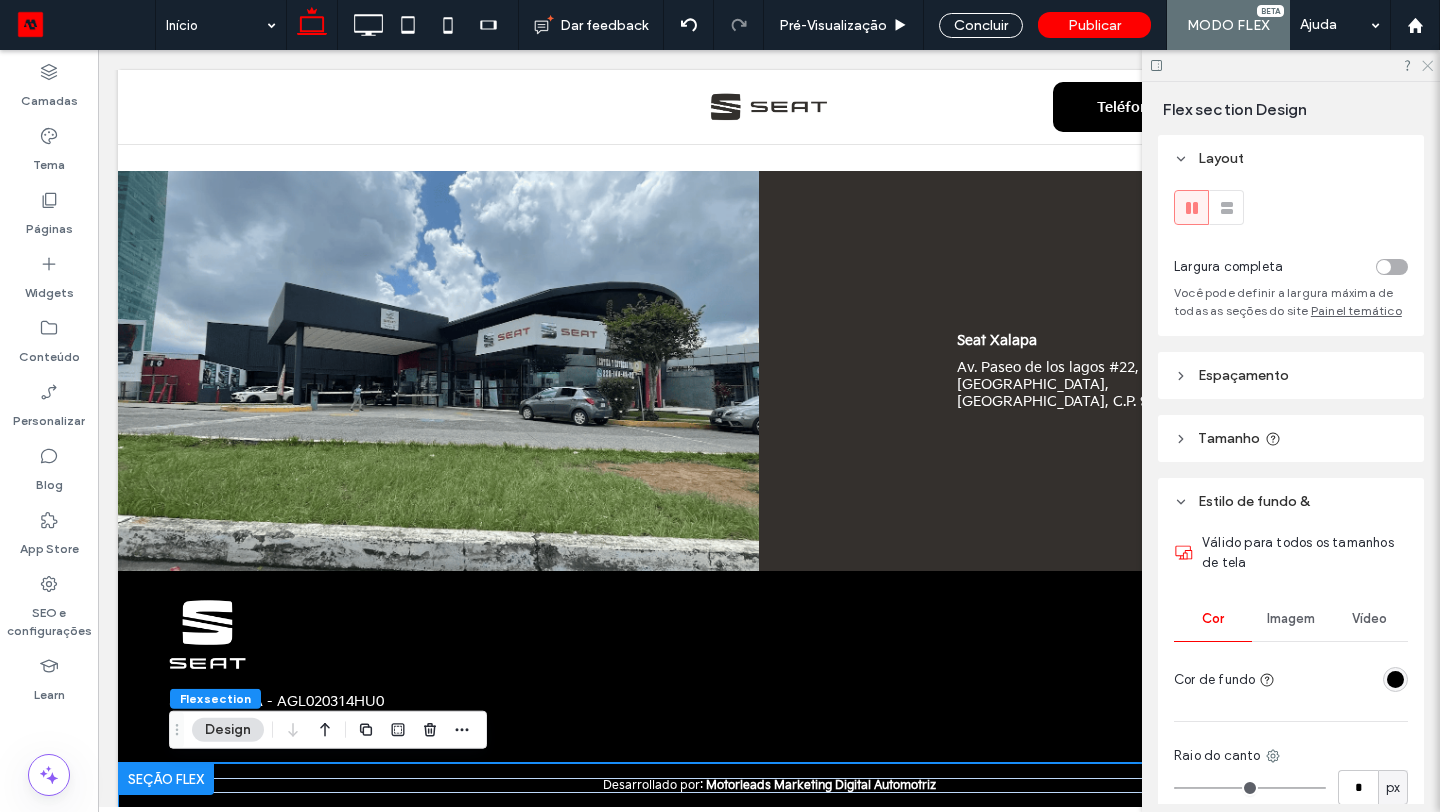 click 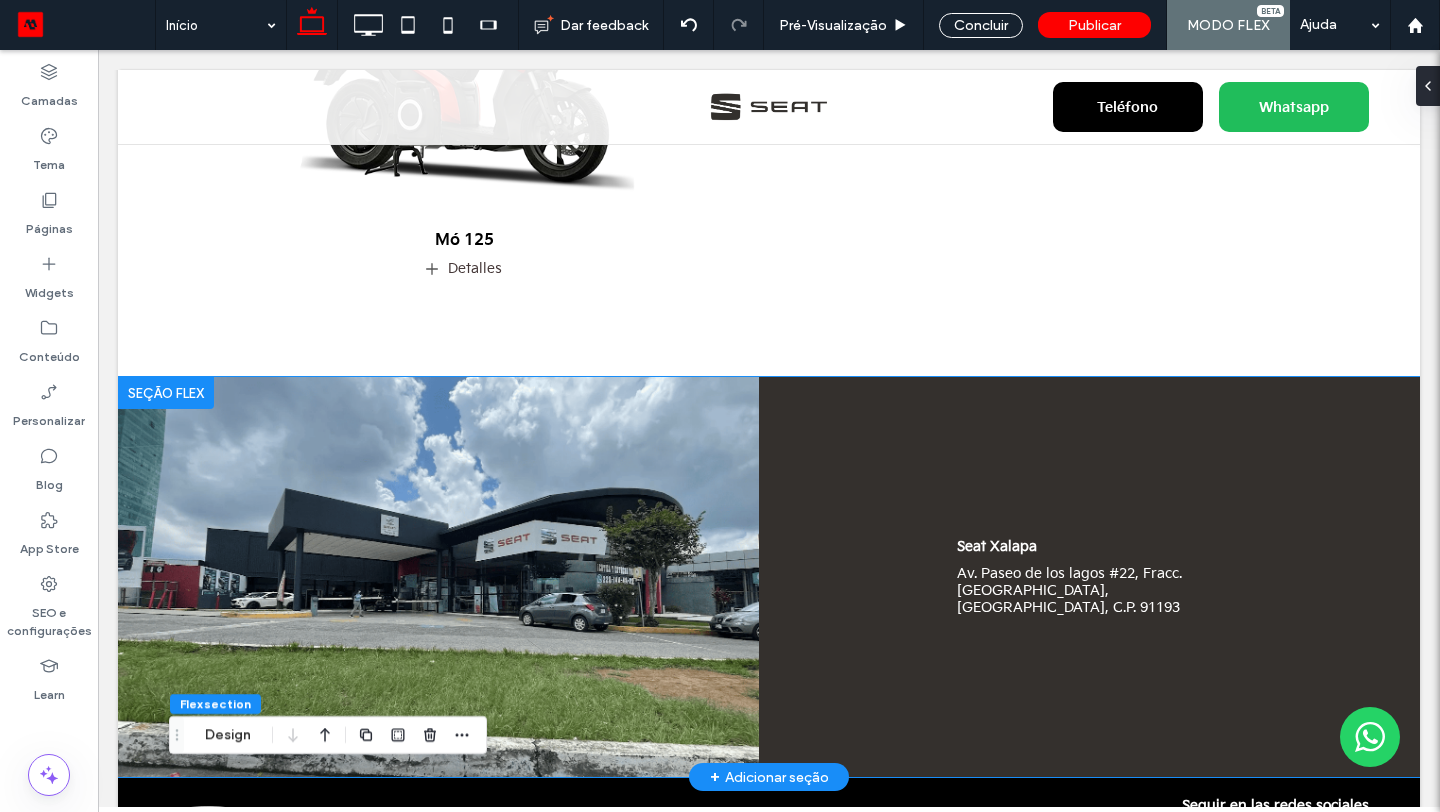 scroll, scrollTop: 1756, scrollLeft: 0, axis: vertical 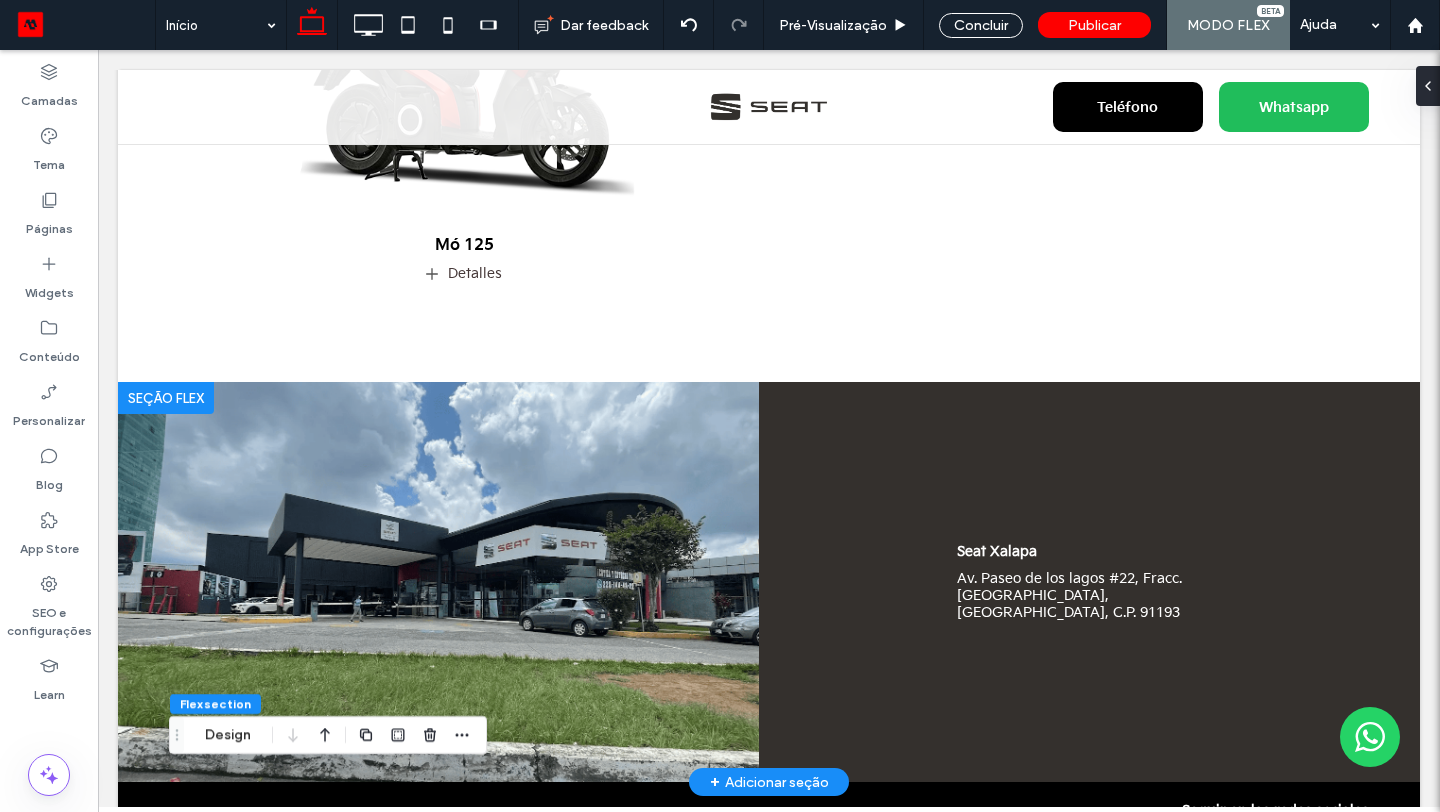click at bounding box center (166, 398) 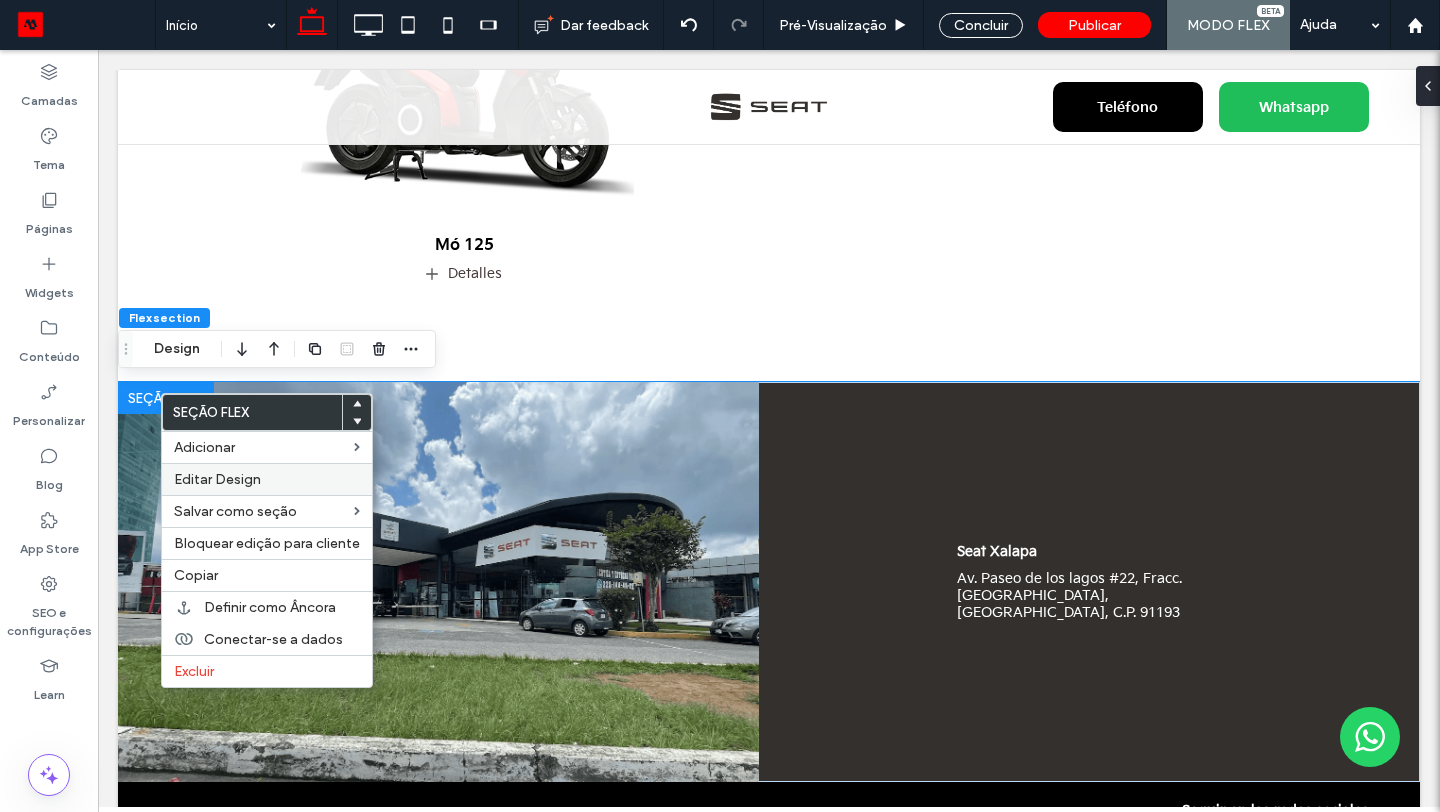 click on "Editar Design" at bounding box center [267, 479] 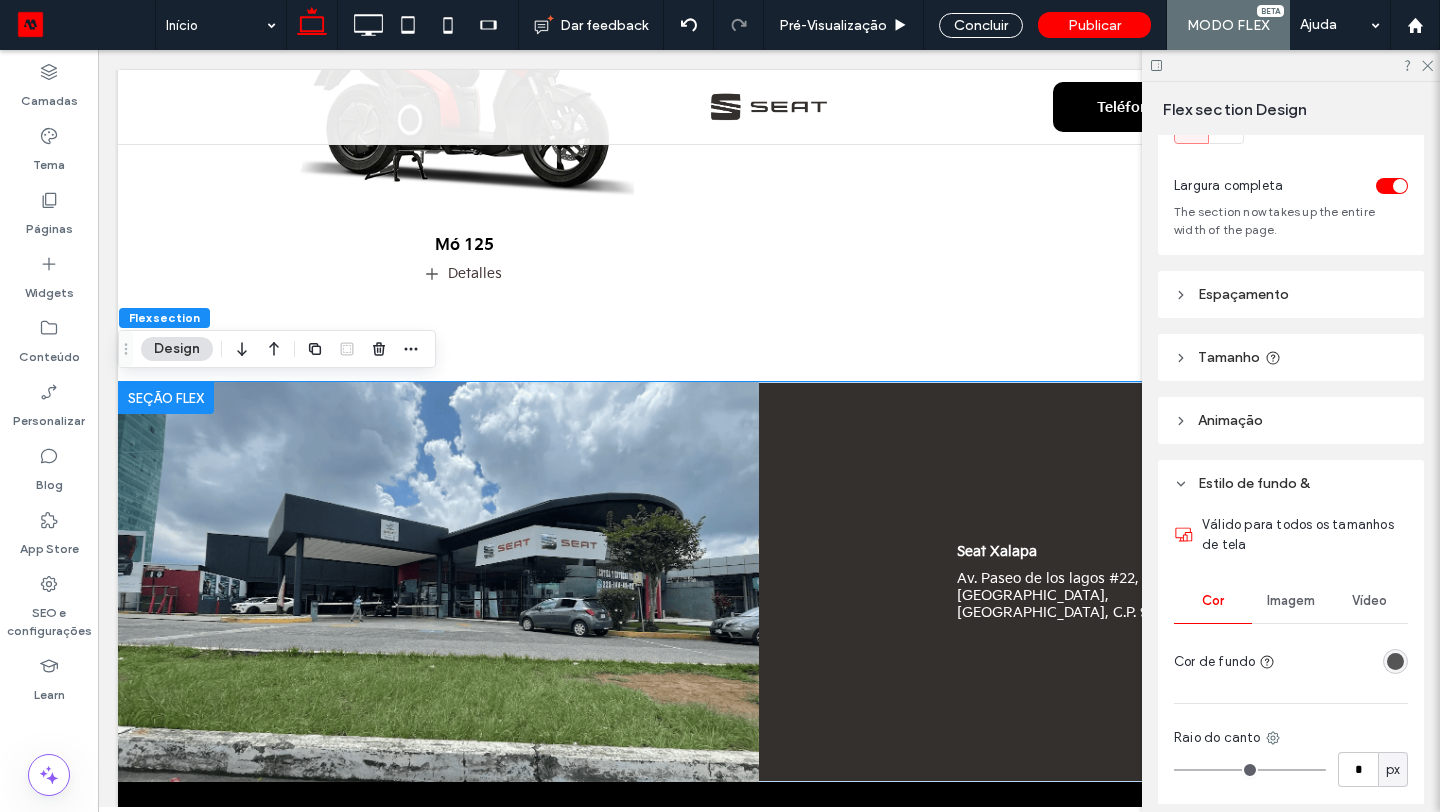 scroll, scrollTop: 110, scrollLeft: 0, axis: vertical 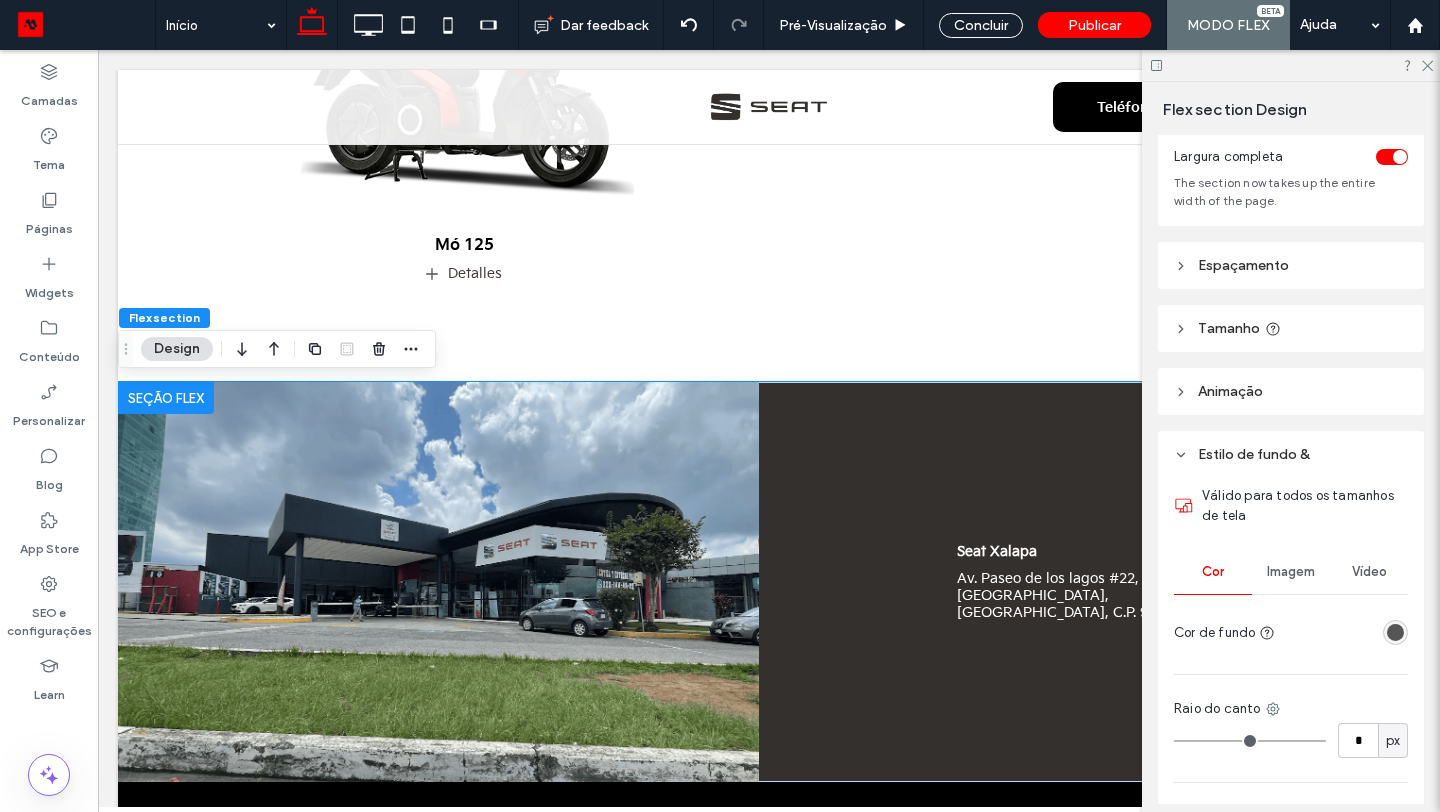 click at bounding box center [1395, 632] 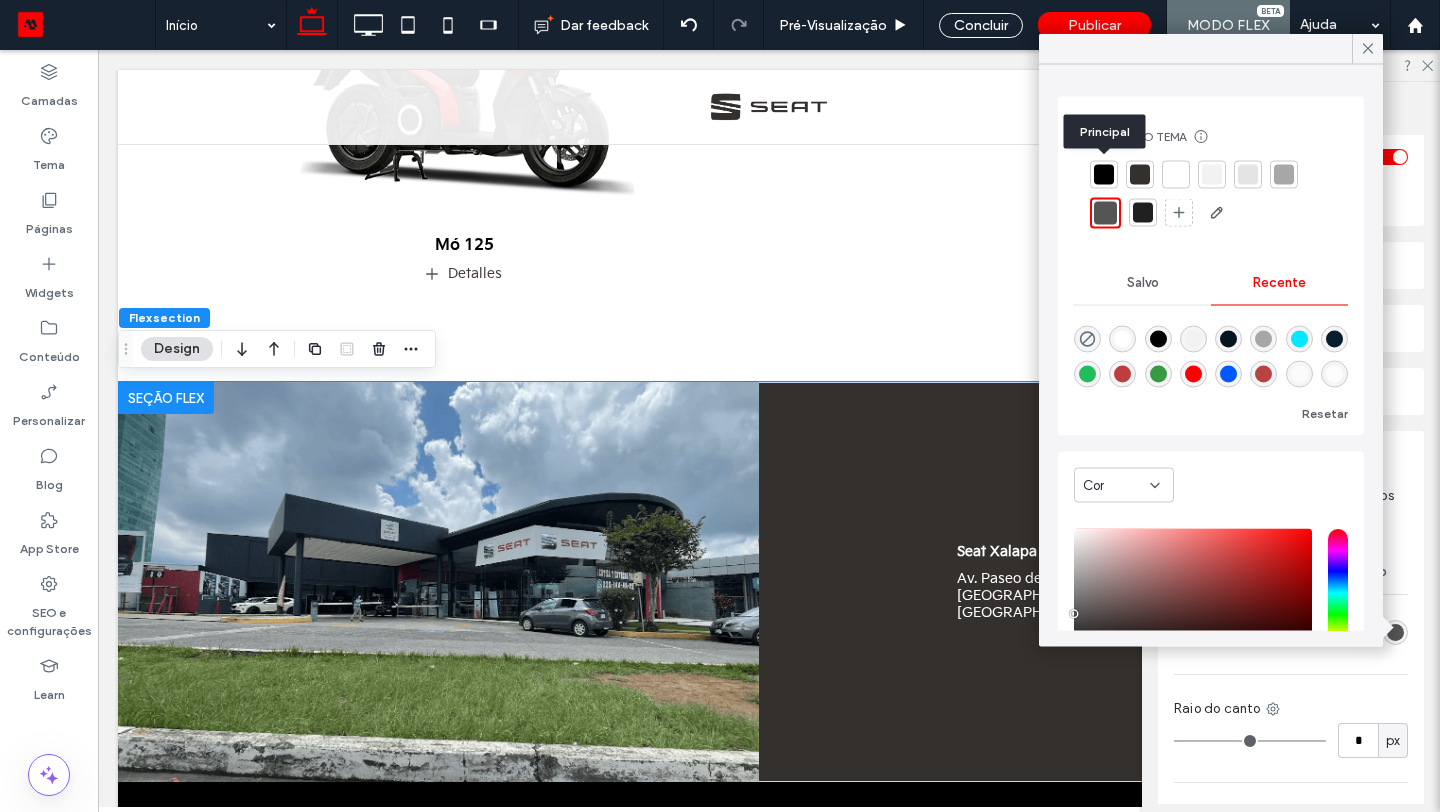 click at bounding box center (1104, 175) 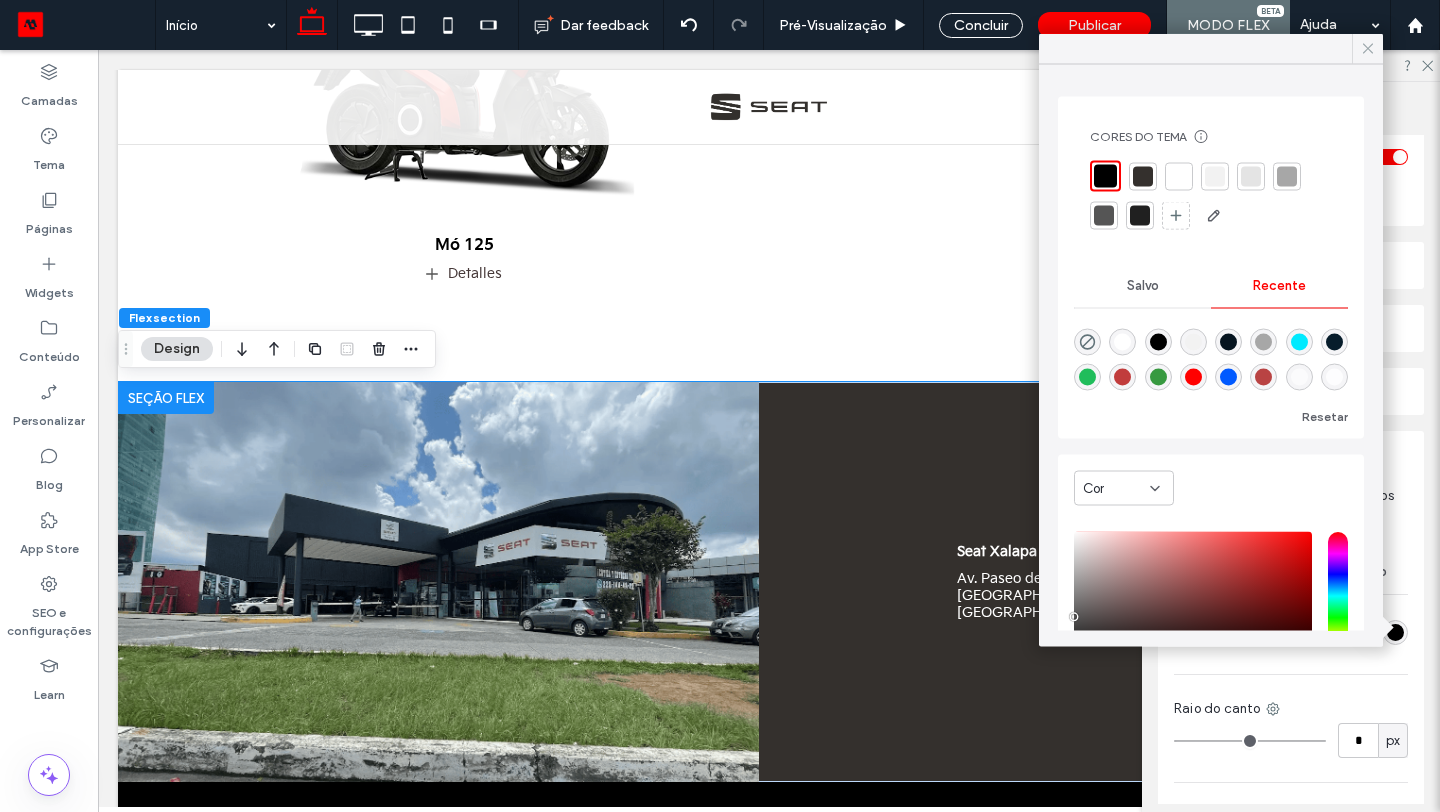 click 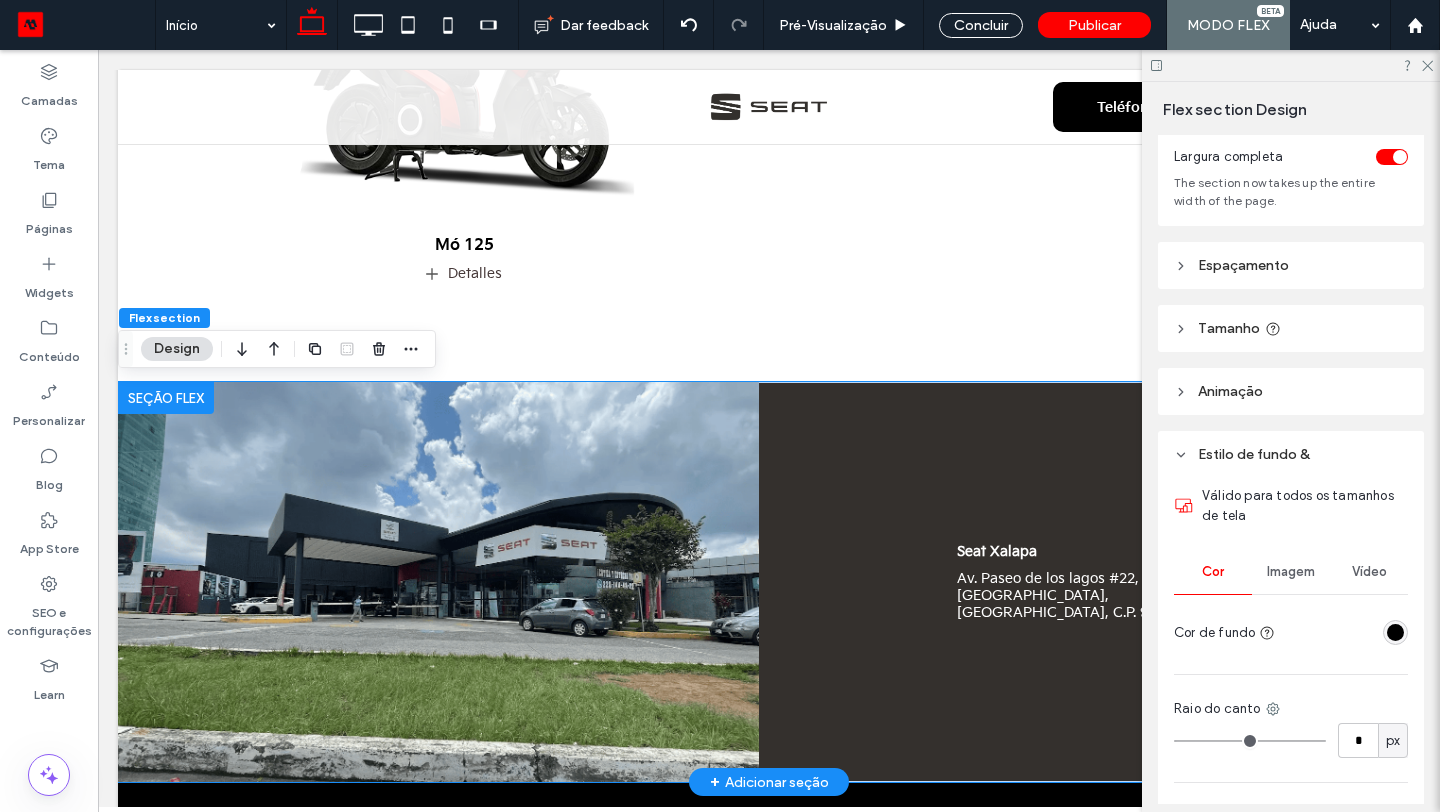 click on "Seat Xalapa Av. Paseo de los lagos #22, Fracc. [GEOGRAPHIC_DATA], [GEOGRAPHIC_DATA], C.P. 91193" at bounding box center (1104, 582) 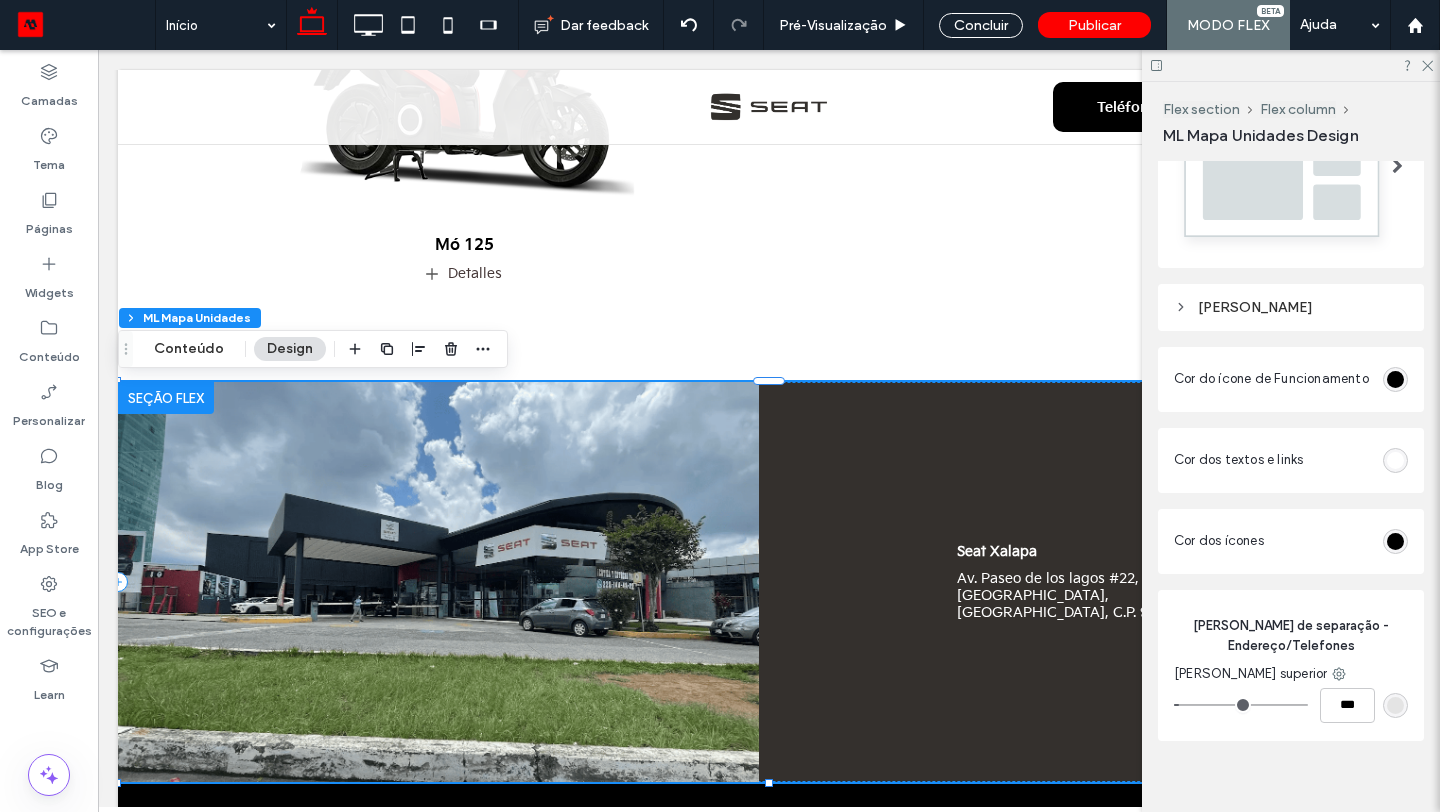 scroll, scrollTop: 414, scrollLeft: 0, axis: vertical 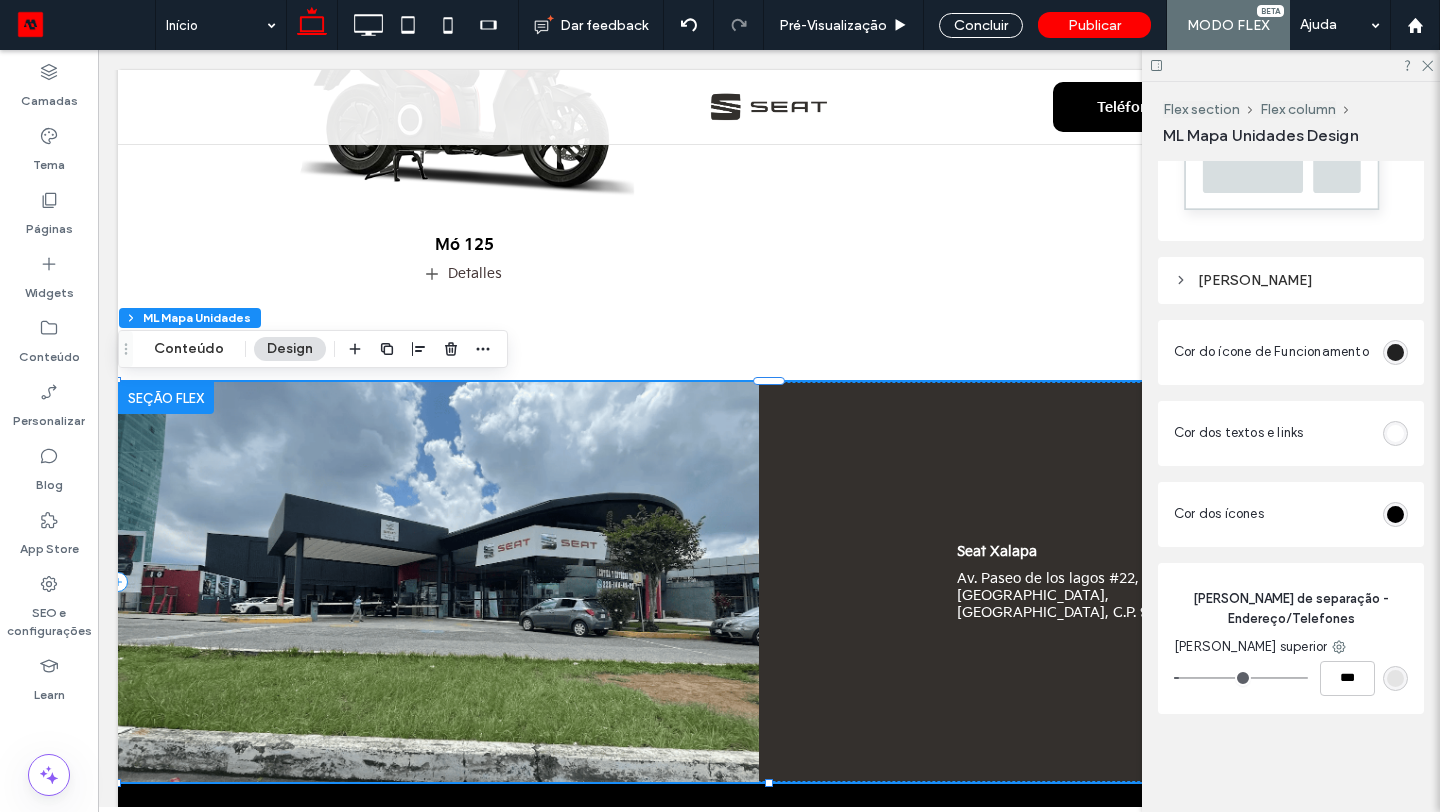 click at bounding box center [1395, 352] 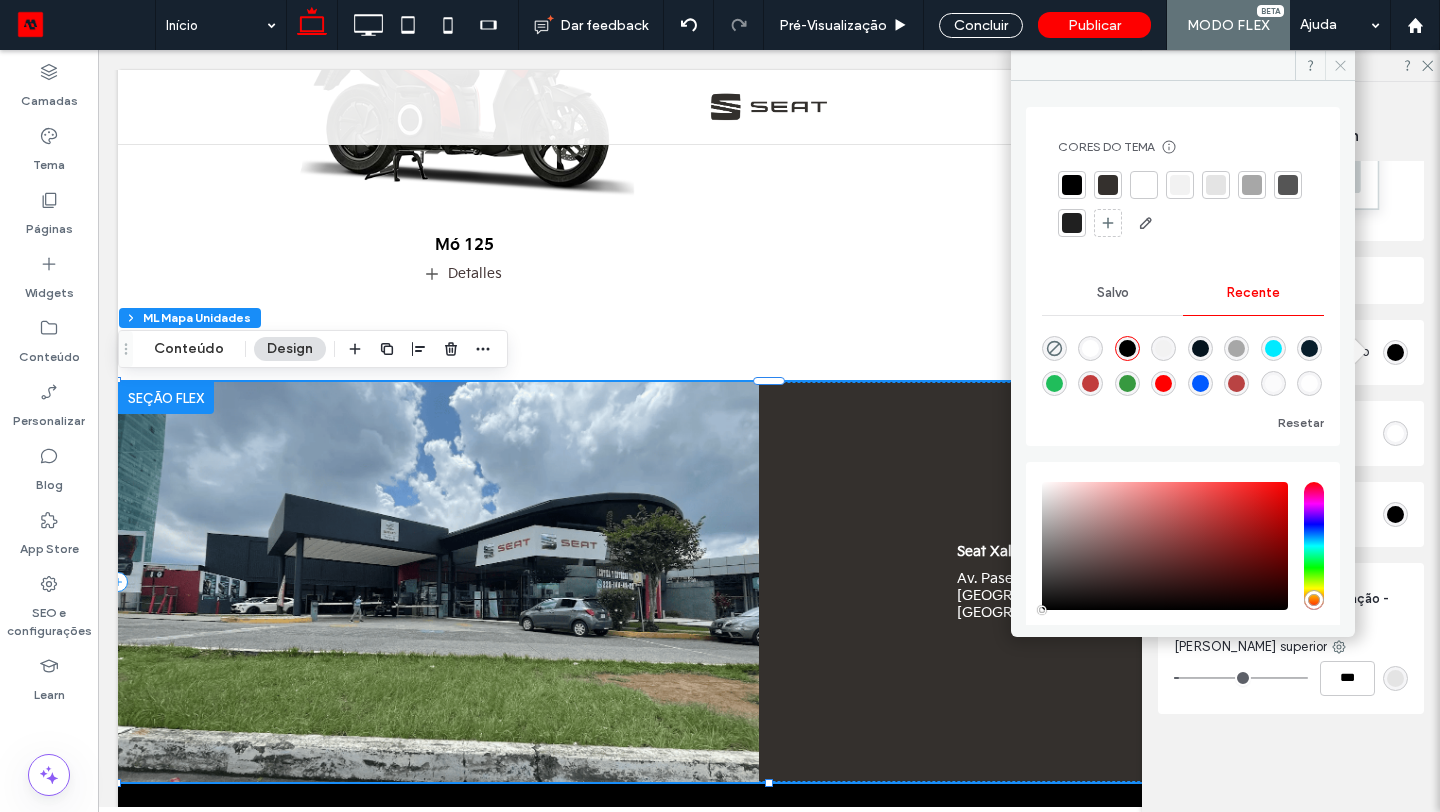 click 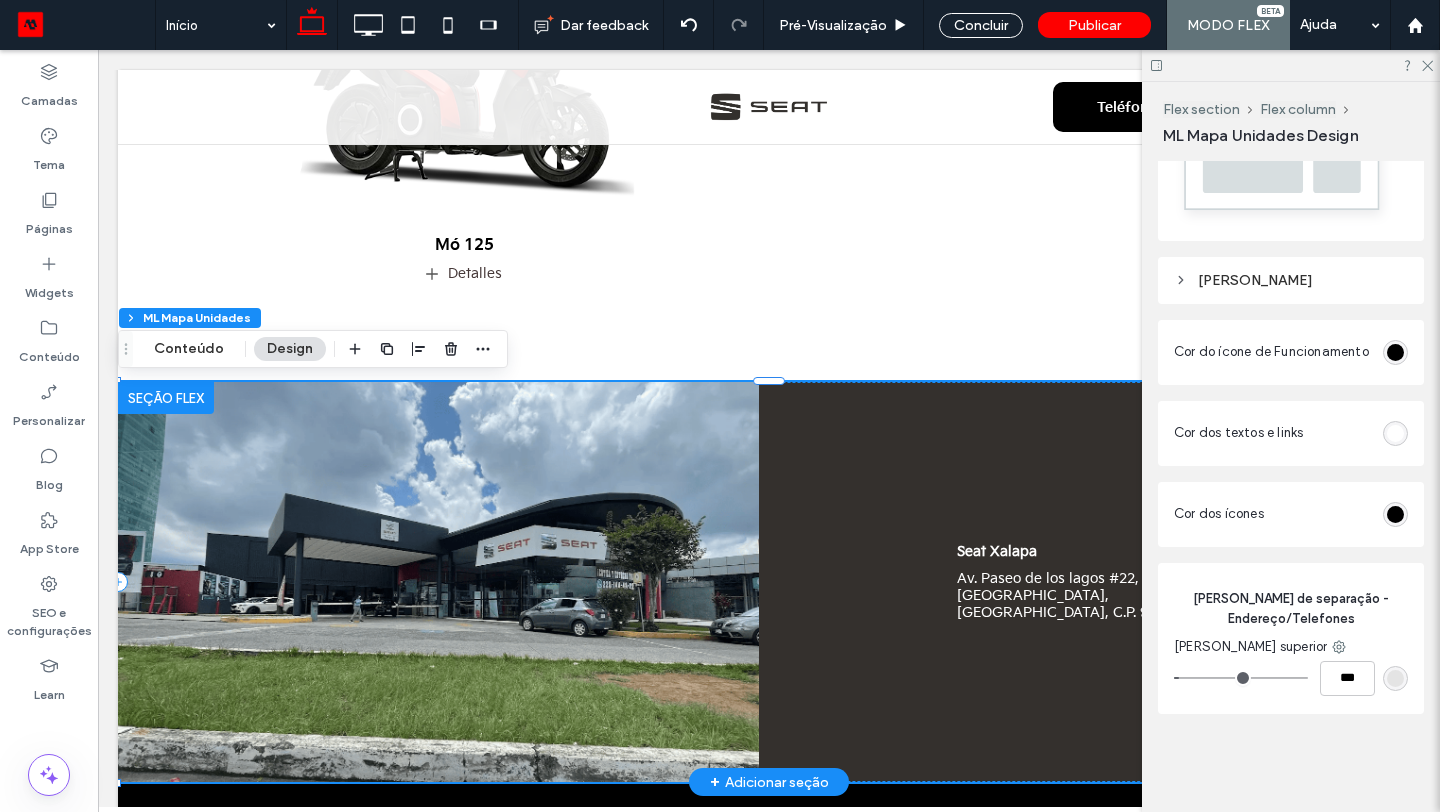 click at bounding box center (438, 582) 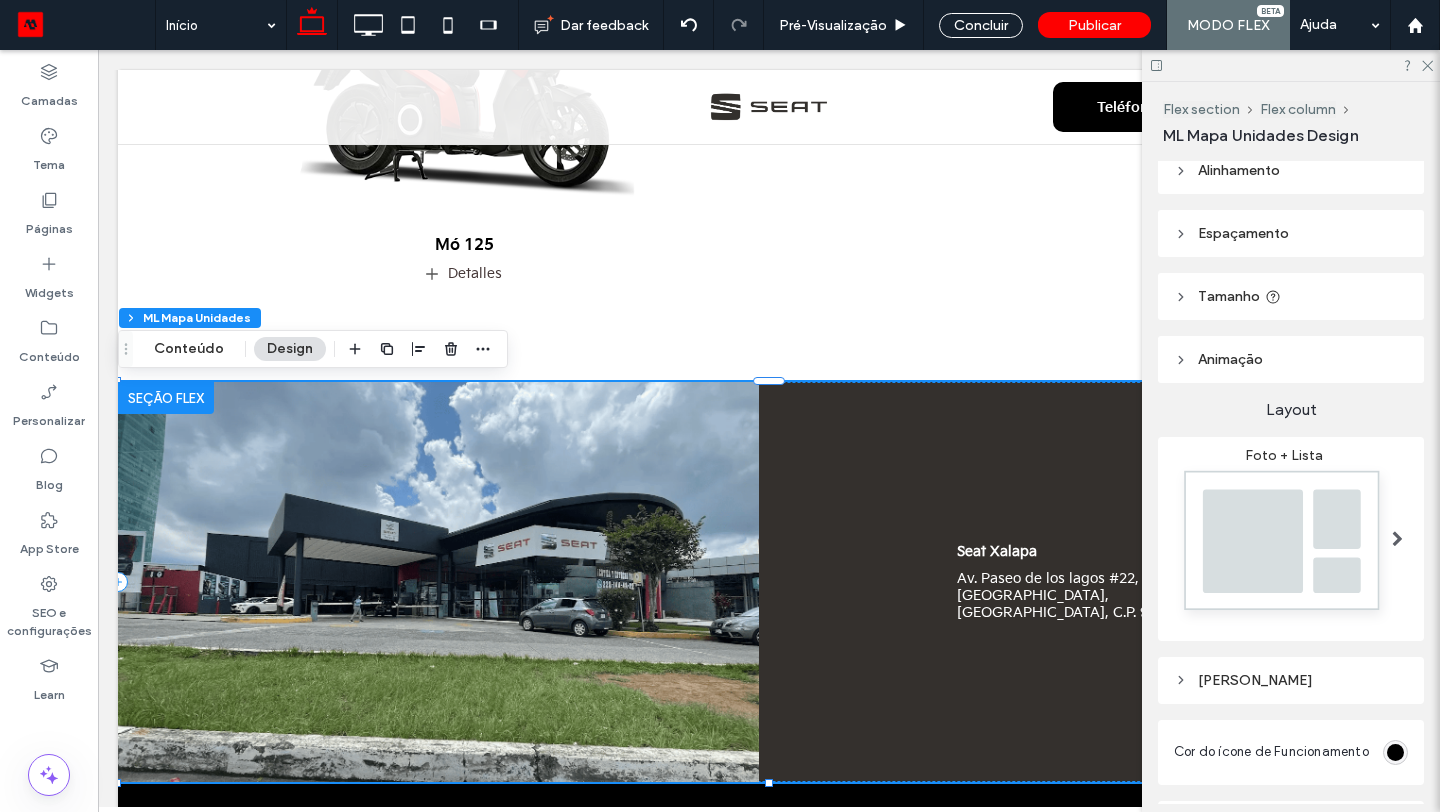scroll, scrollTop: 0, scrollLeft: 0, axis: both 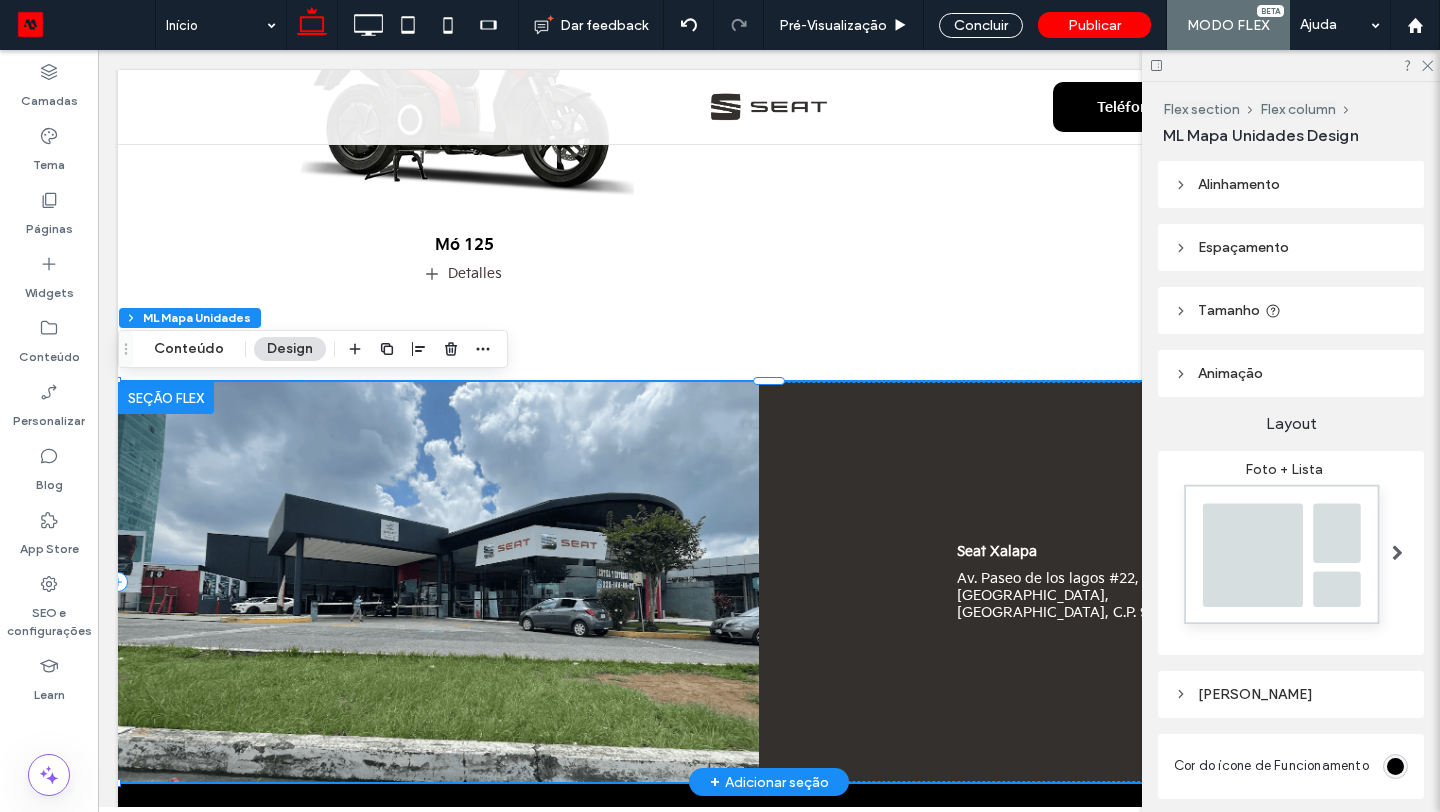 click on "Seat Xalapa Av. Paseo de los lagos #22, Fracc. [GEOGRAPHIC_DATA], [GEOGRAPHIC_DATA], C.P. 91193" at bounding box center (1104, 582) 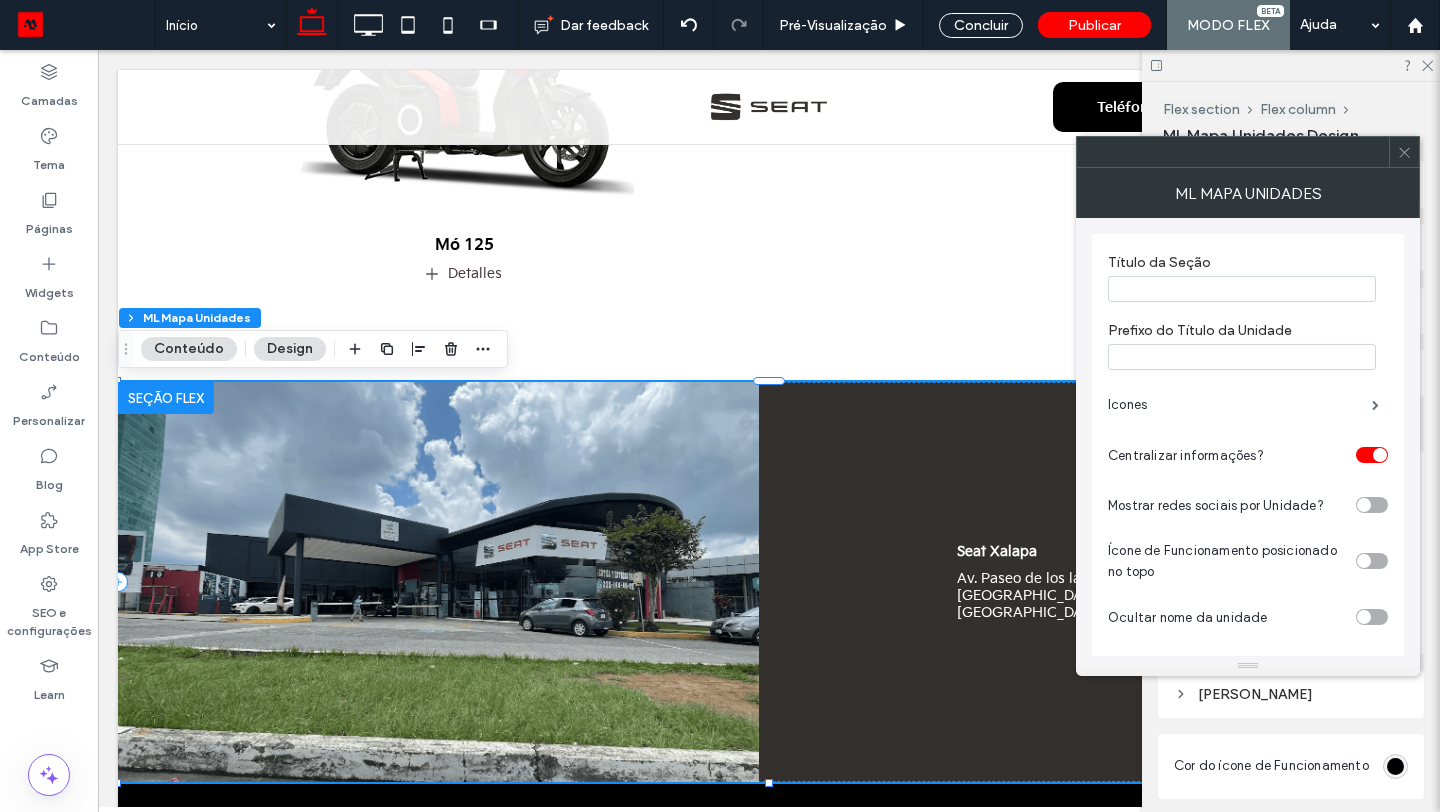 scroll, scrollTop: 170, scrollLeft: 0, axis: vertical 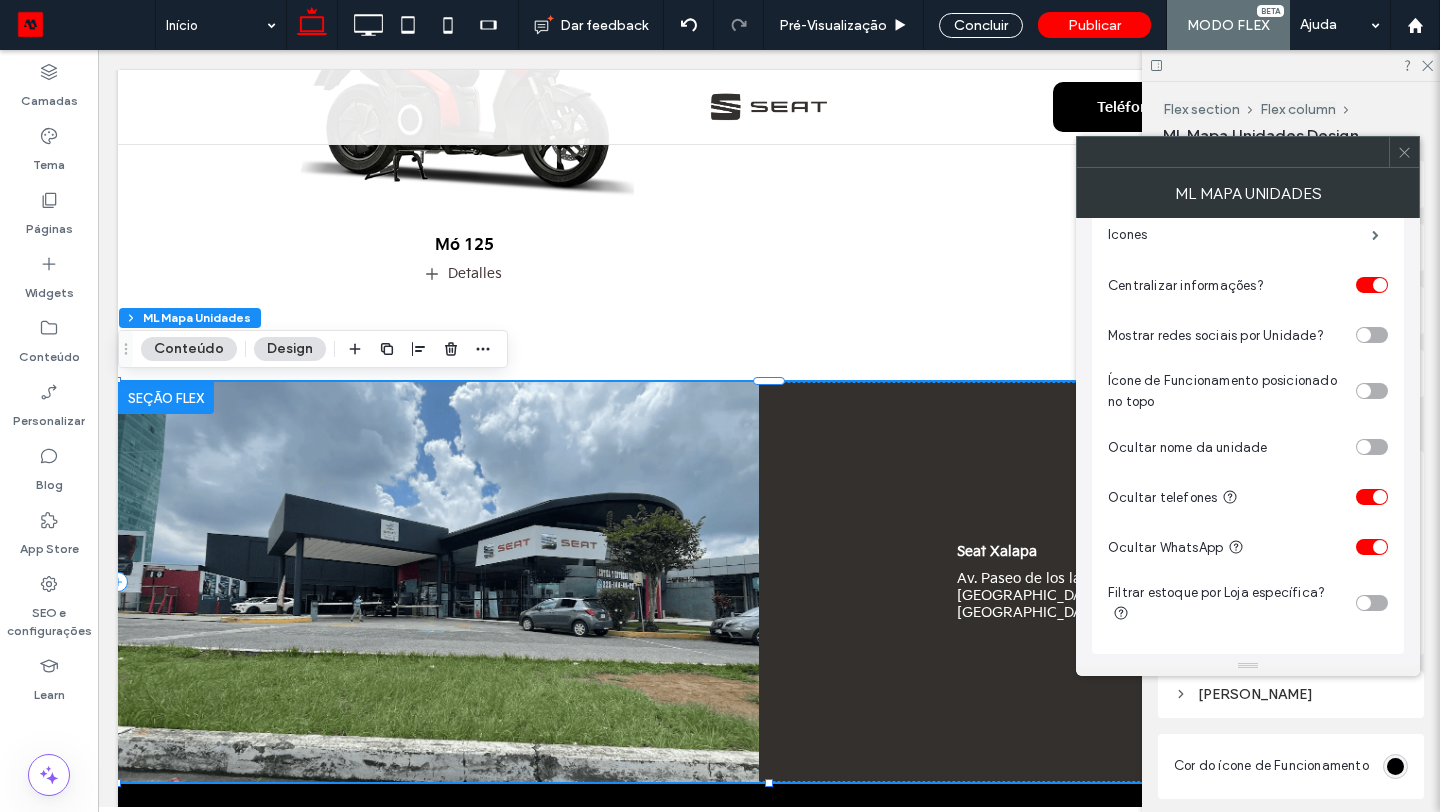 click 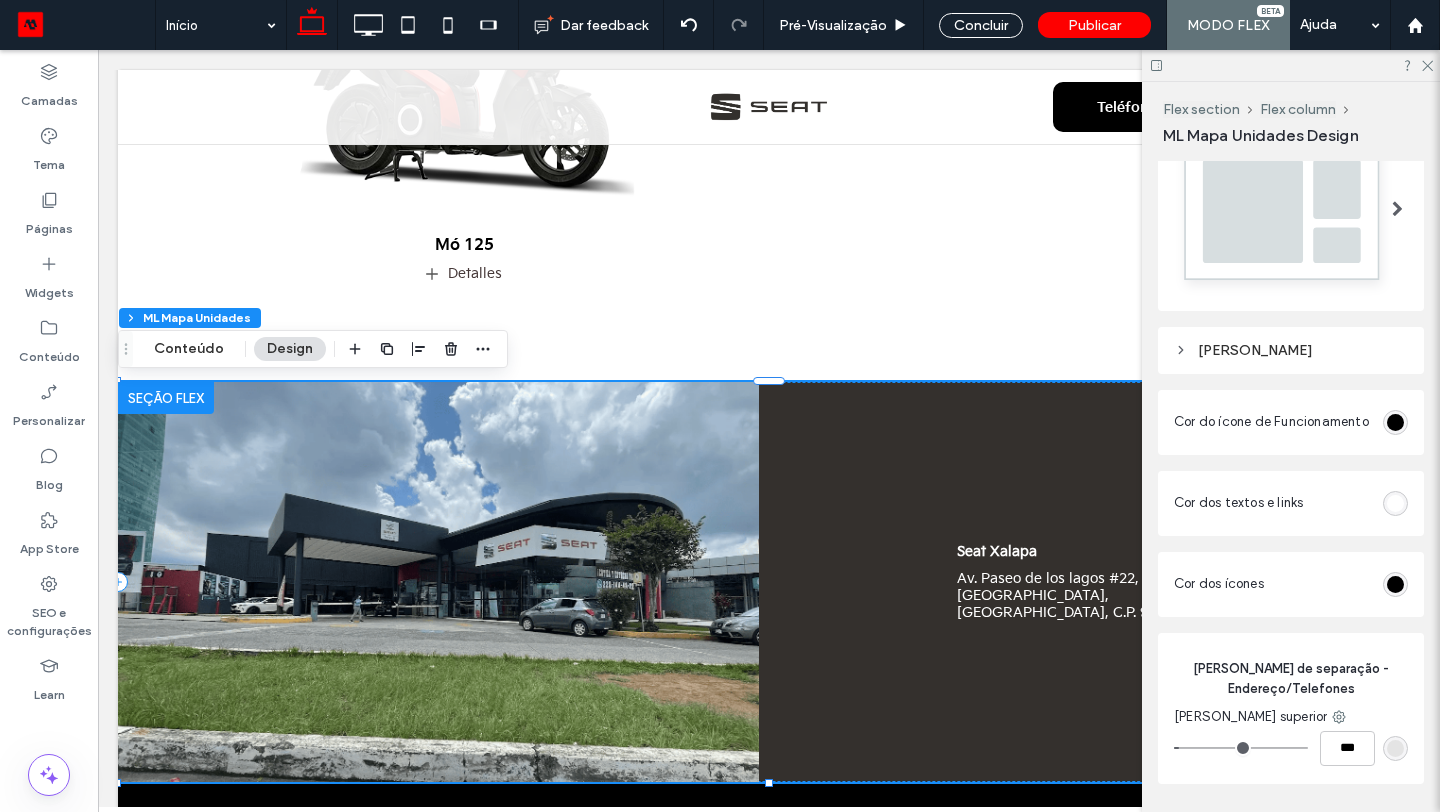 scroll, scrollTop: 414, scrollLeft: 0, axis: vertical 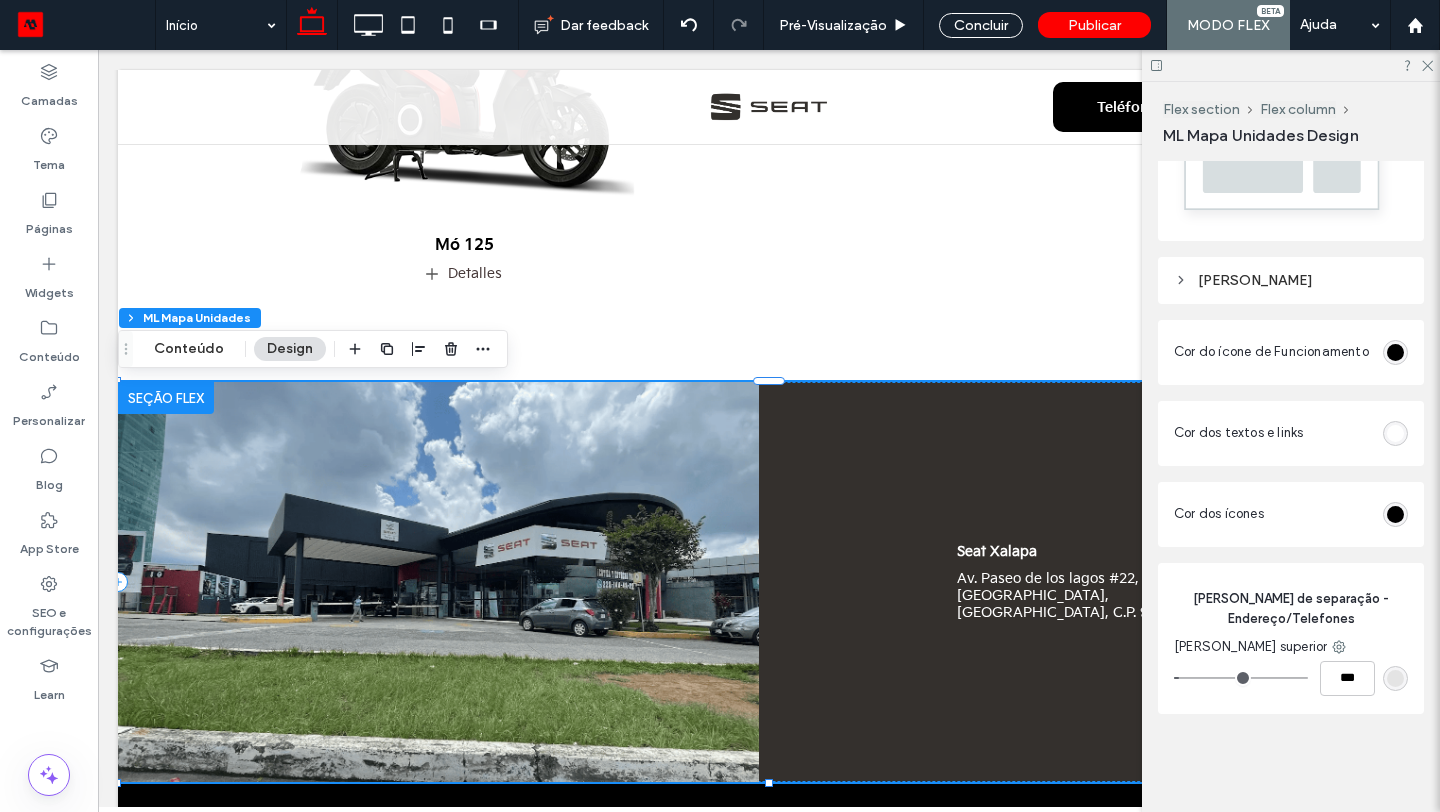 type on "*" 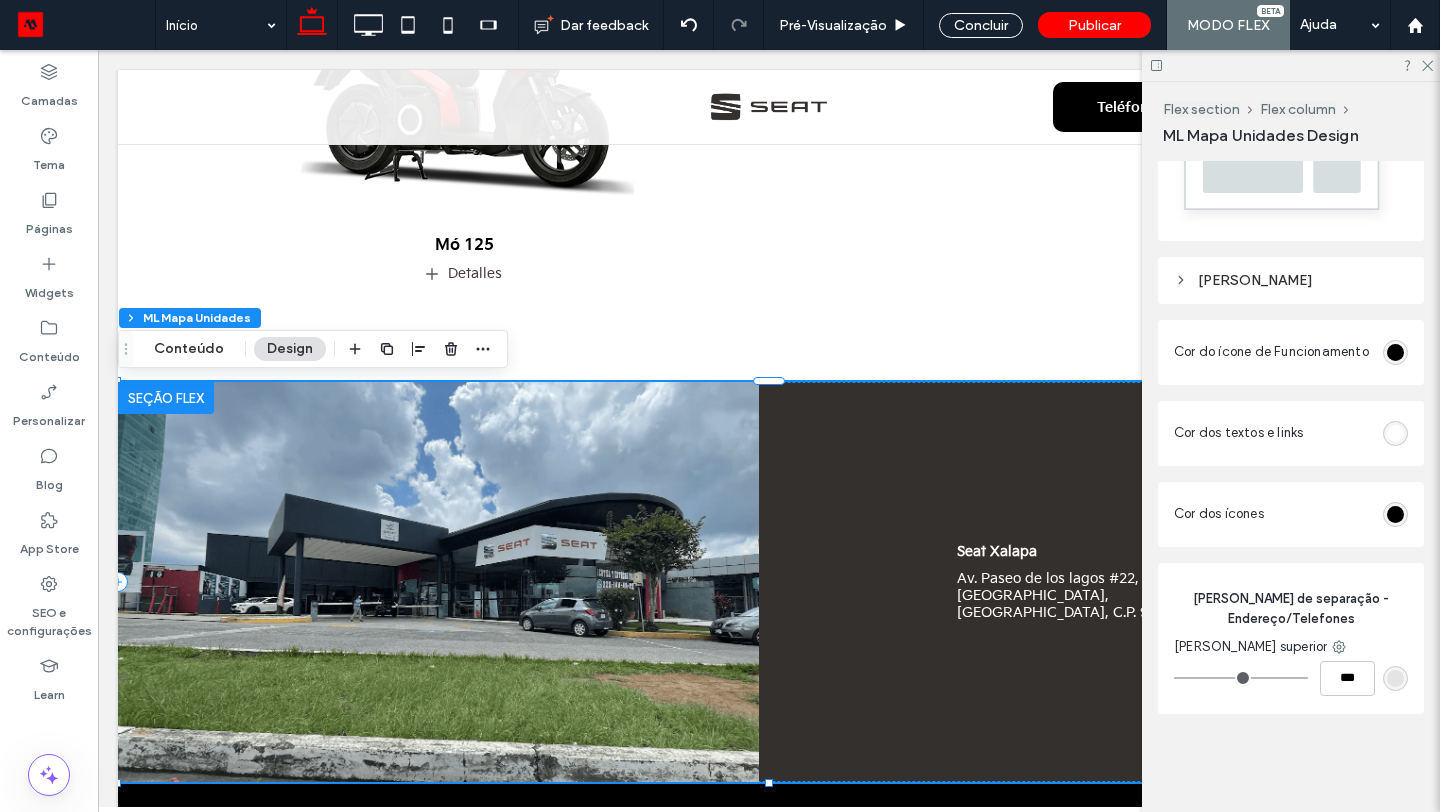 drag, startPoint x: 1185, startPoint y: 680, endPoint x: 1173, endPoint y: 680, distance: 12 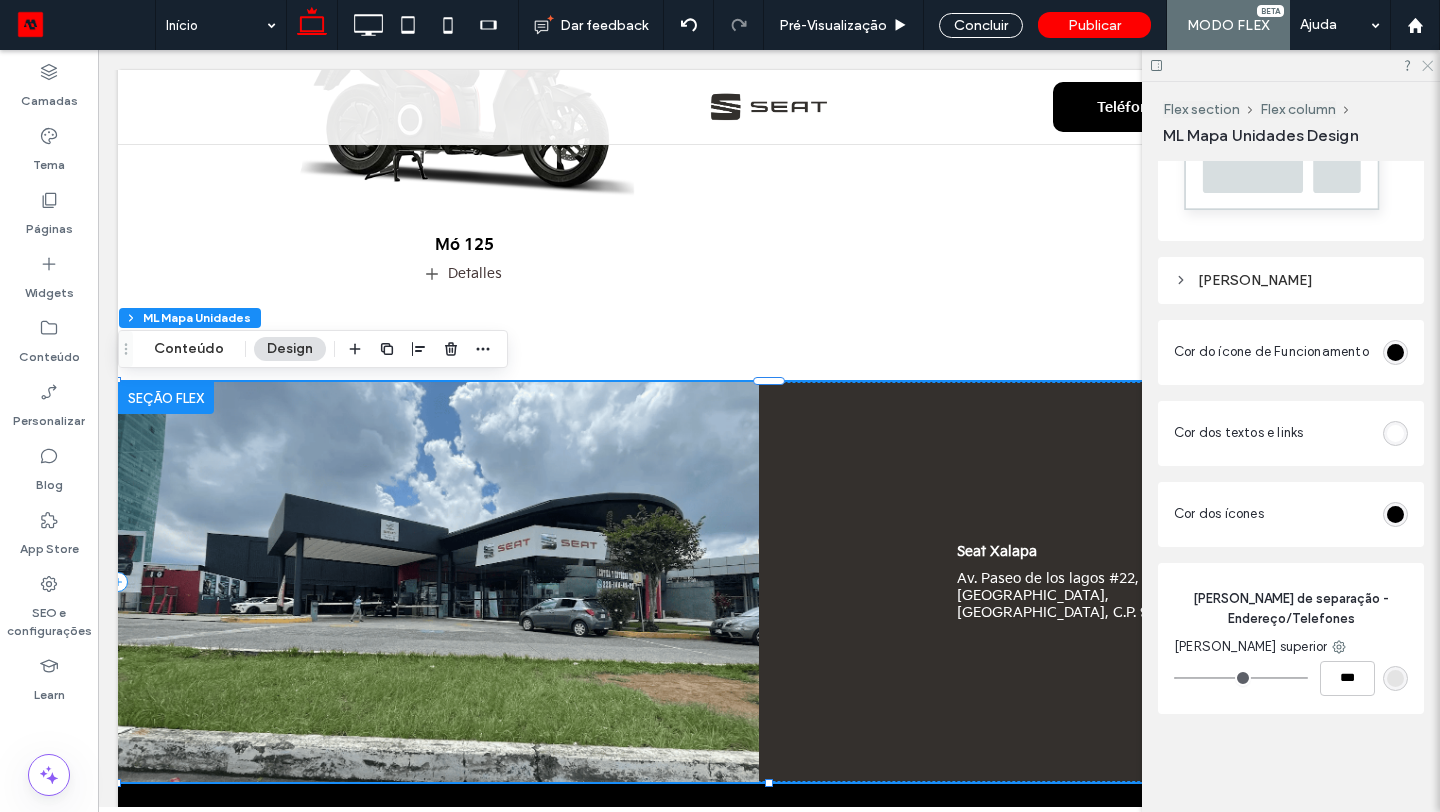 click 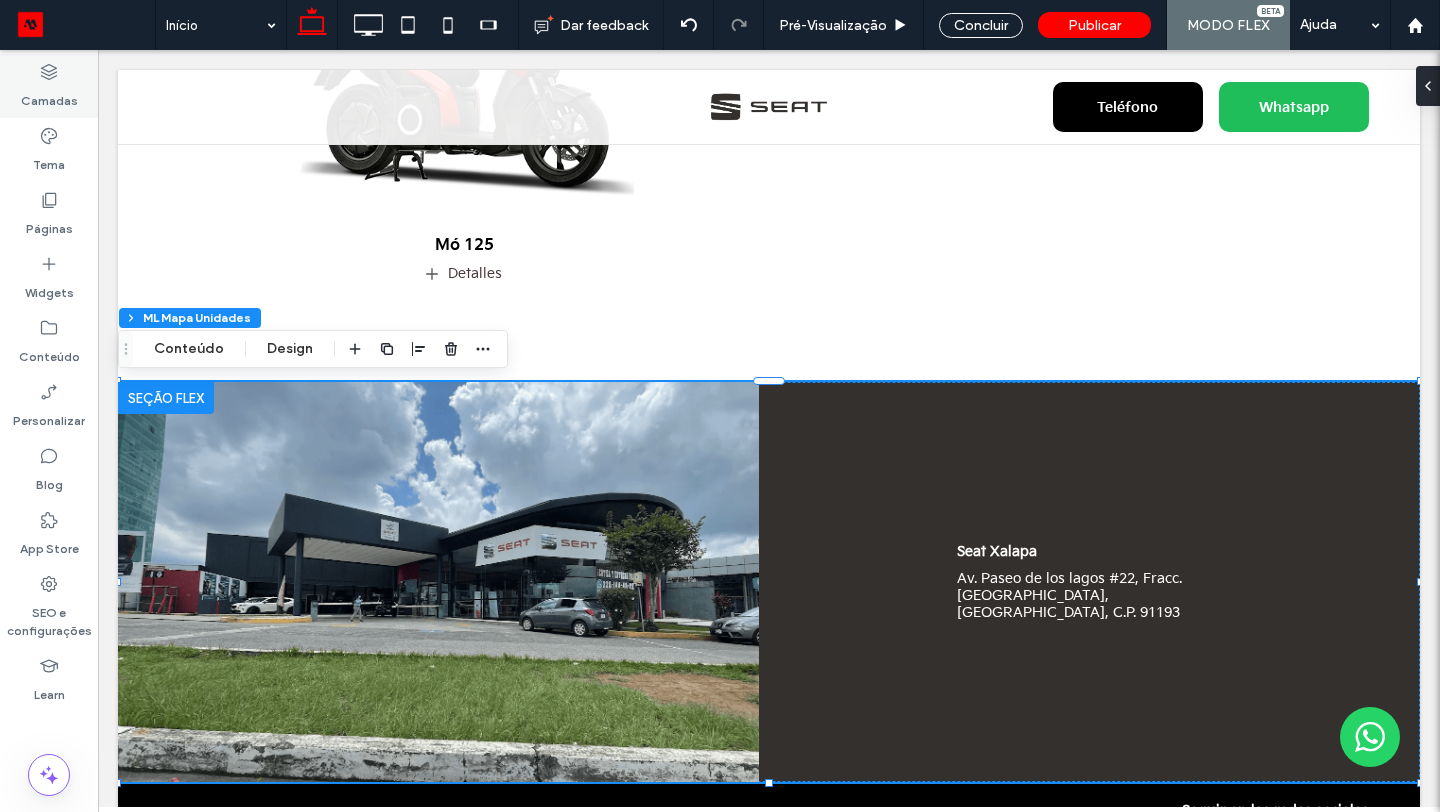 click 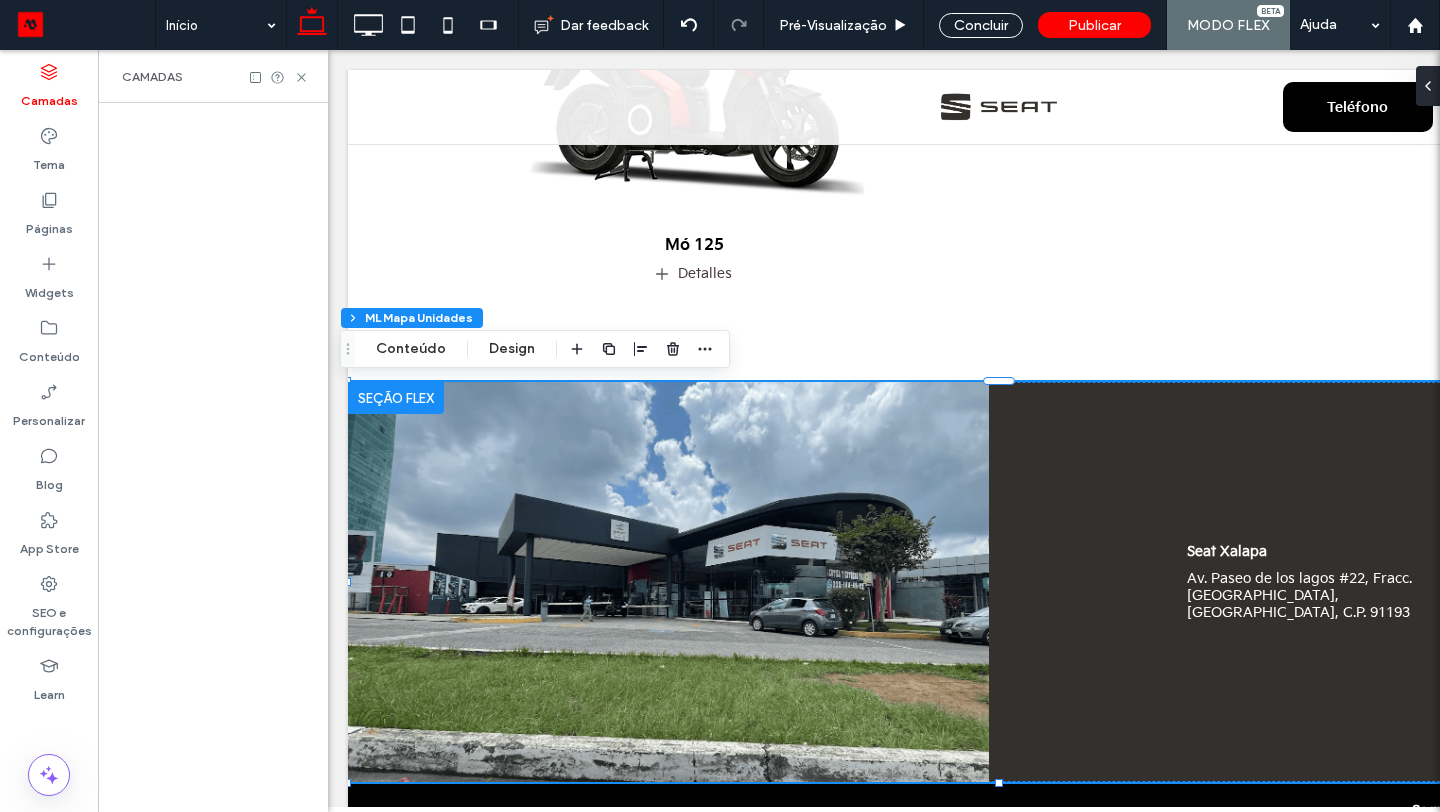 scroll, scrollTop: 0, scrollLeft: 230, axis: horizontal 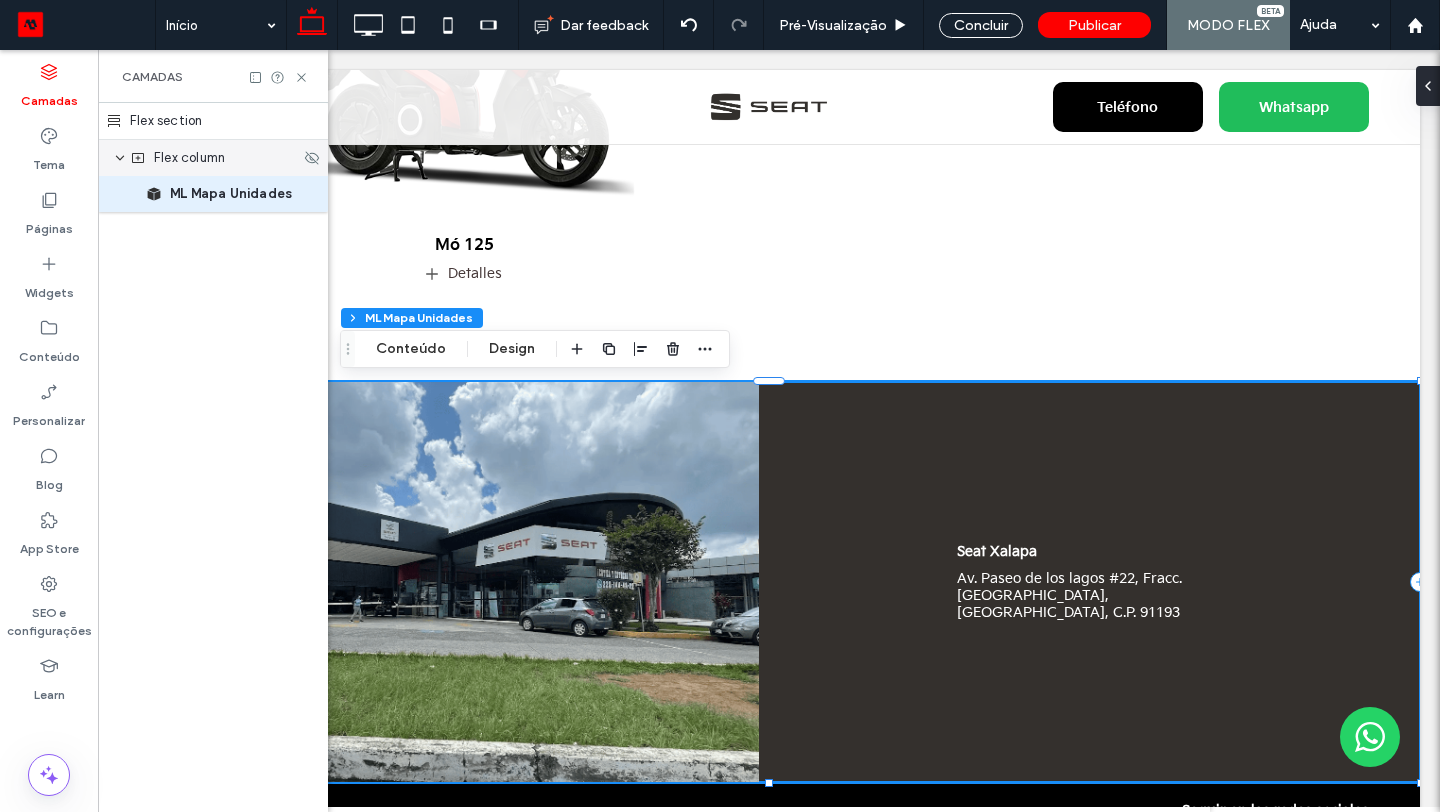 click on "Flex column" at bounding box center (189, 158) 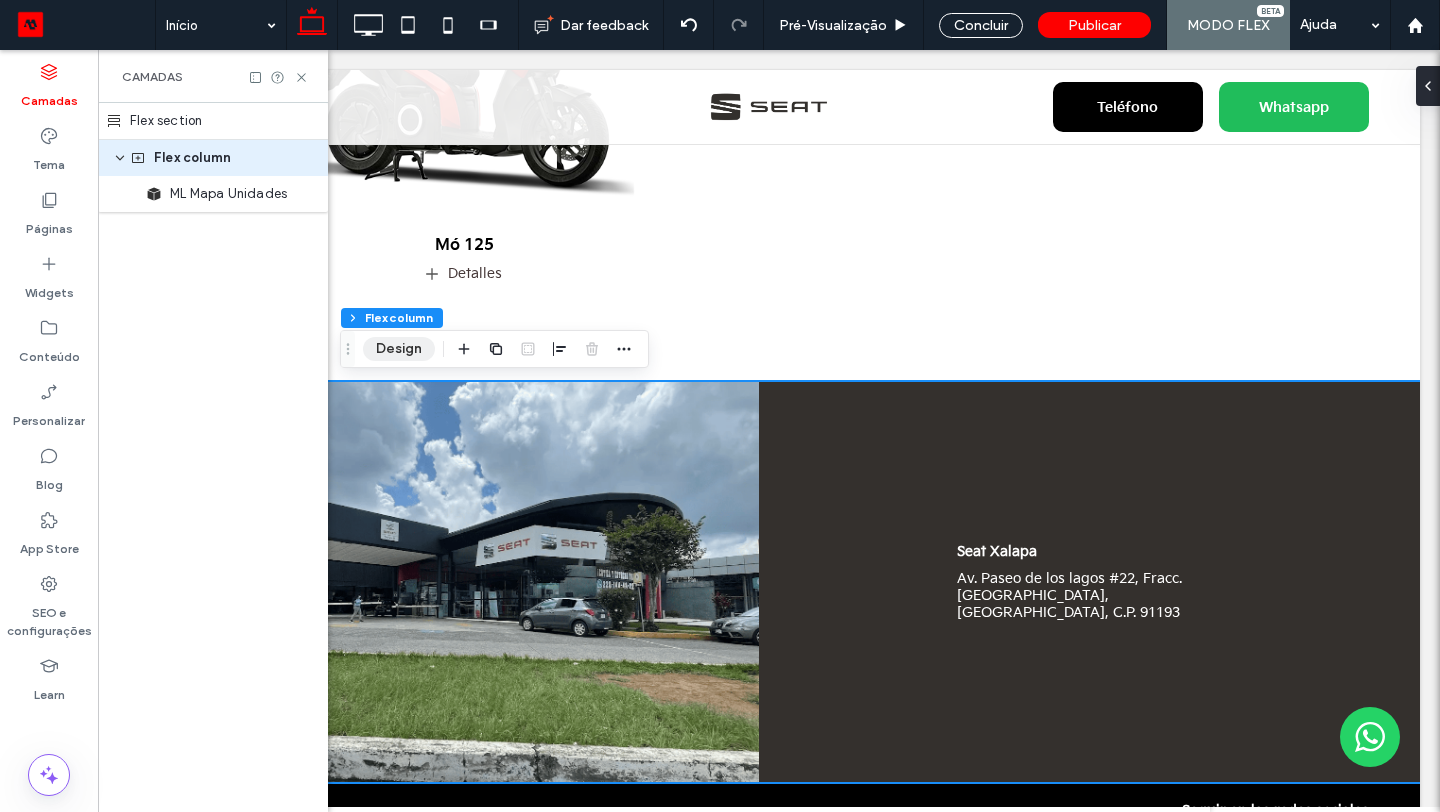 click on "Design" at bounding box center (399, 349) 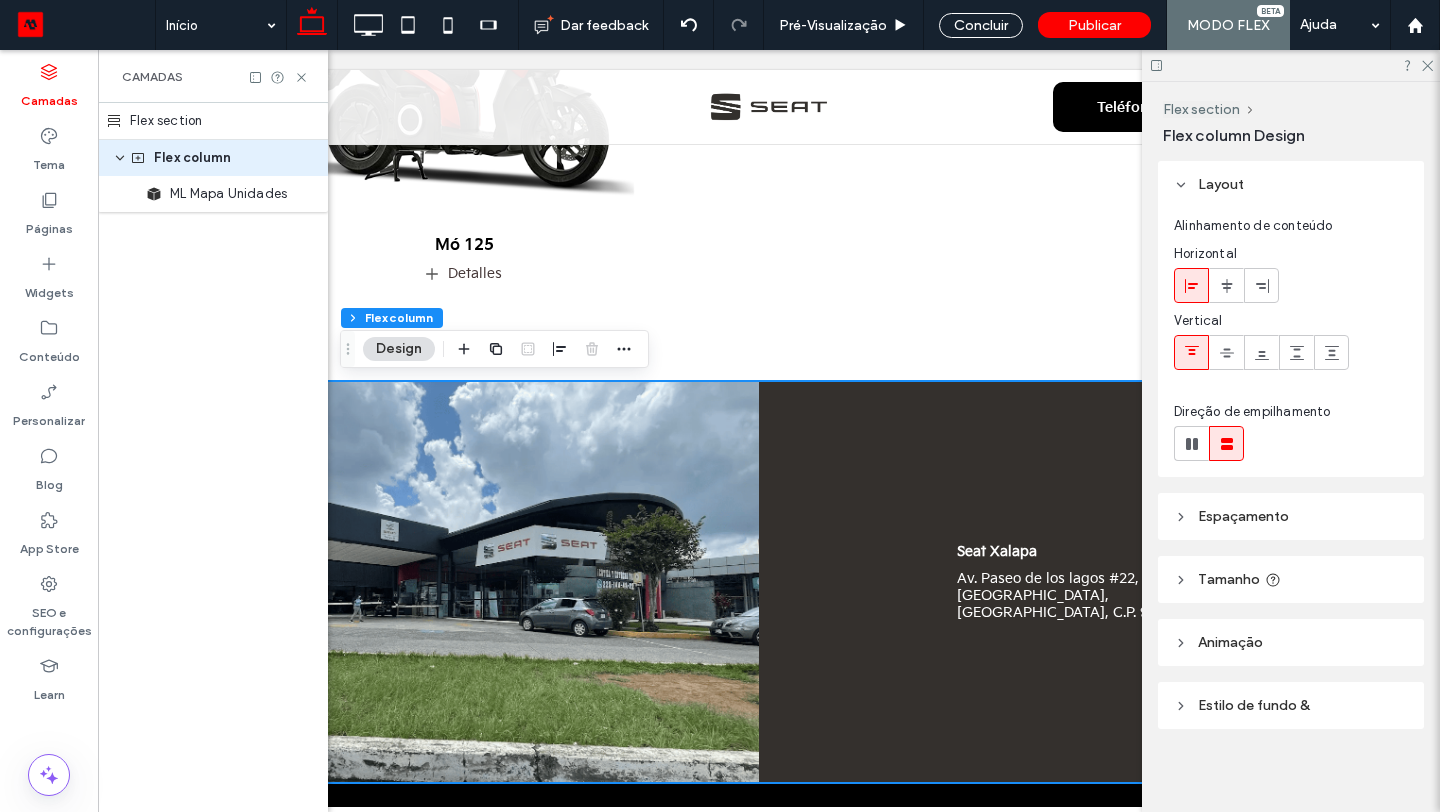 click on "Estilo de fundo &" at bounding box center (1291, 705) 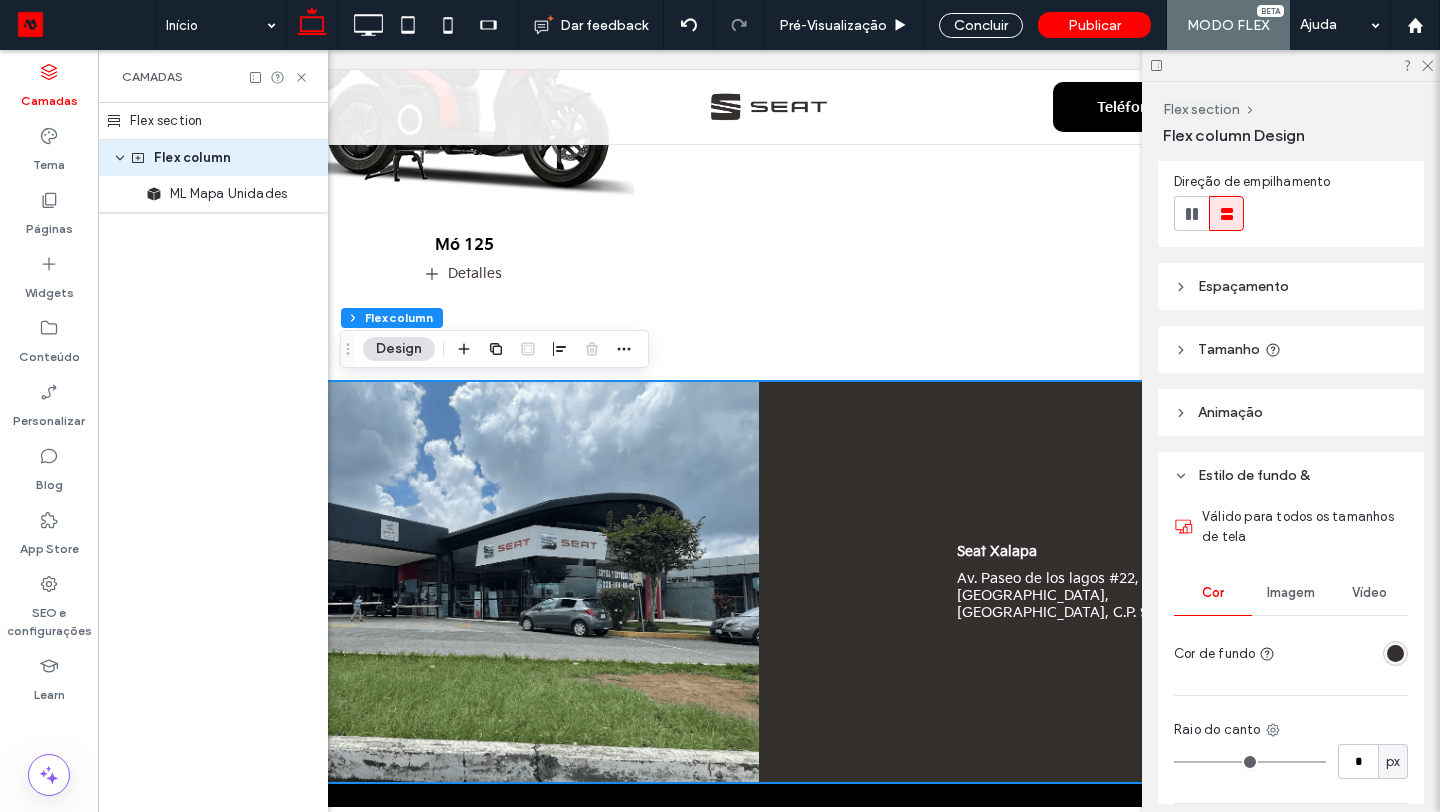 scroll, scrollTop: 248, scrollLeft: 0, axis: vertical 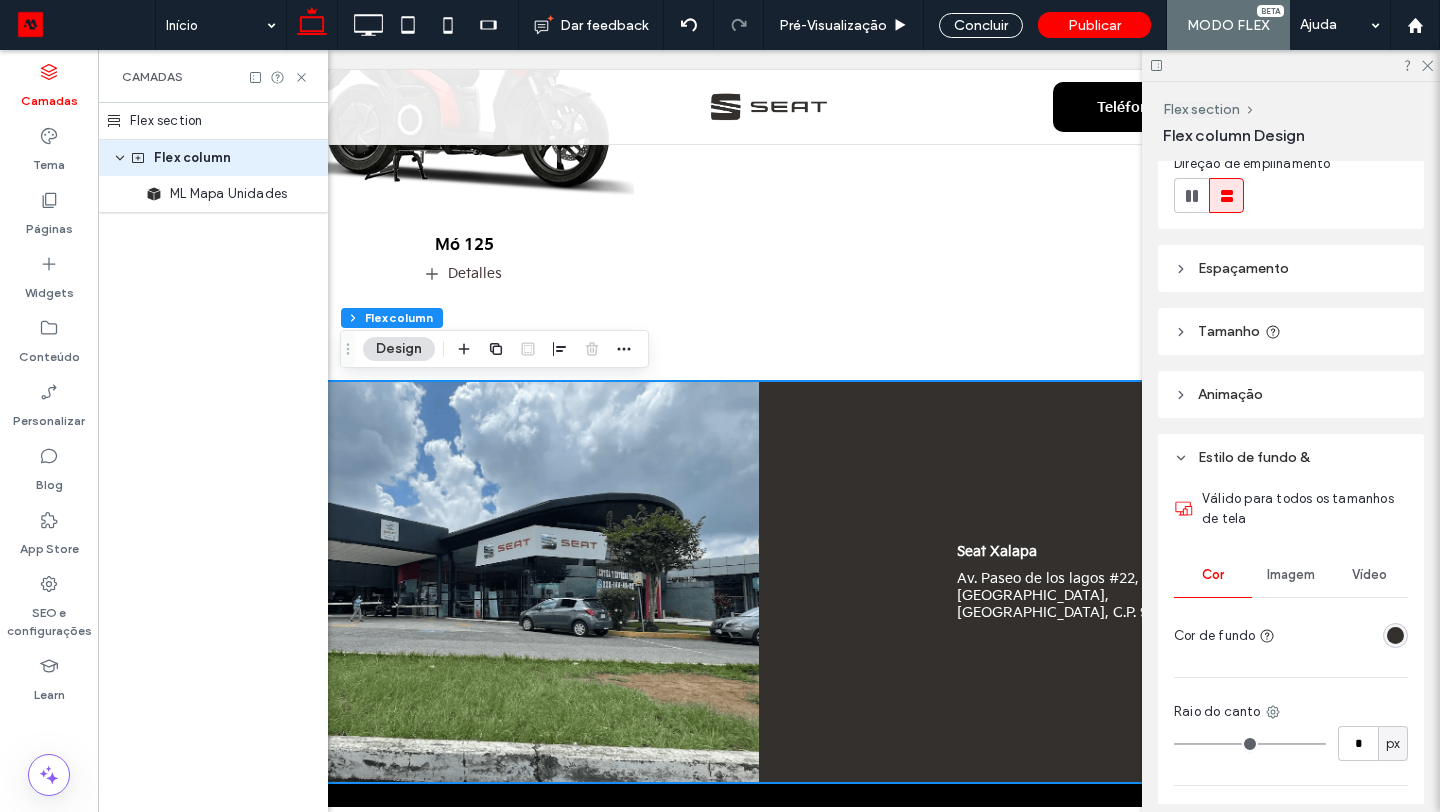 click at bounding box center [1395, 635] 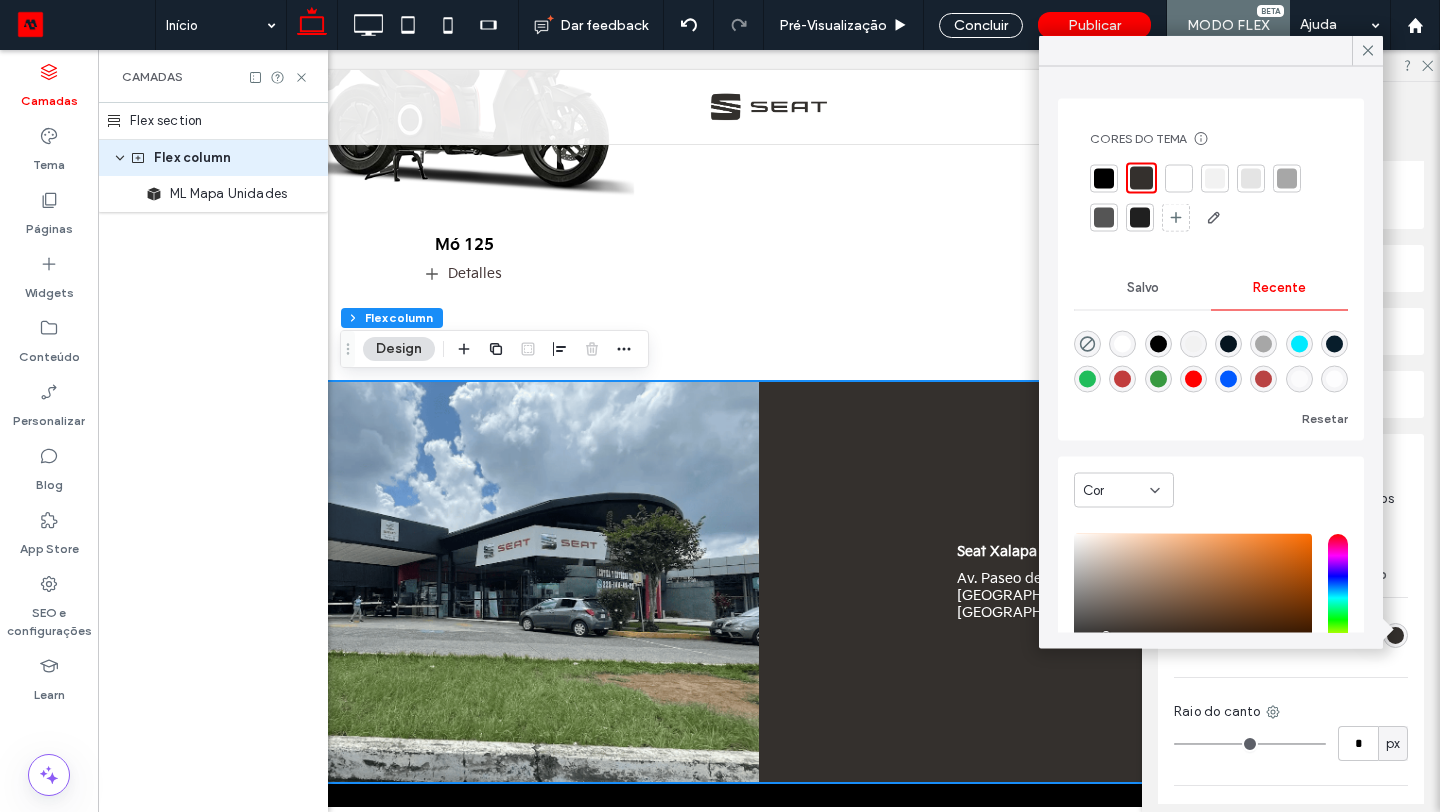 click at bounding box center (1104, 178) 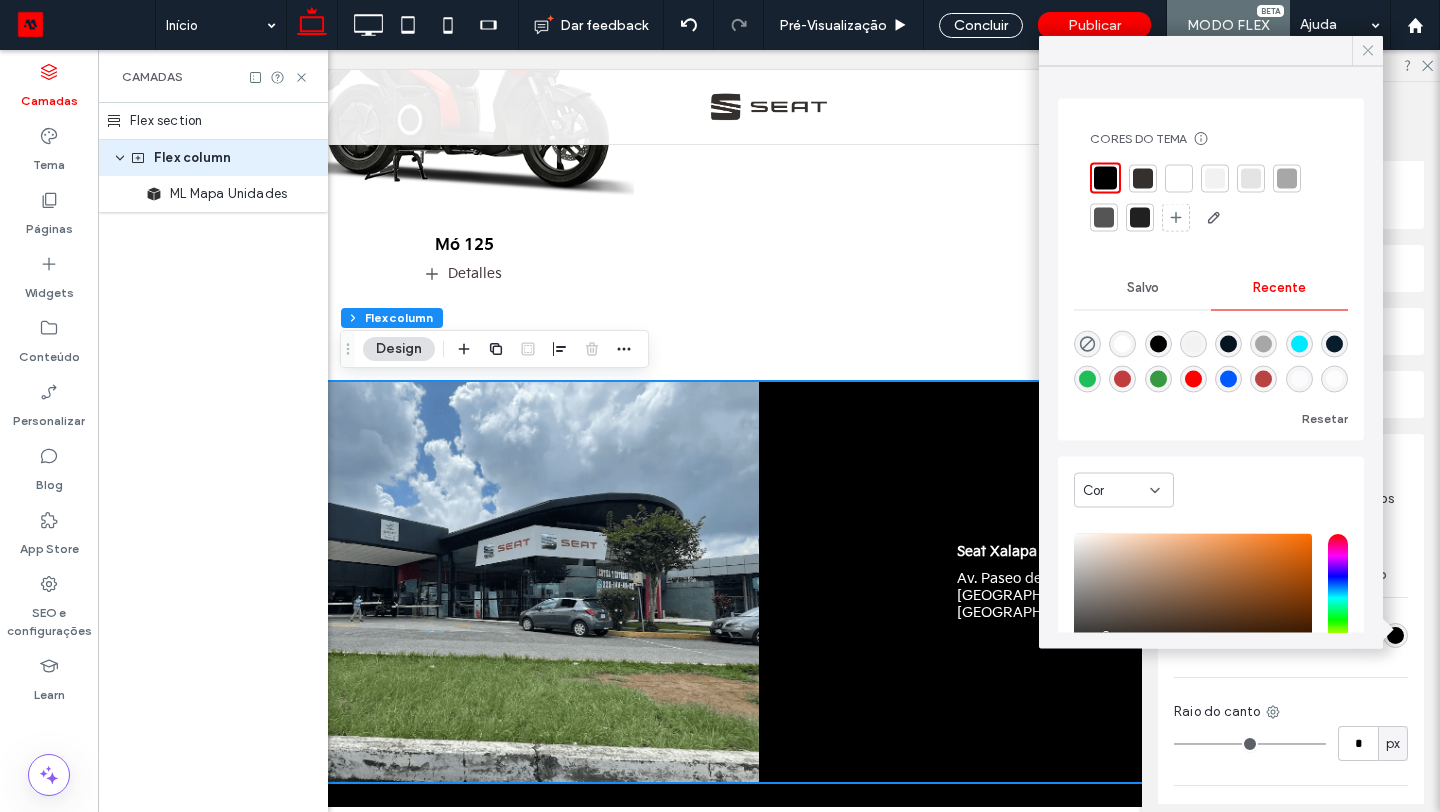 click 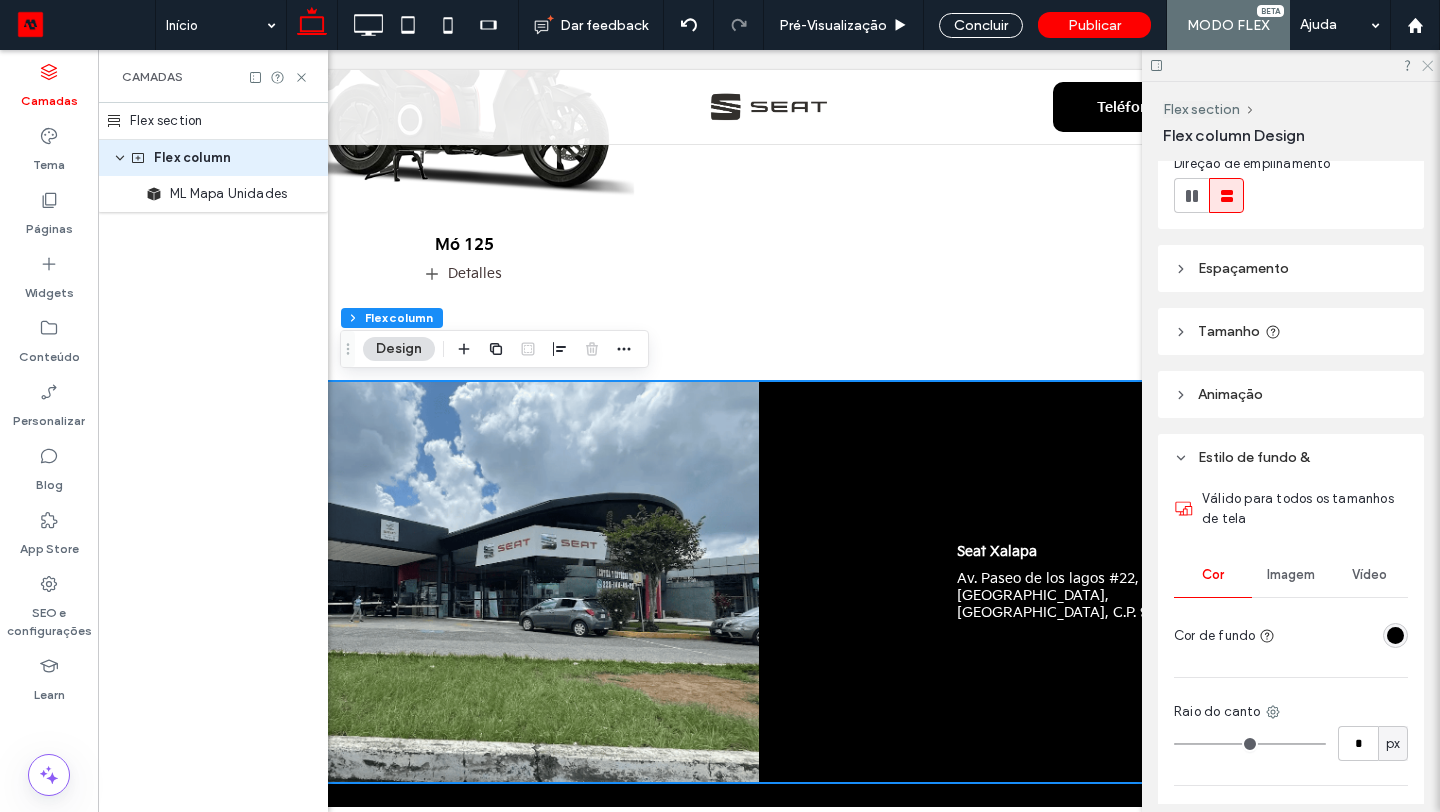 click 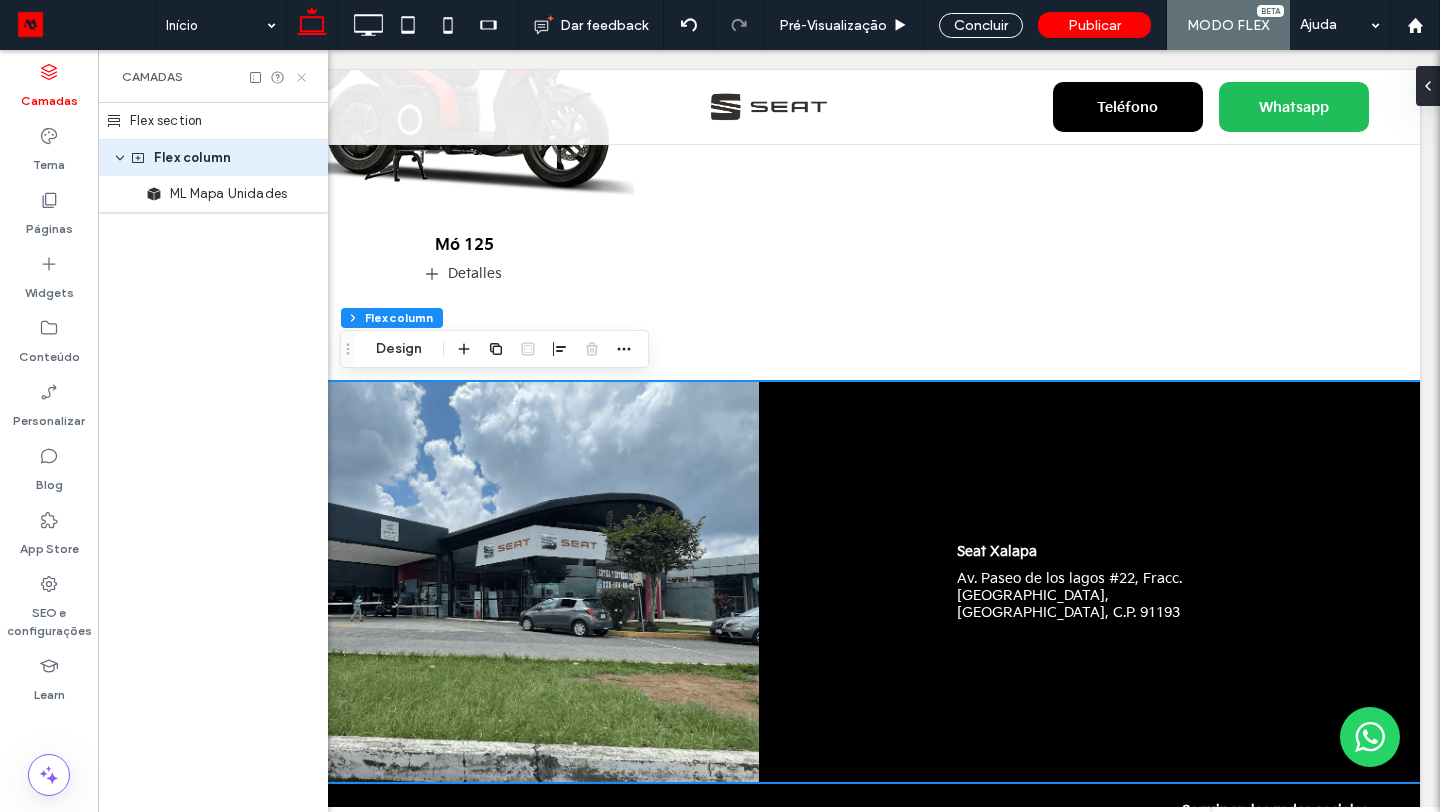 click 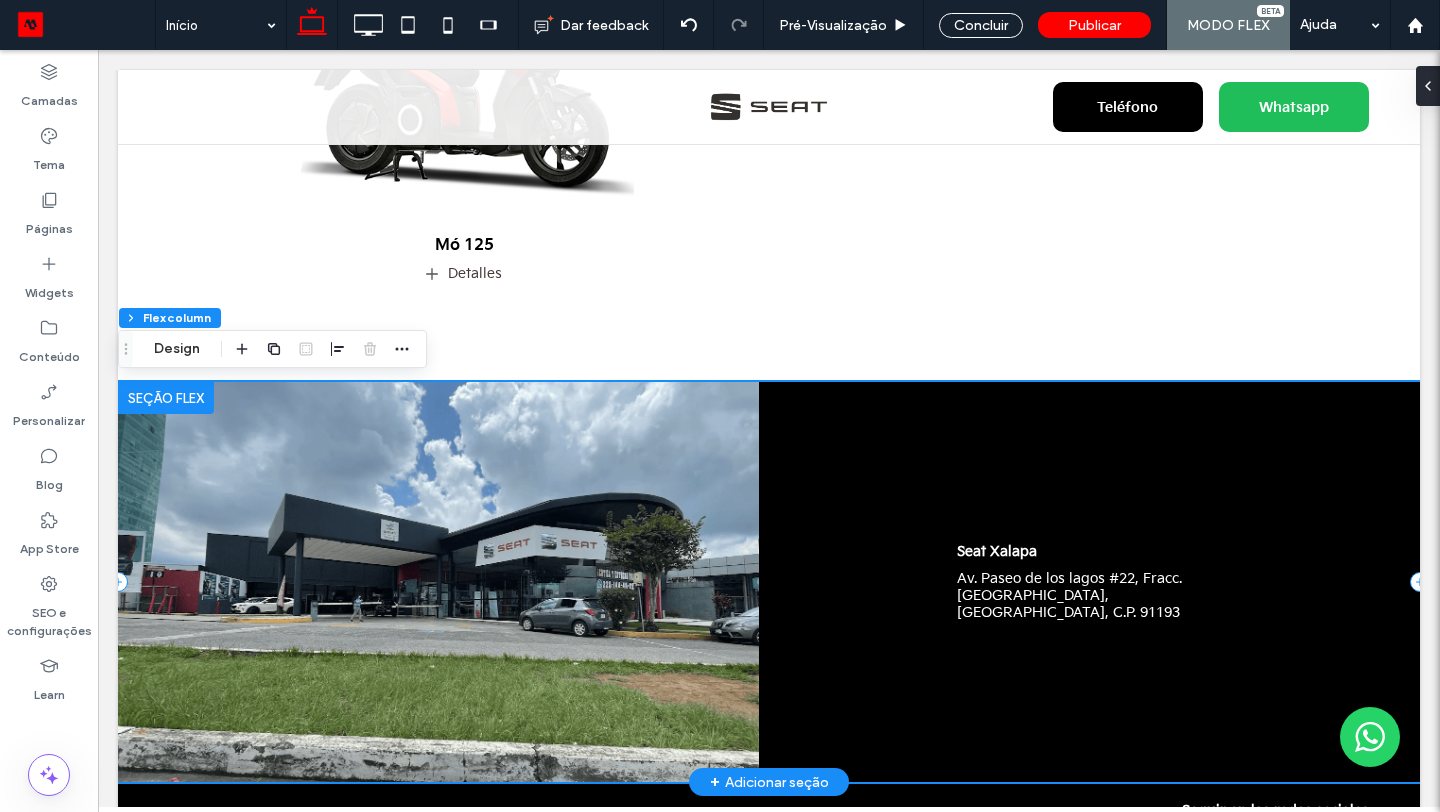 scroll, scrollTop: 14, scrollLeft: 0, axis: vertical 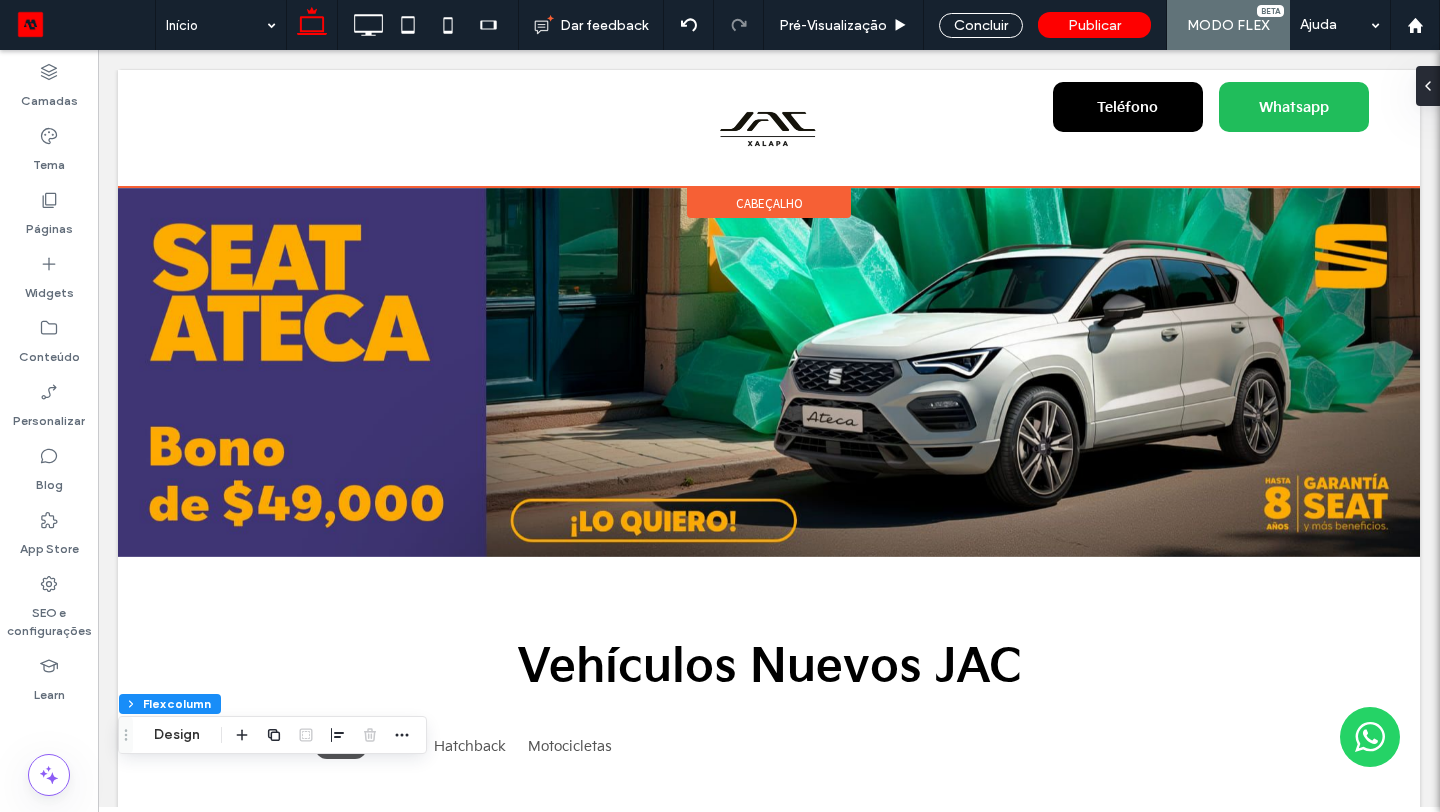click on "cabeçalho" at bounding box center (769, 203) 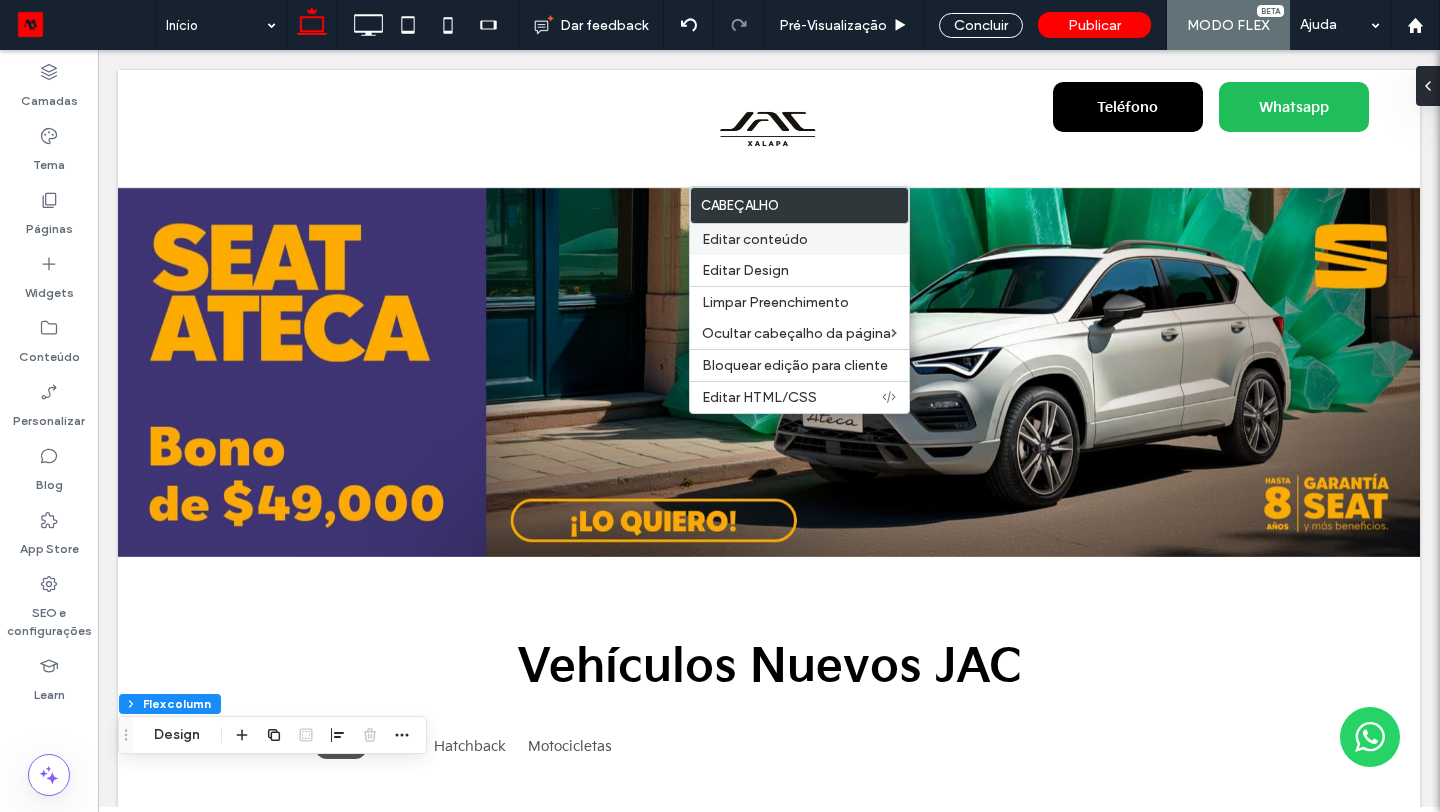 click on "Editar conteúdo" at bounding box center (755, 239) 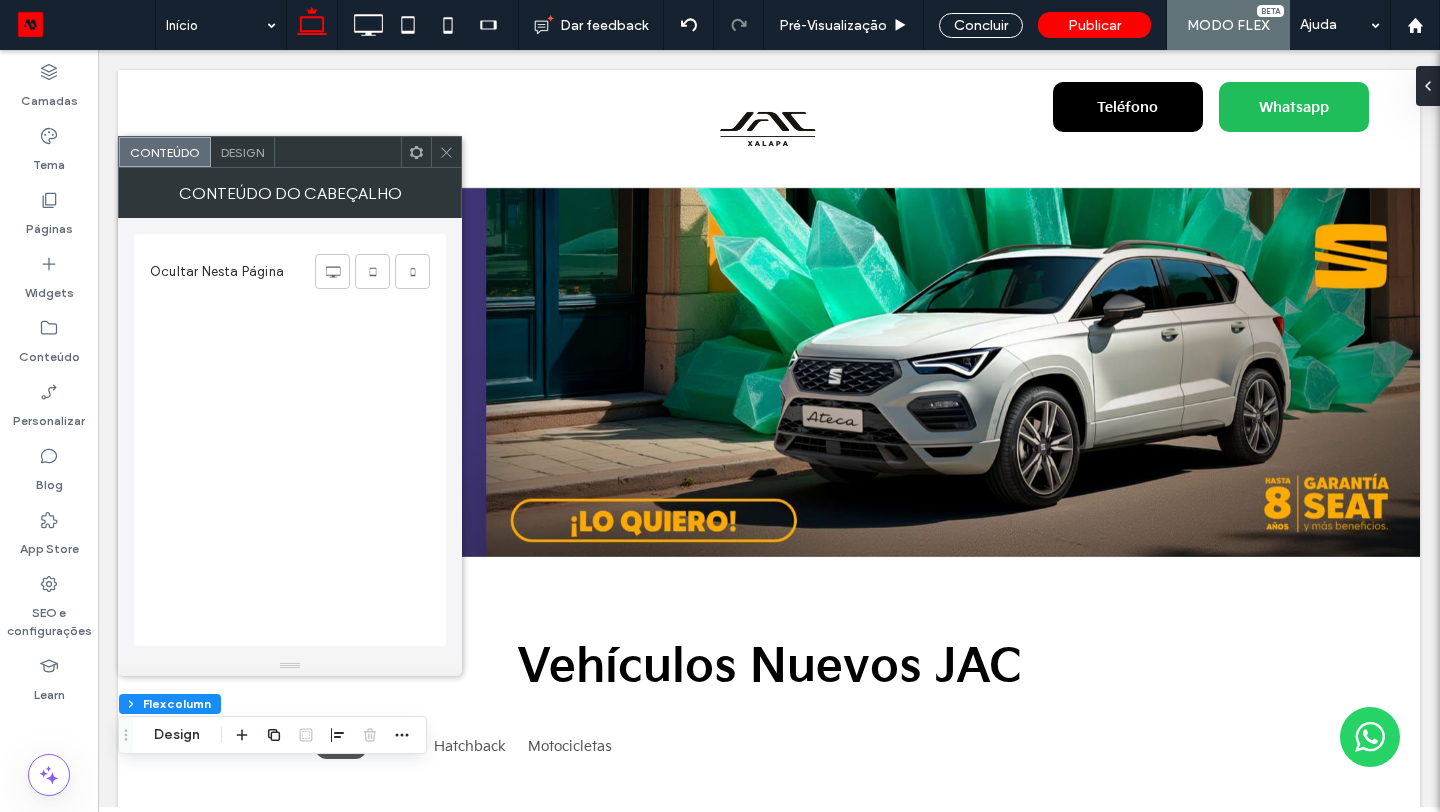 click on "Design" at bounding box center (242, 152) 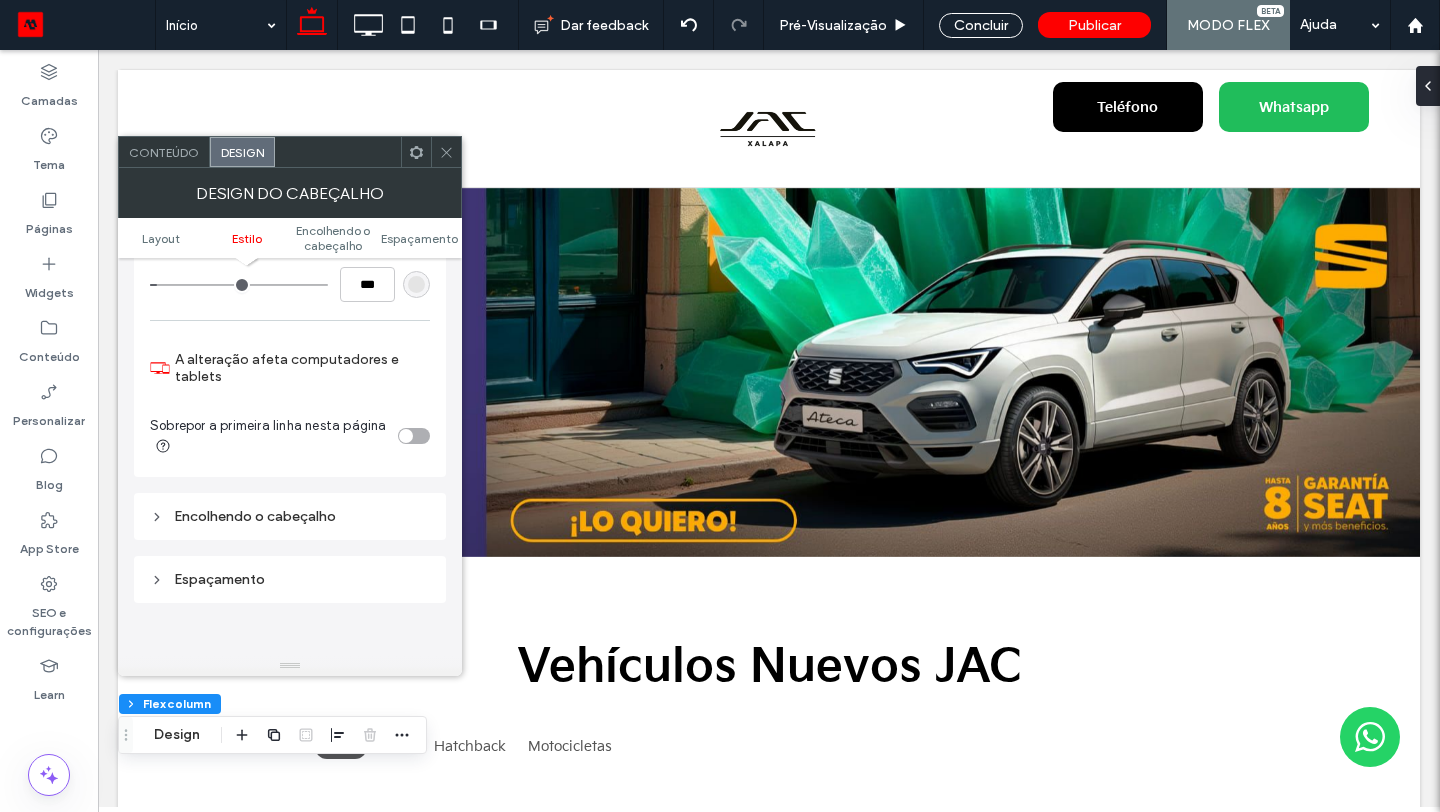 scroll, scrollTop: 452, scrollLeft: 0, axis: vertical 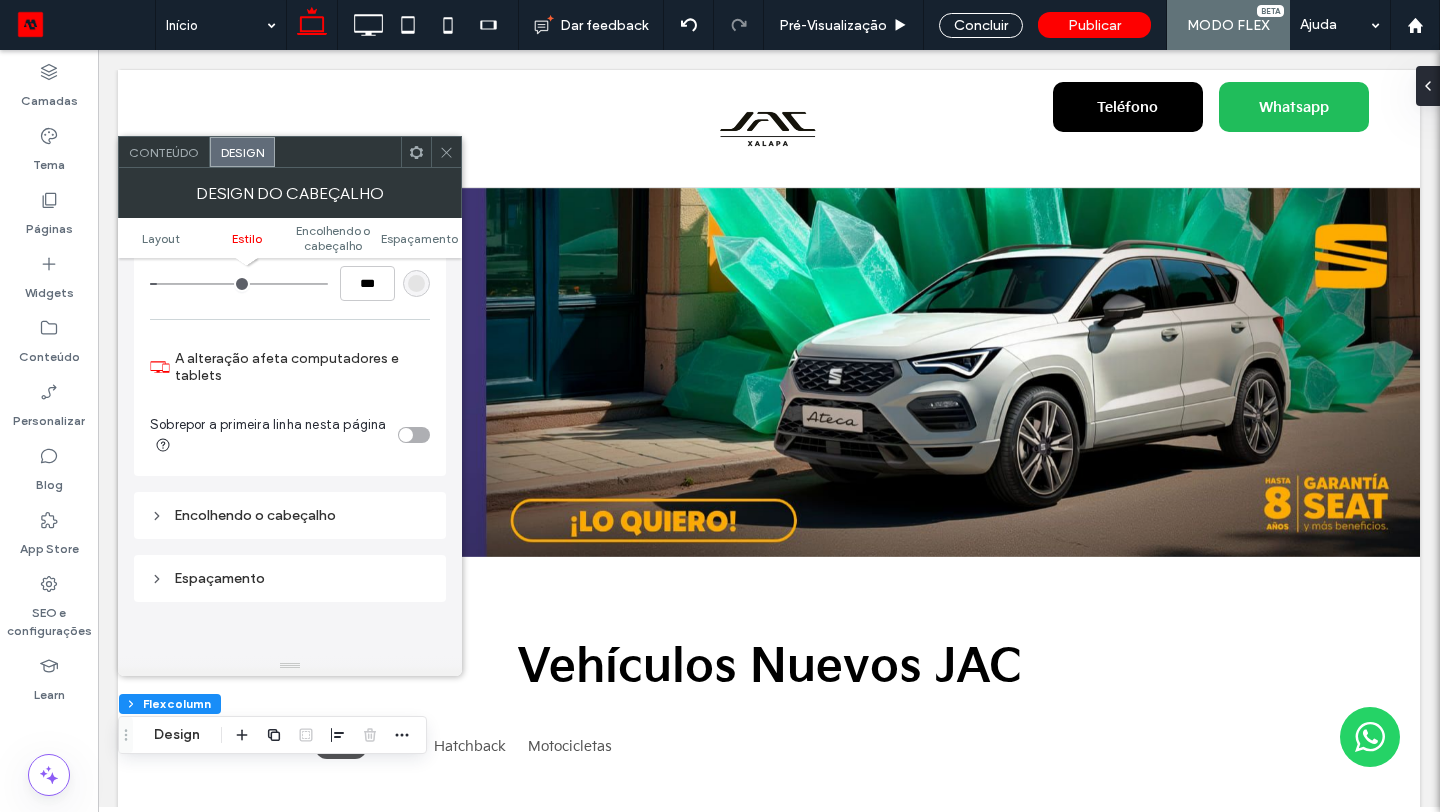 click on "Encolhendo o cabeçalho" at bounding box center [290, 515] 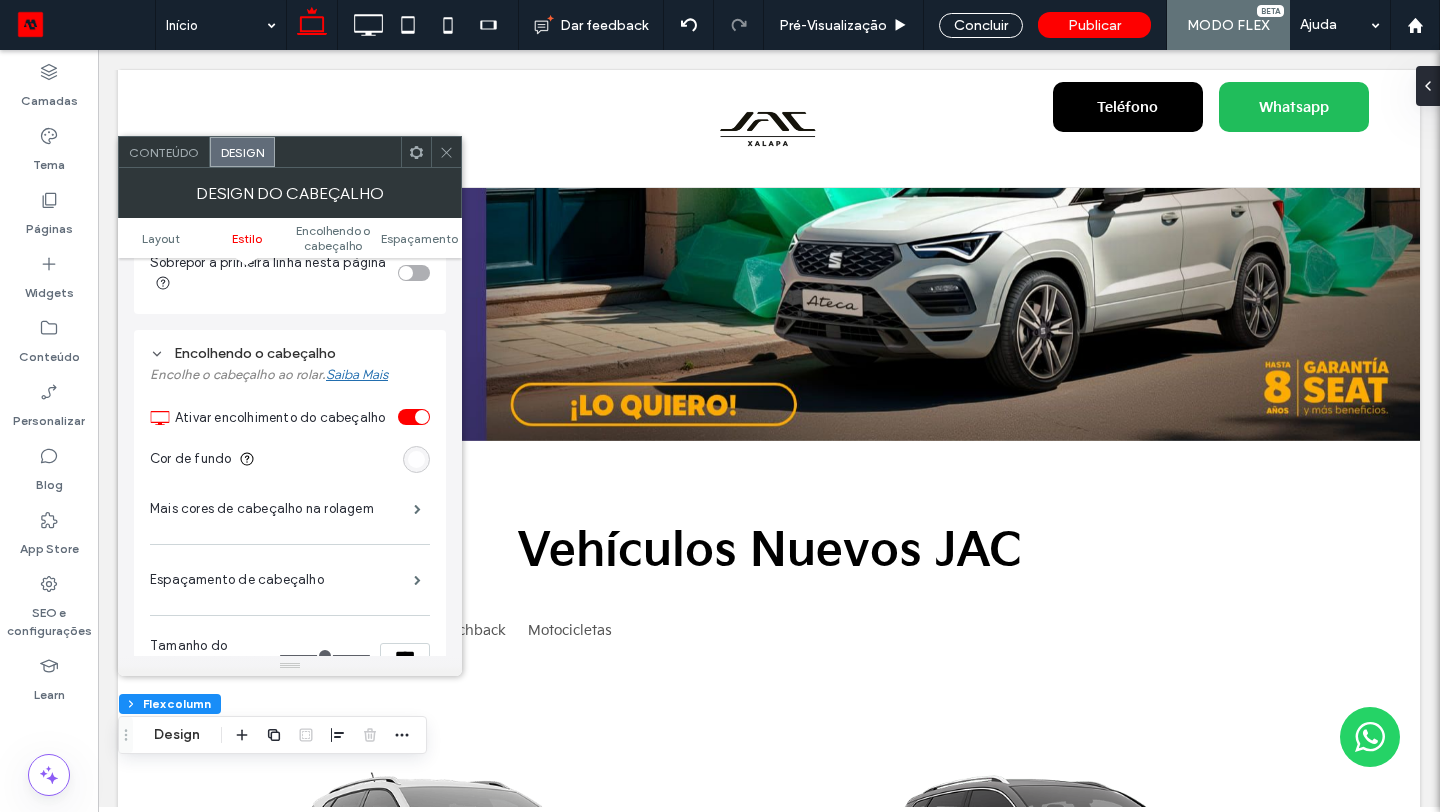 scroll, scrollTop: 117, scrollLeft: 0, axis: vertical 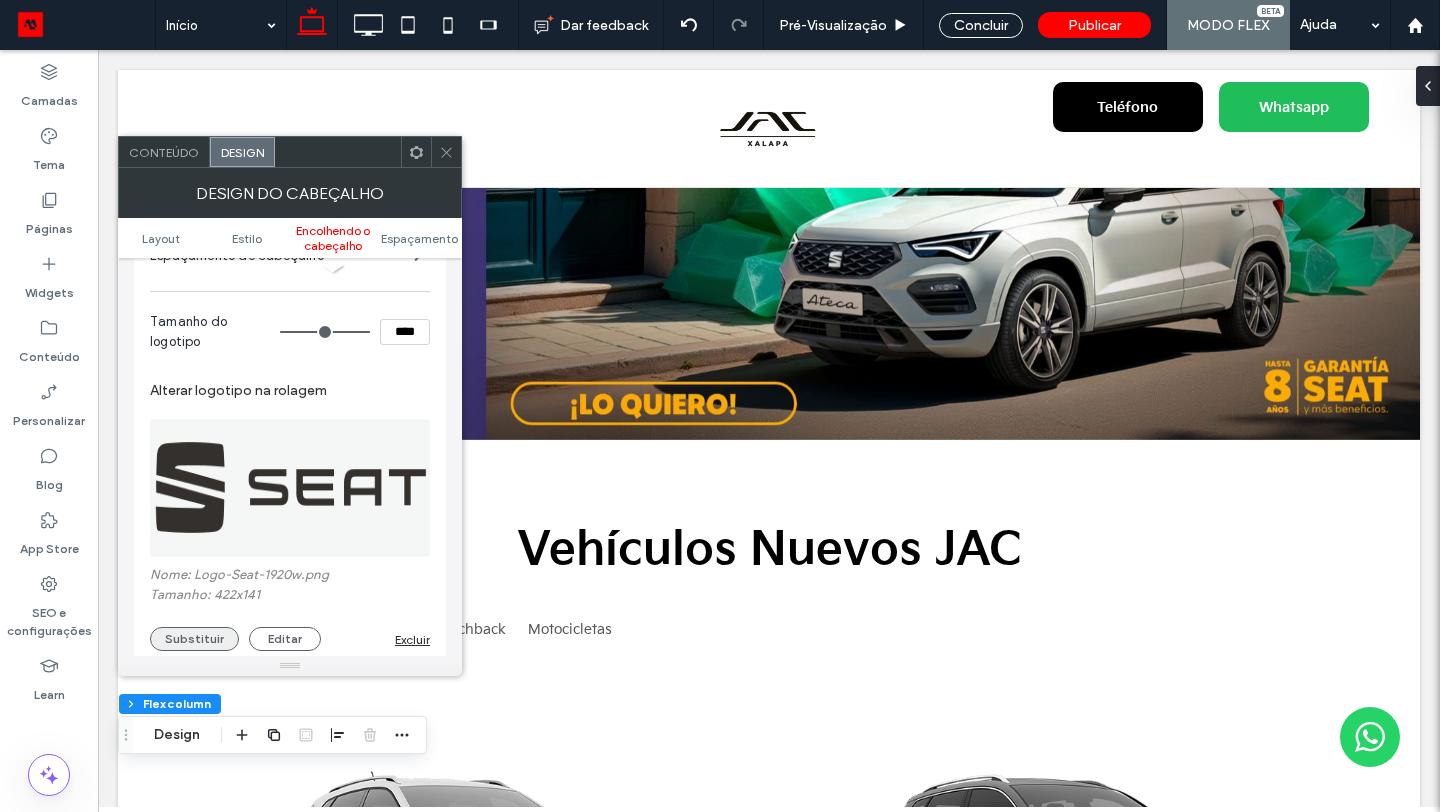 click on "Substituir" at bounding box center [194, 639] 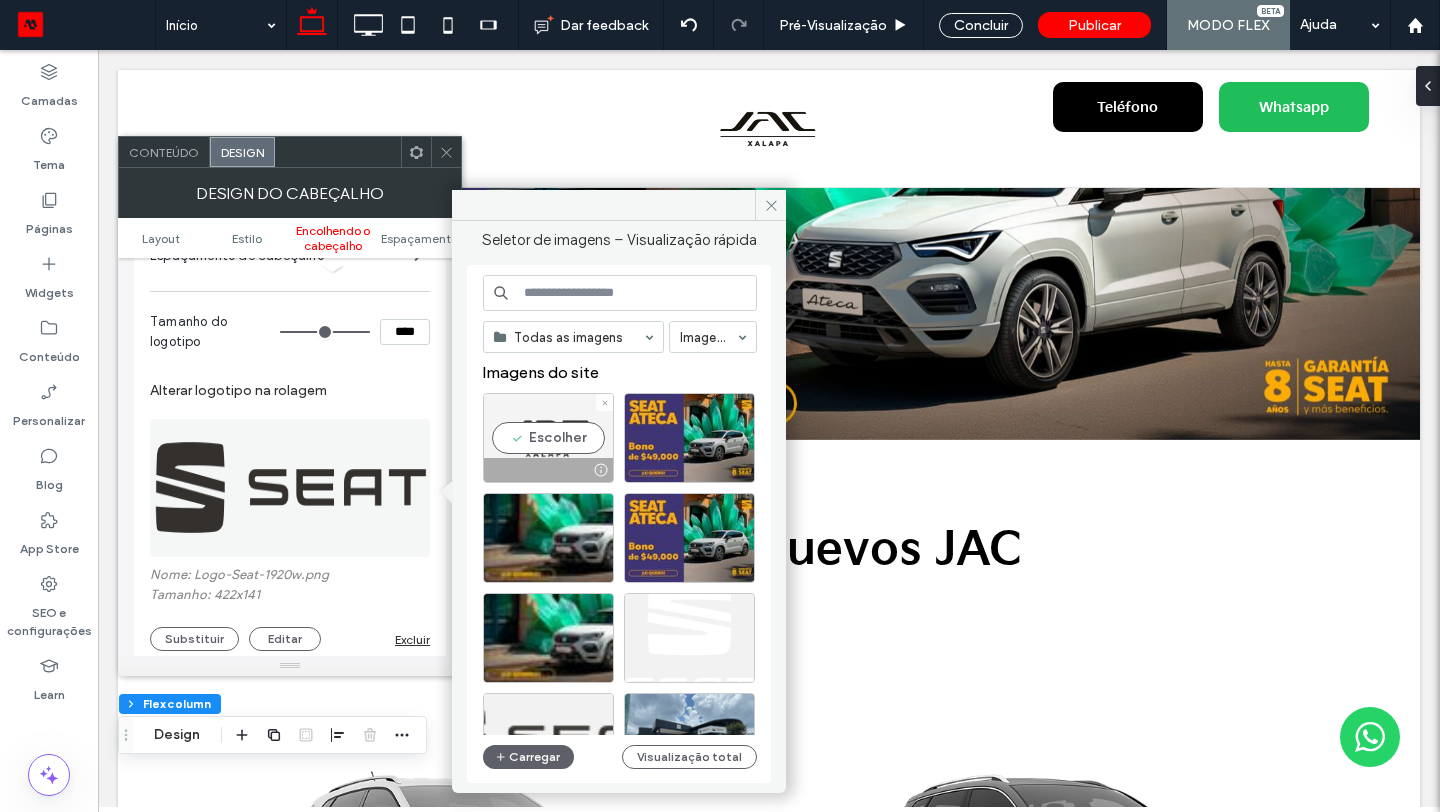 click on "Escolher" at bounding box center [548, 438] 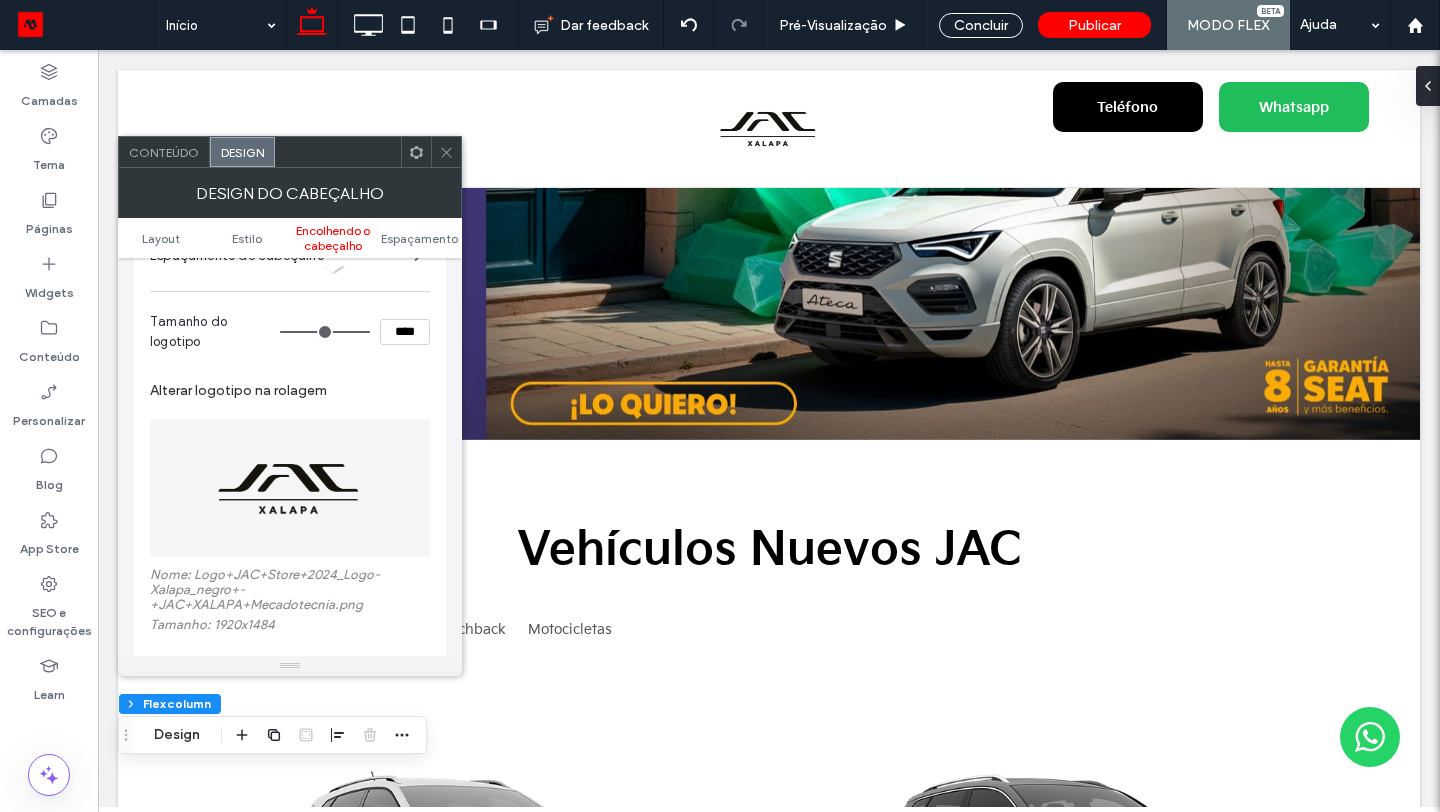 click 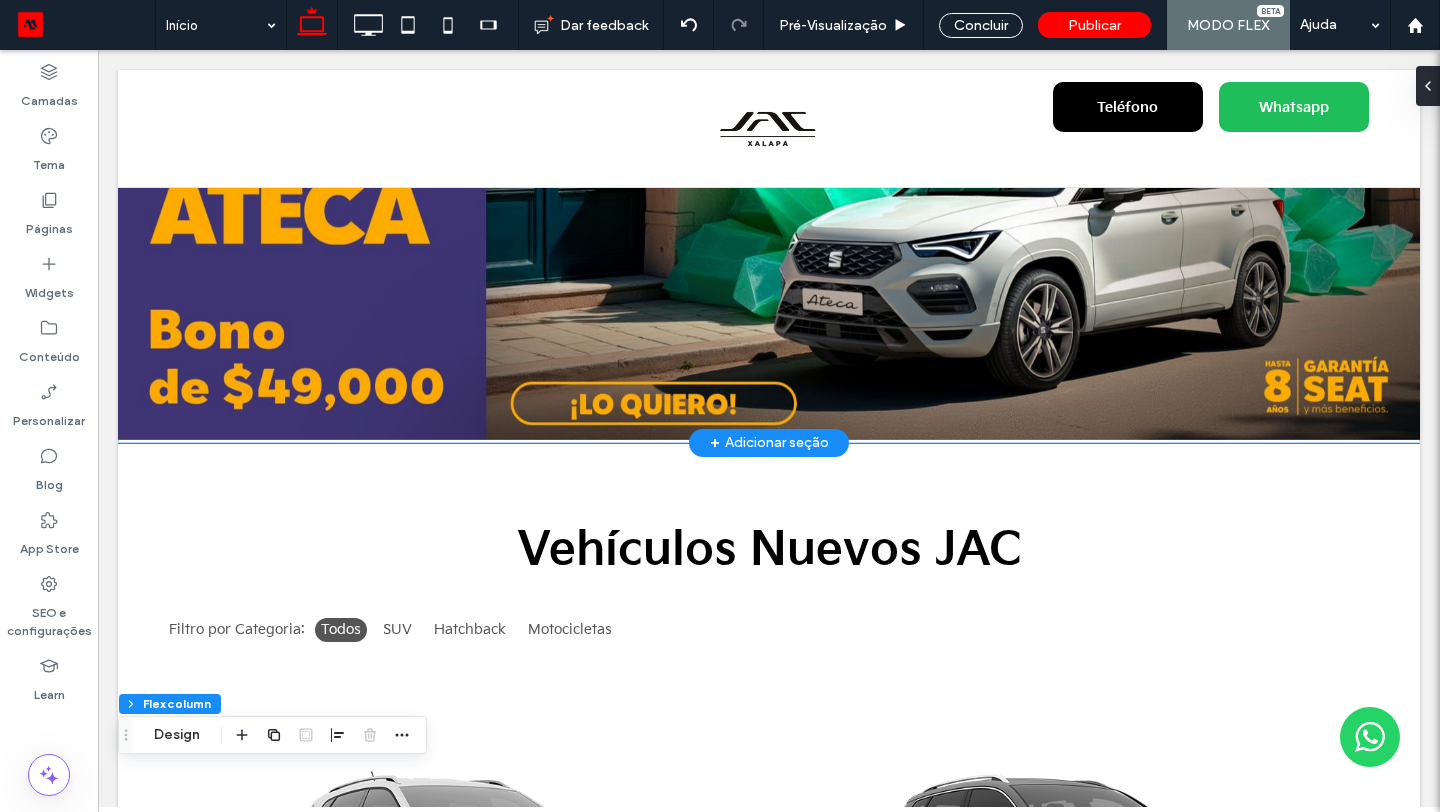 scroll, scrollTop: 14, scrollLeft: 0, axis: vertical 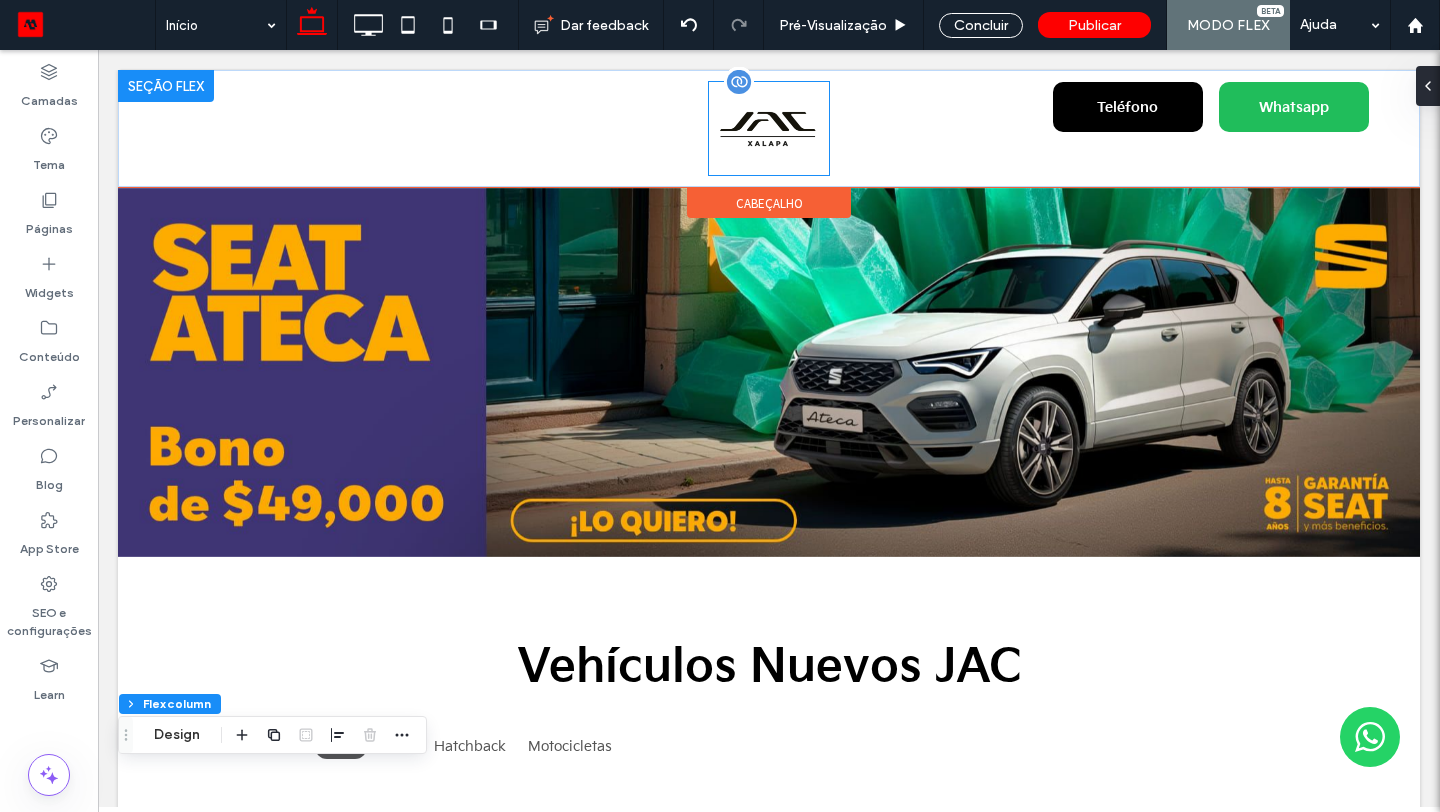 click at bounding box center [769, 128] 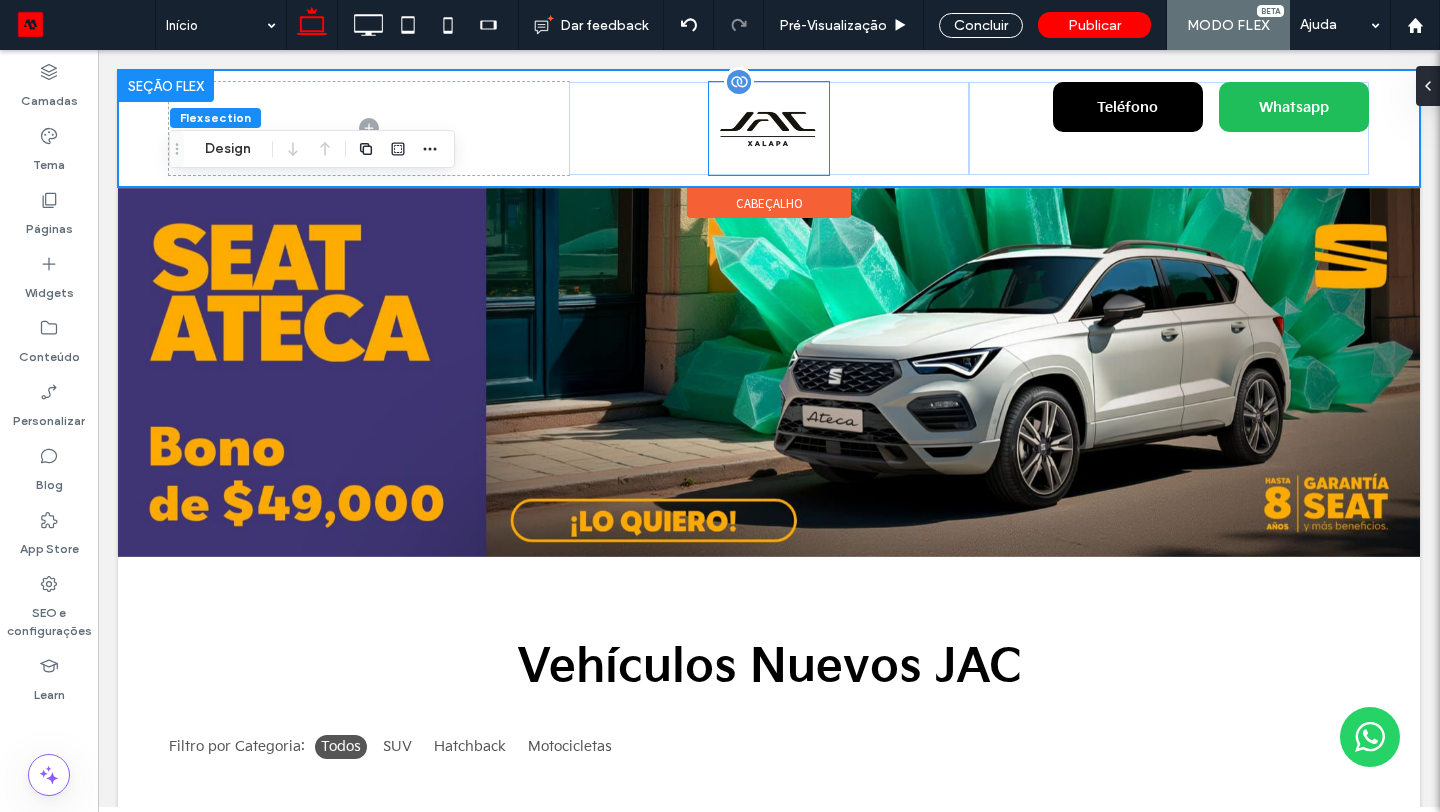 click at bounding box center [769, 128] 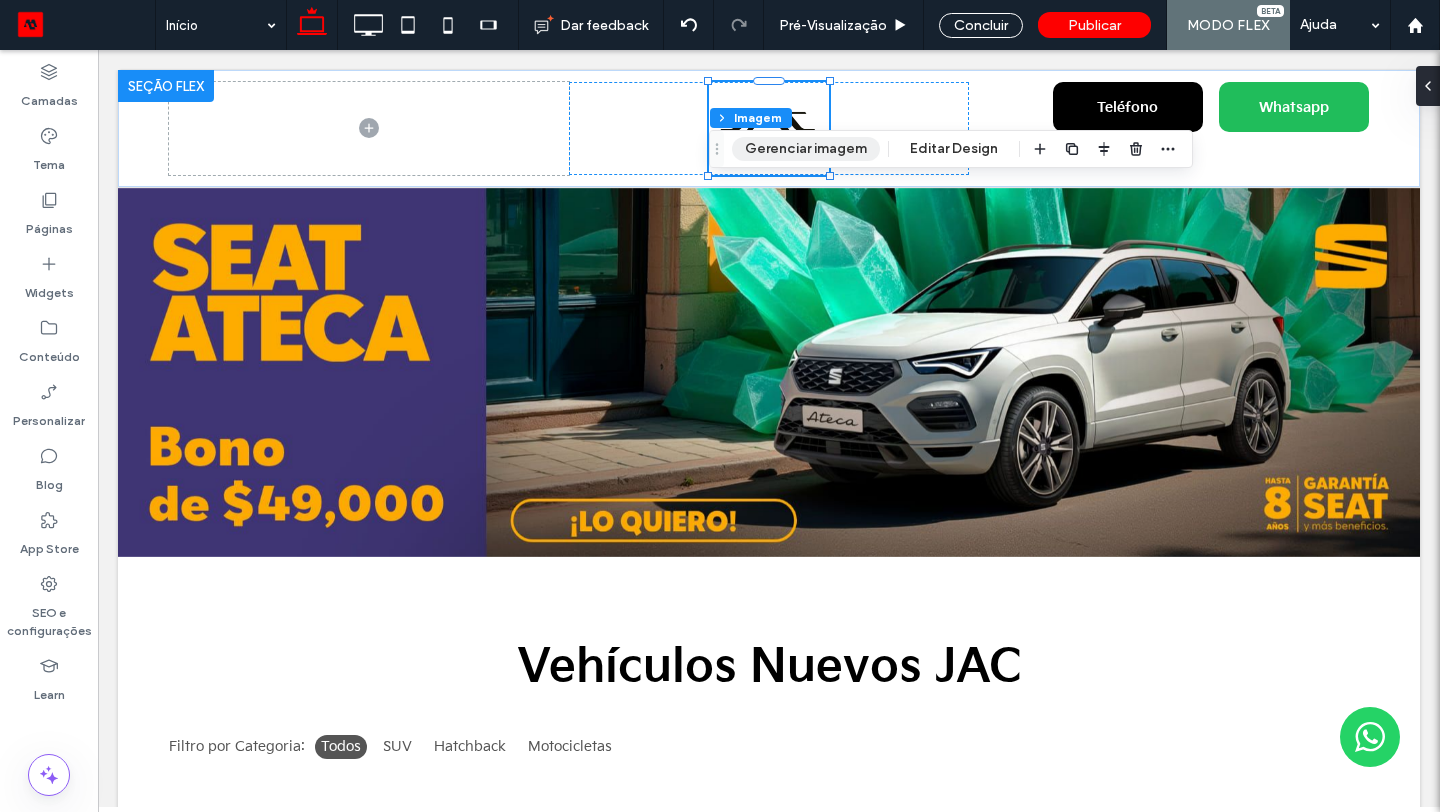 click on "Gerenciar imagem" at bounding box center (806, 149) 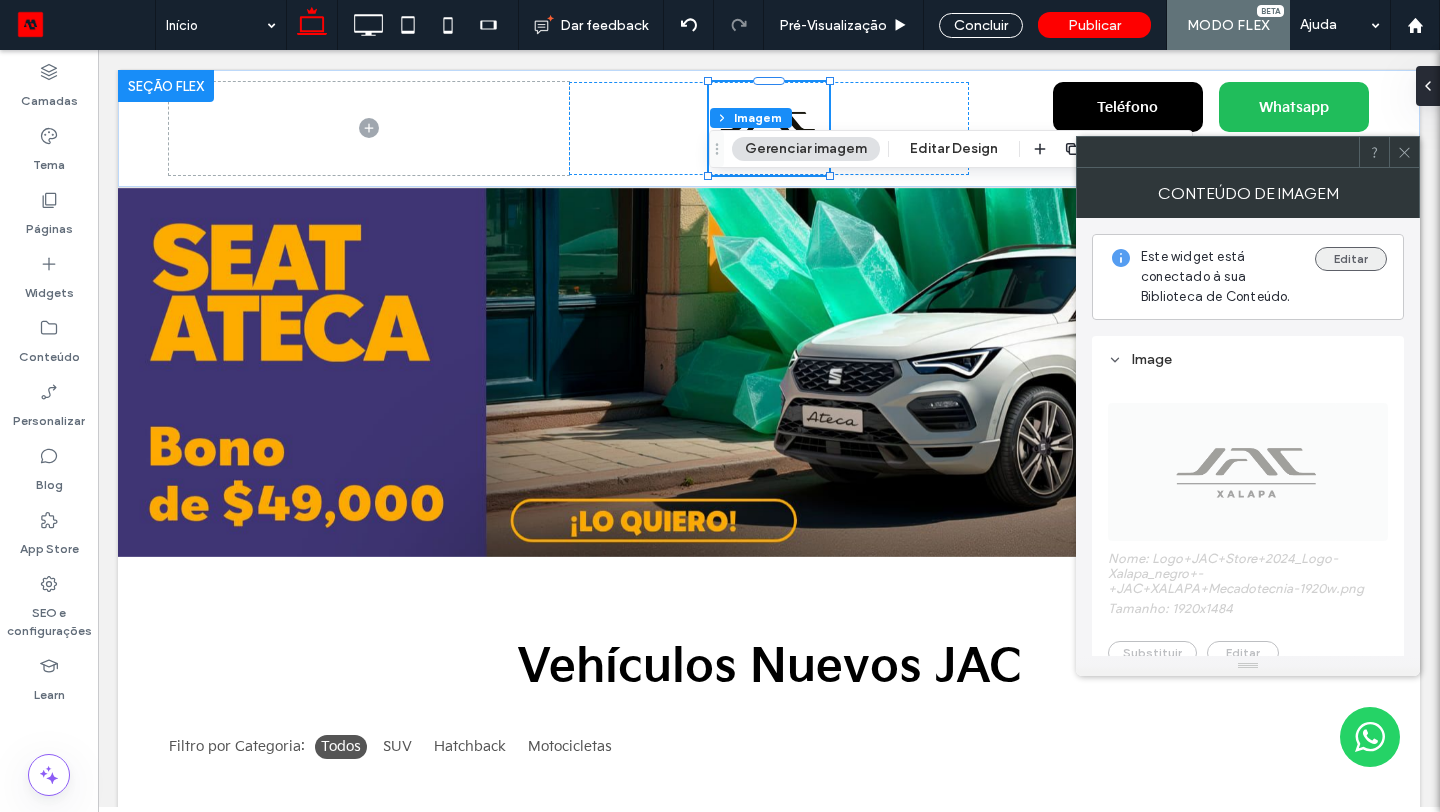 click on "Editar" at bounding box center (1351, 259) 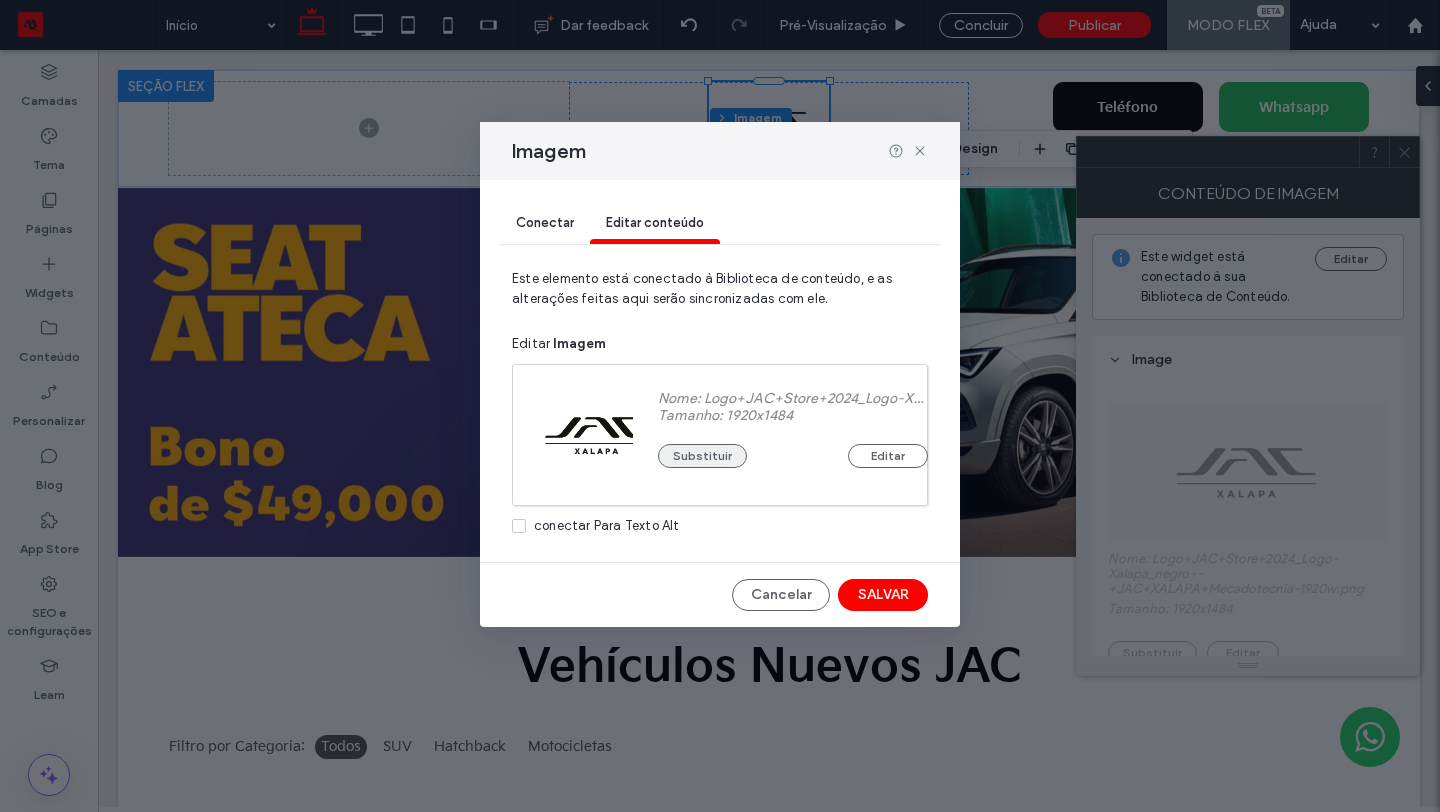 click on "Substituir" at bounding box center (702, 456) 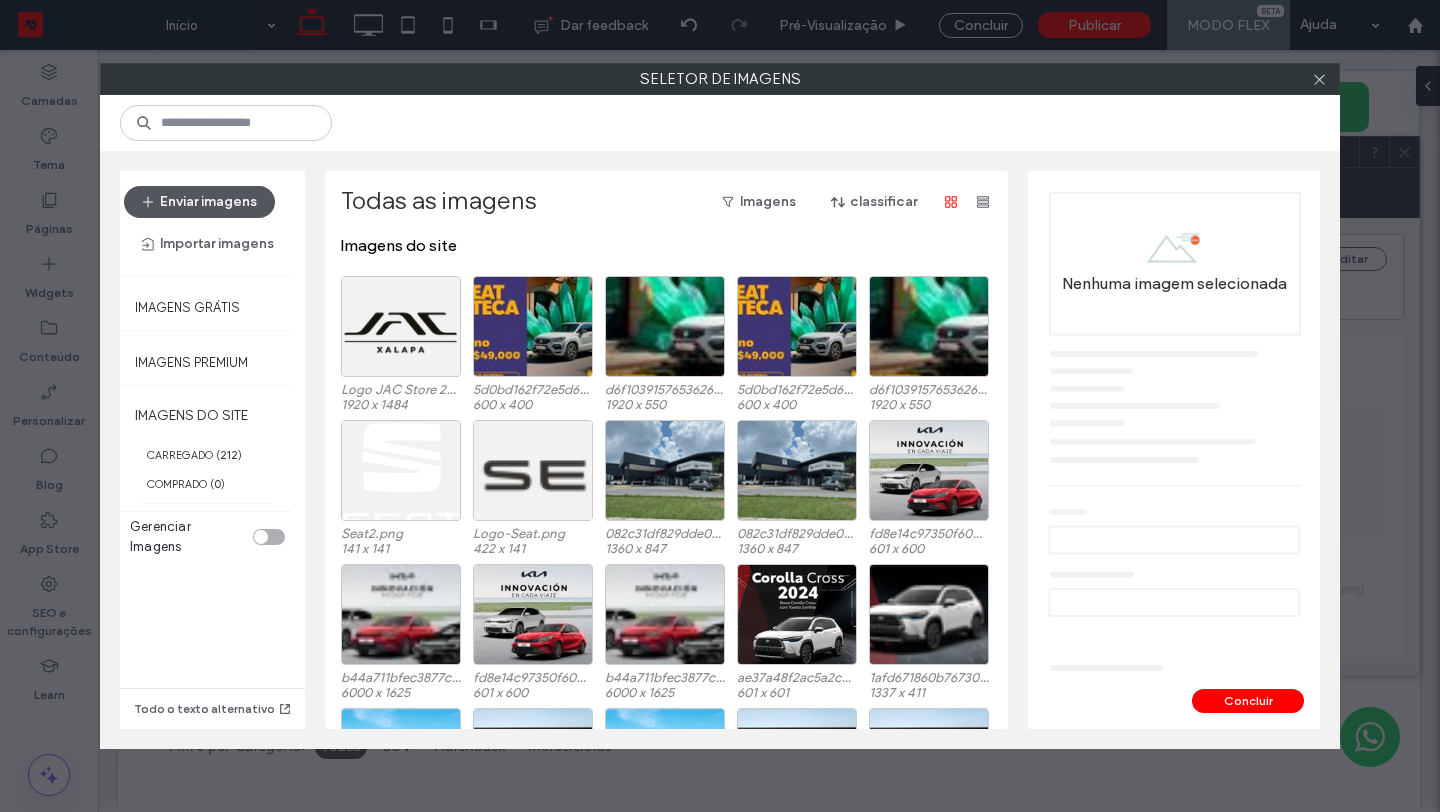 click on "Enviar imagens" at bounding box center [199, 202] 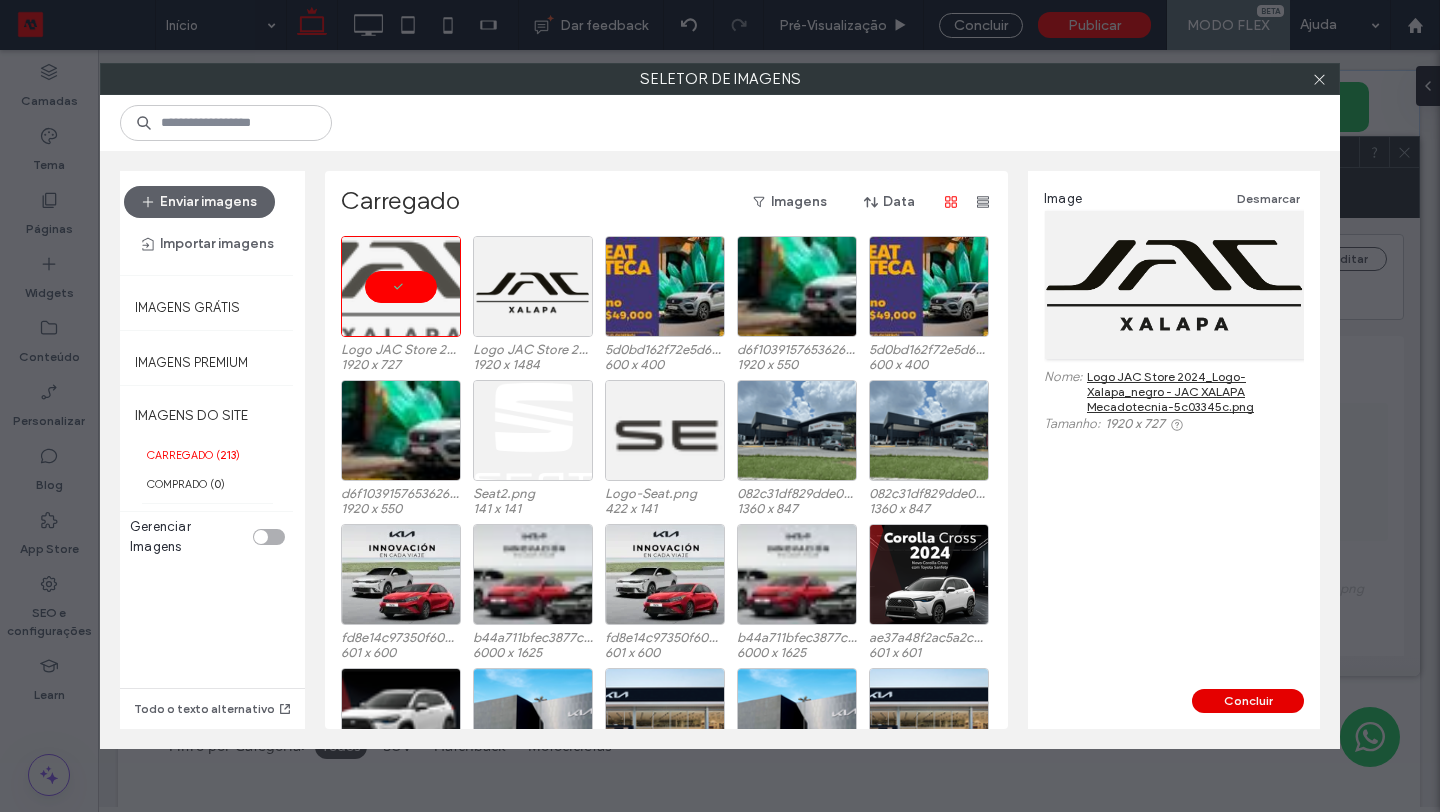 click on "Concluir" at bounding box center (1248, 701) 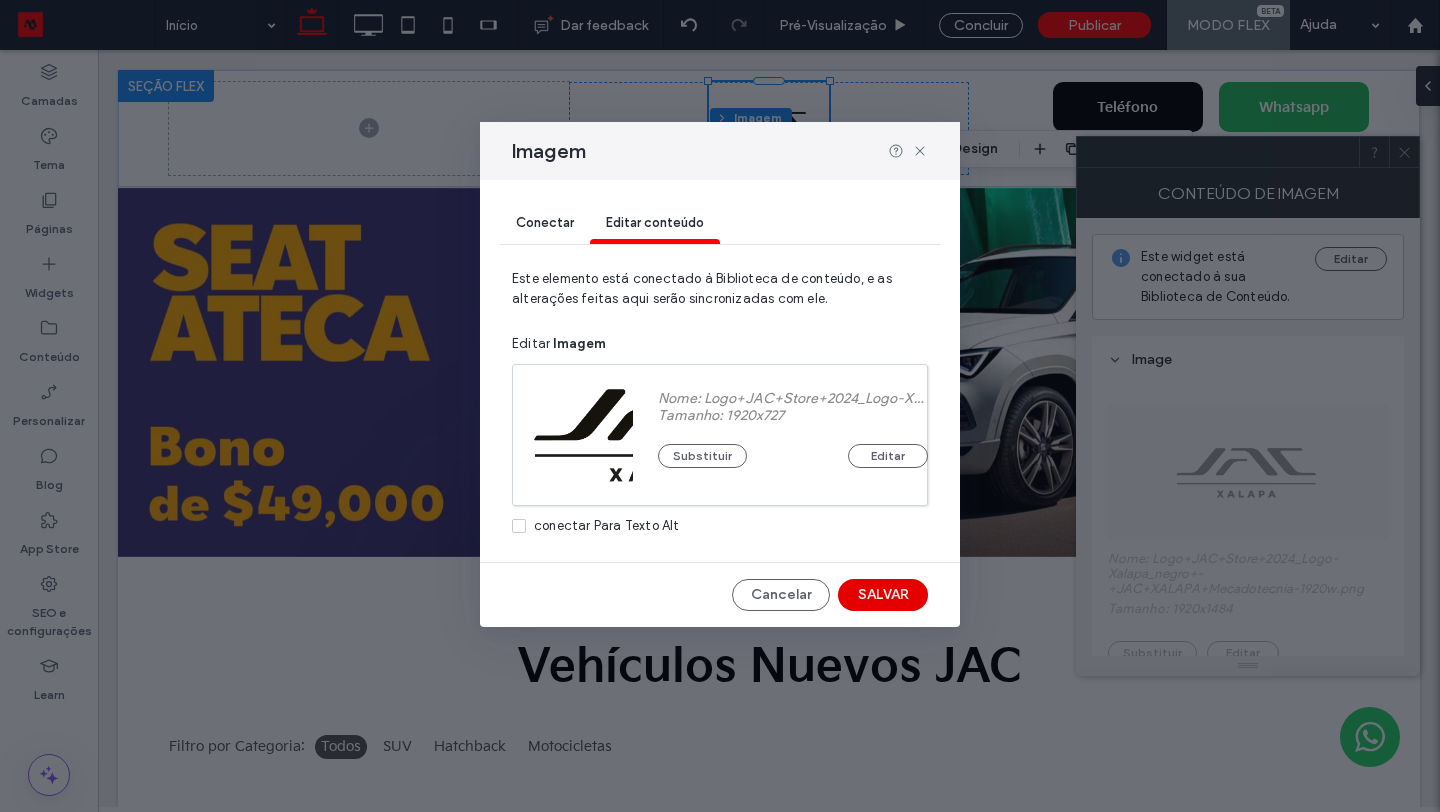 click on "SALVAR" at bounding box center [883, 595] 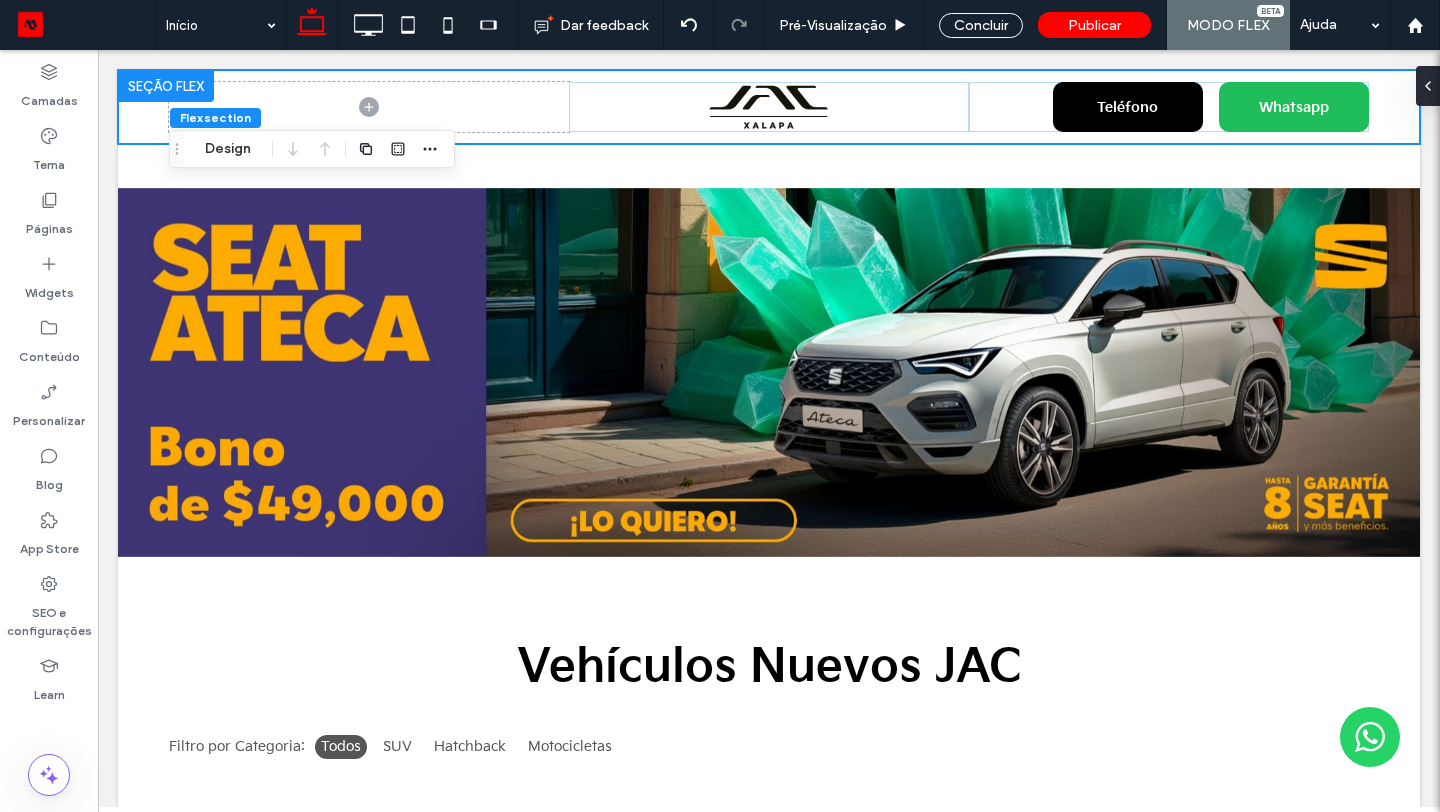 scroll, scrollTop: 0, scrollLeft: 0, axis: both 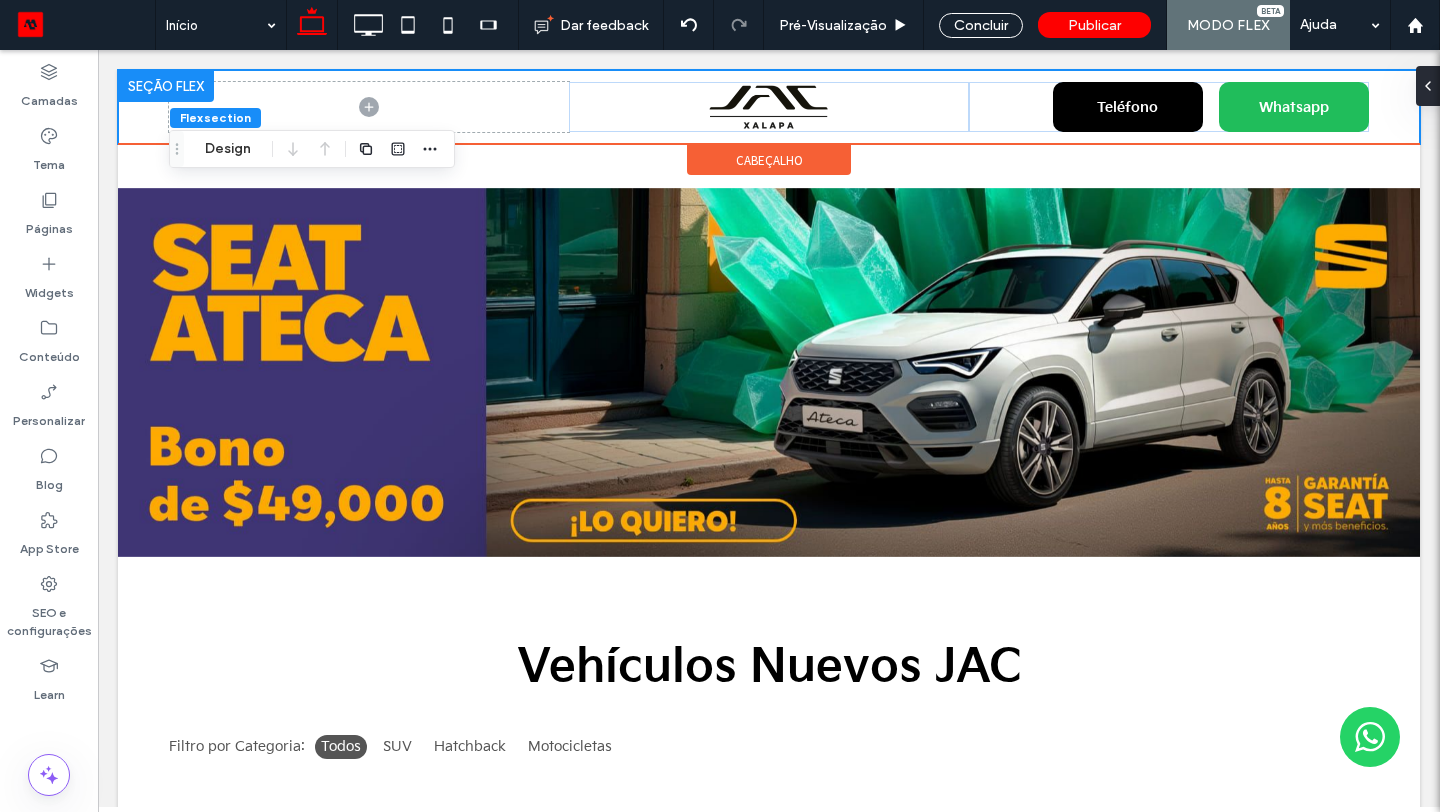 click on "cabeçalho" at bounding box center [769, 160] 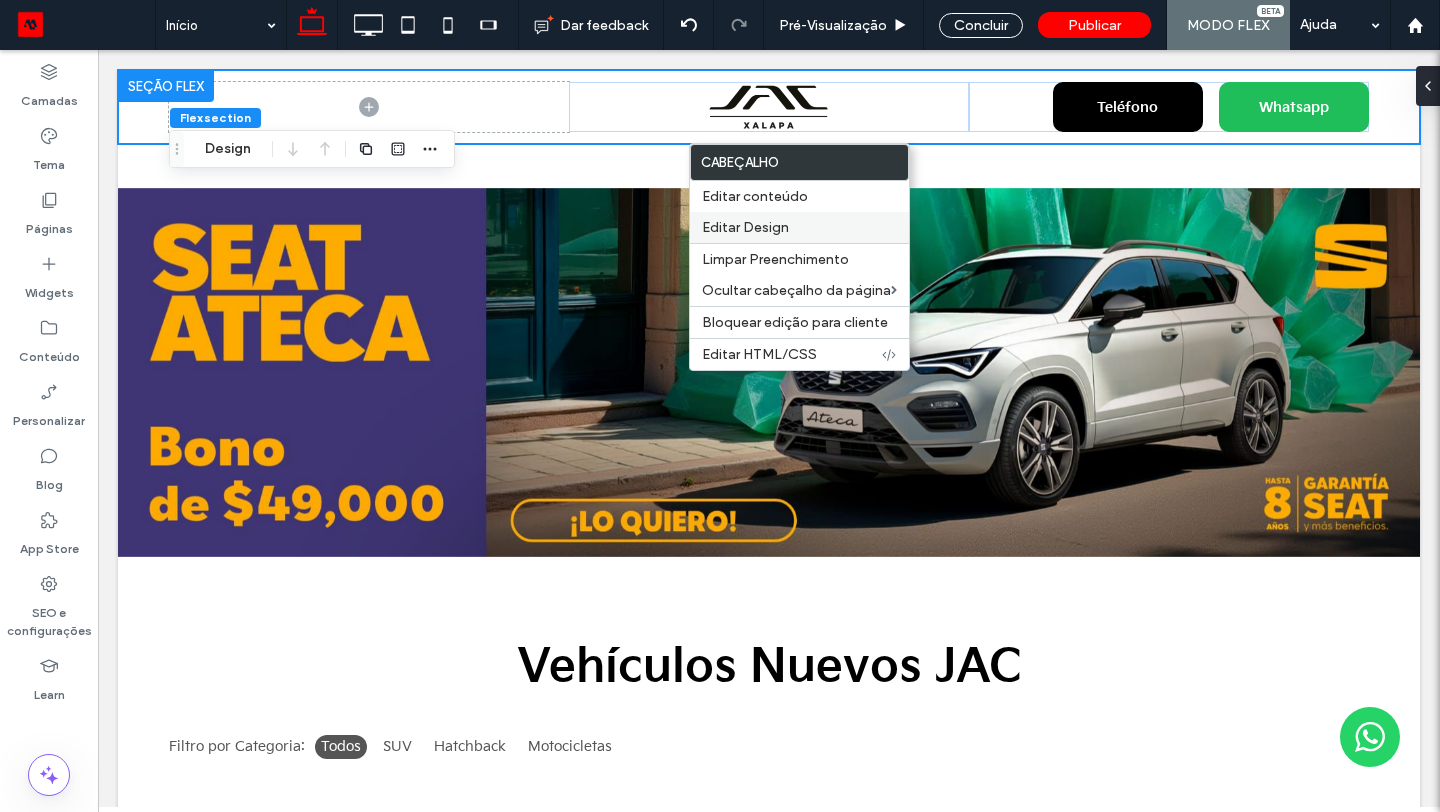 click on "Editar Design" at bounding box center (799, 227) 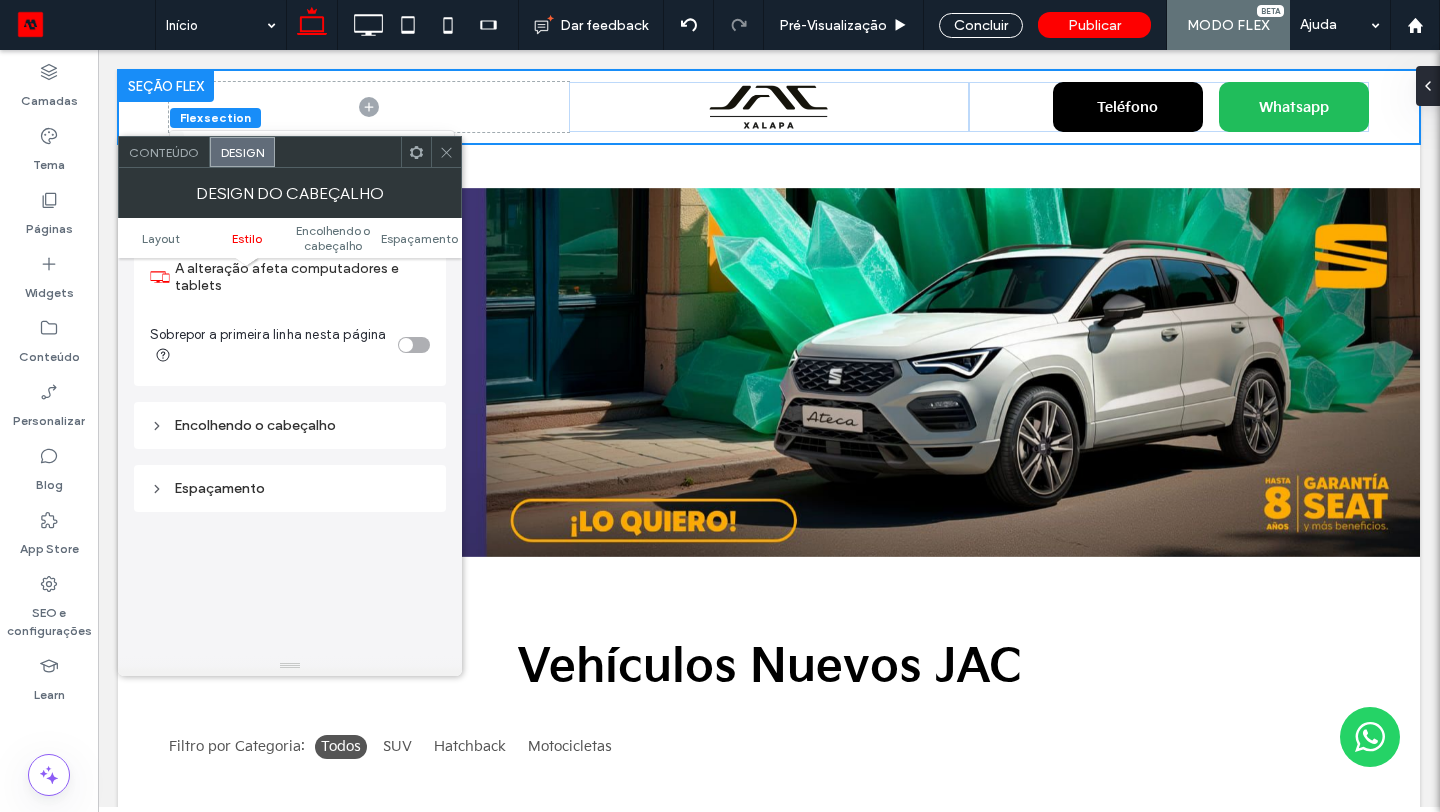 scroll, scrollTop: 569, scrollLeft: 0, axis: vertical 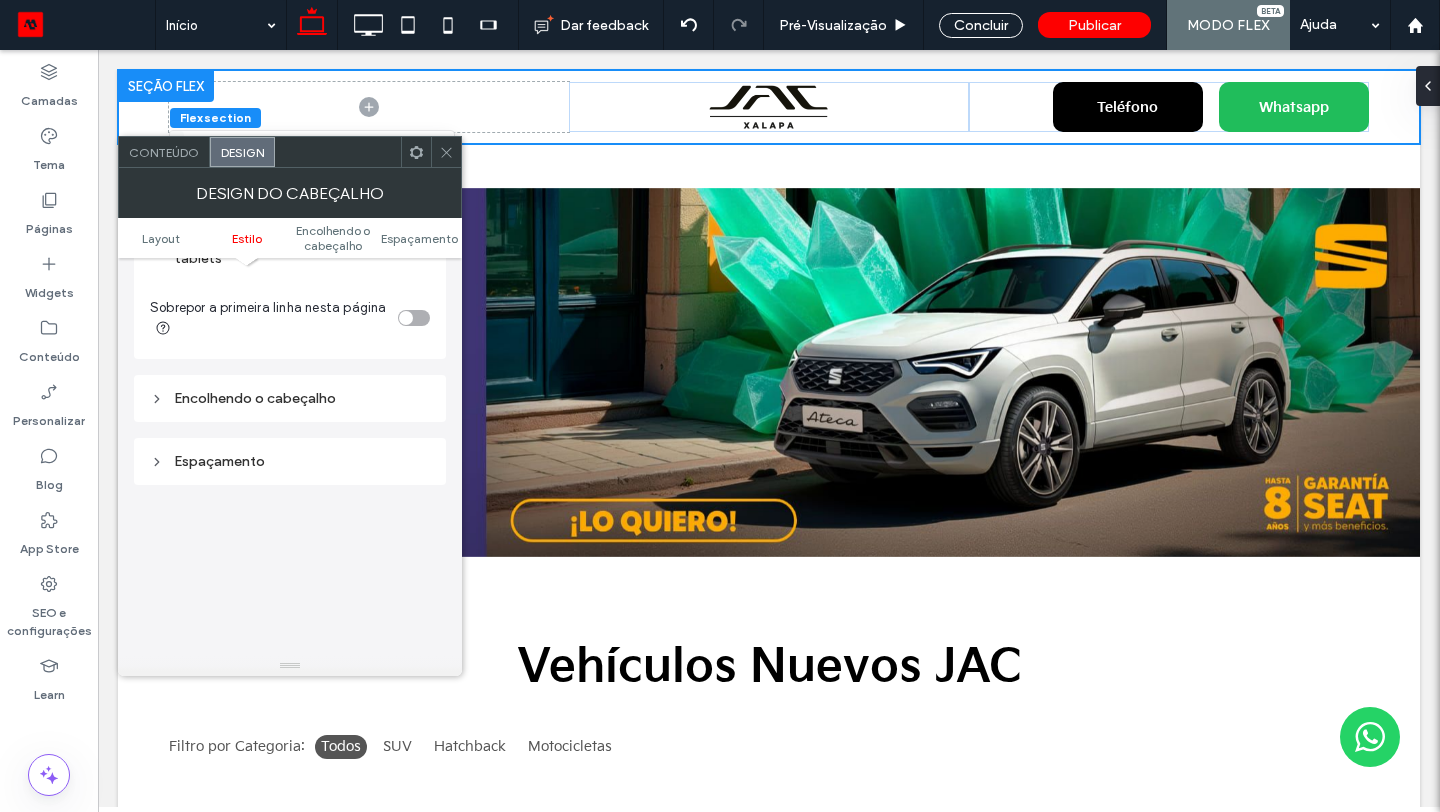 click on "Encolhendo o cabeçalho" at bounding box center [290, 398] 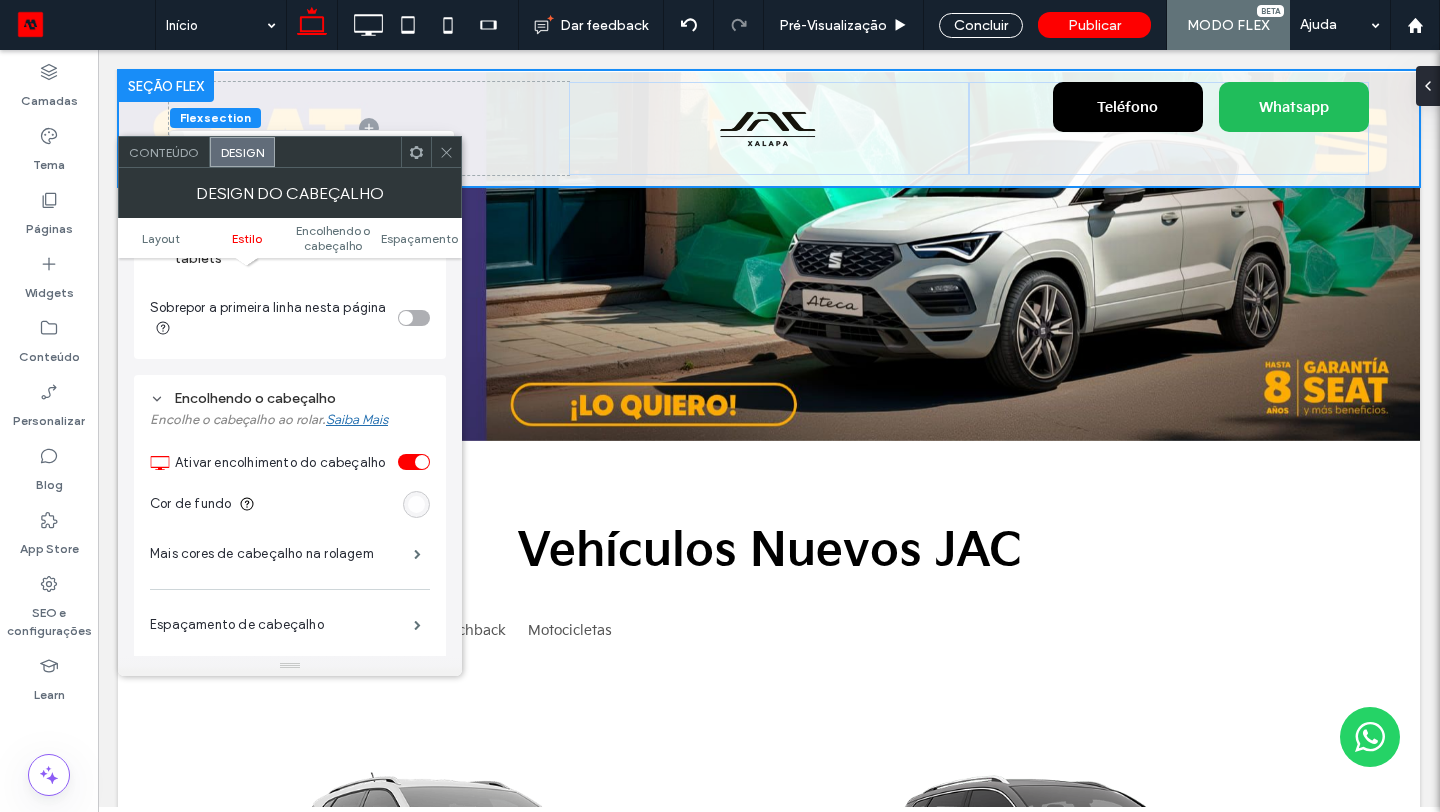 scroll, scrollTop: 117, scrollLeft: 0, axis: vertical 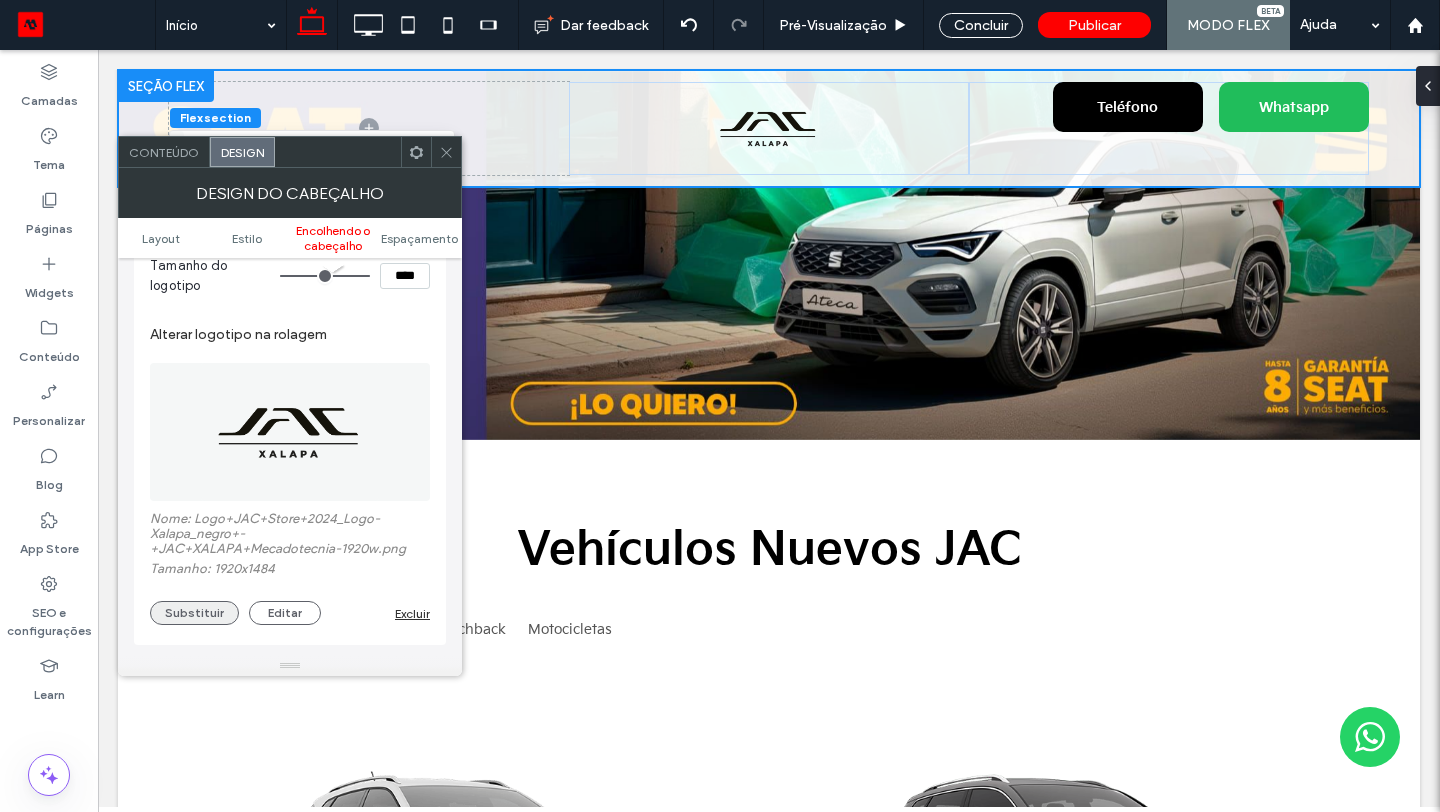 click on "Substituir" at bounding box center [194, 613] 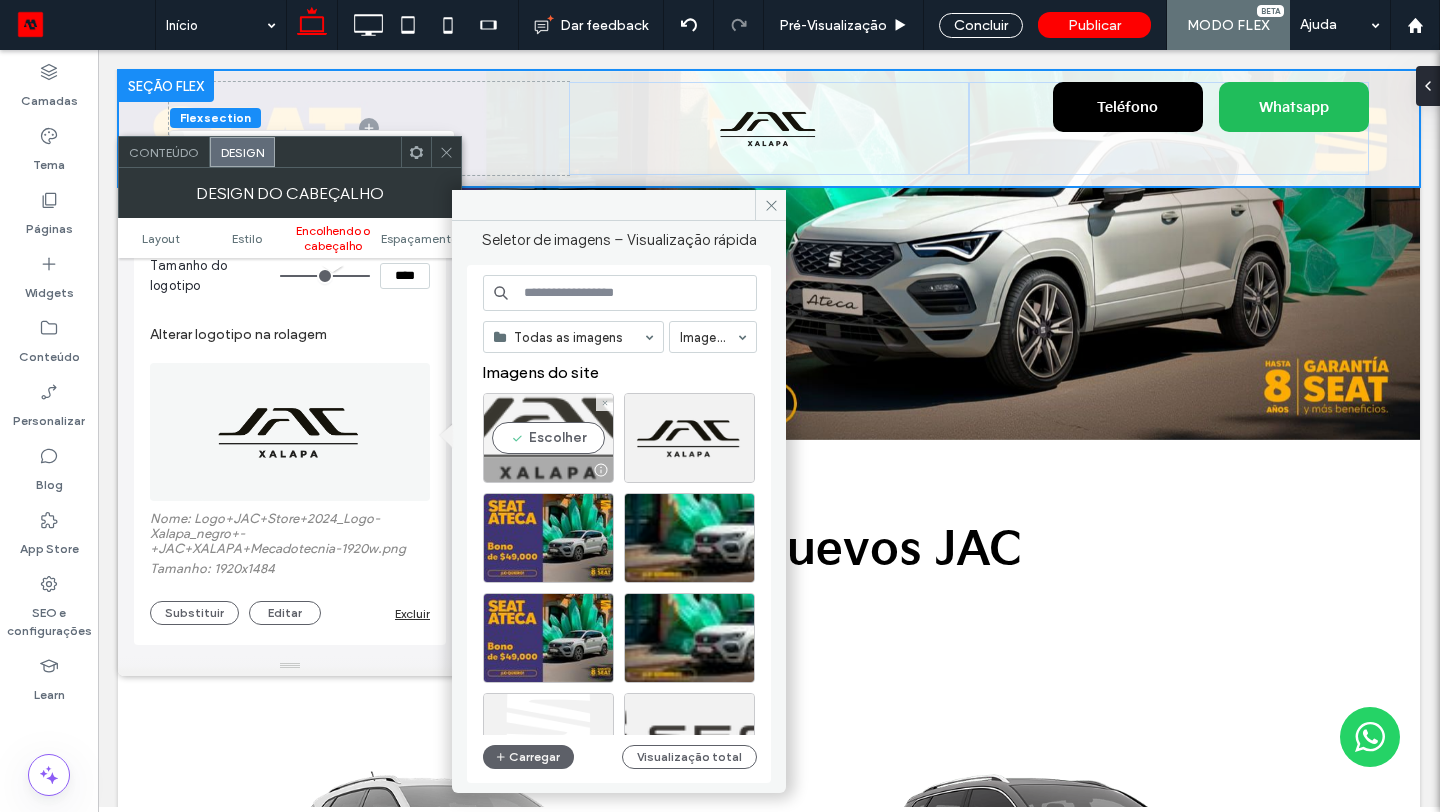 click on "Escolher" at bounding box center [548, 438] 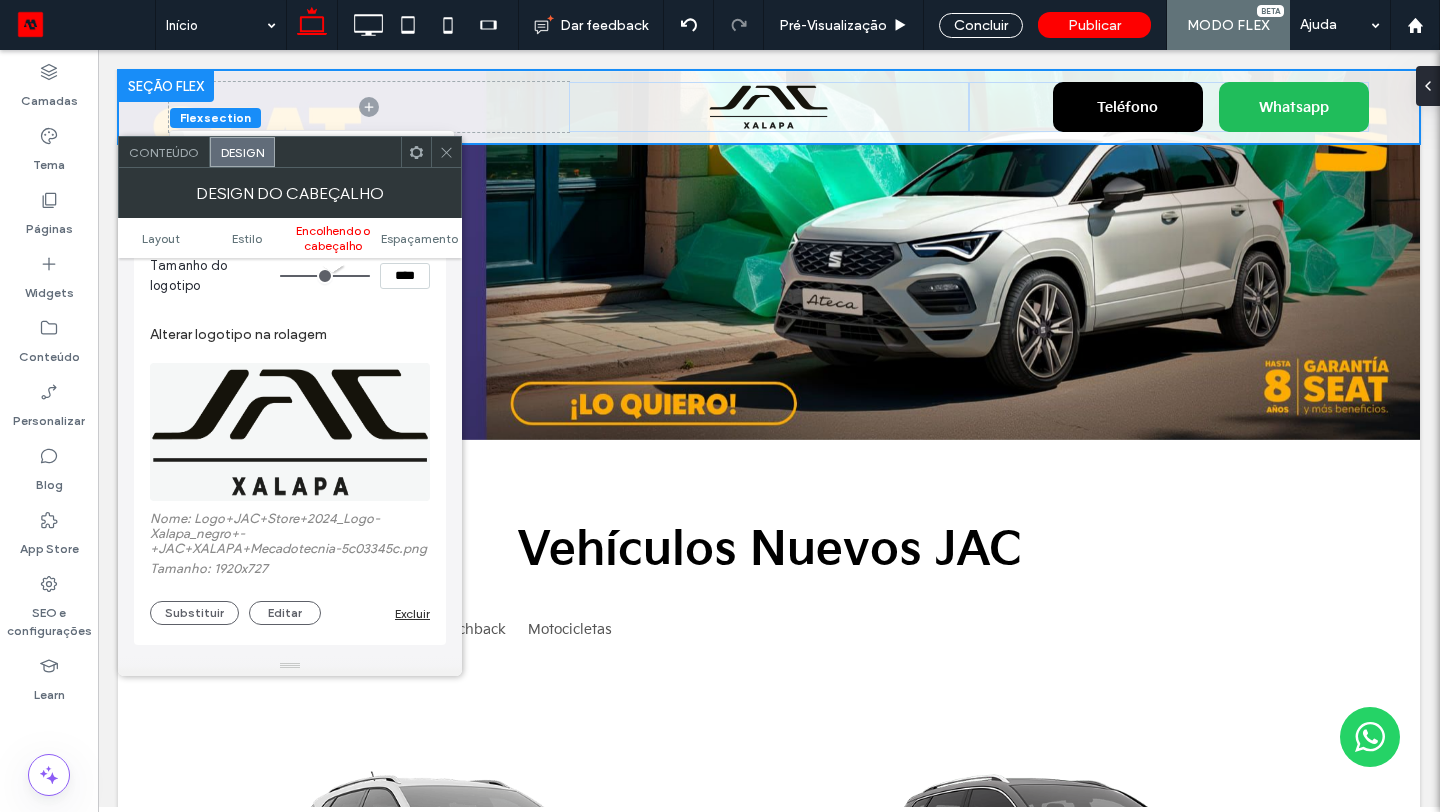 click 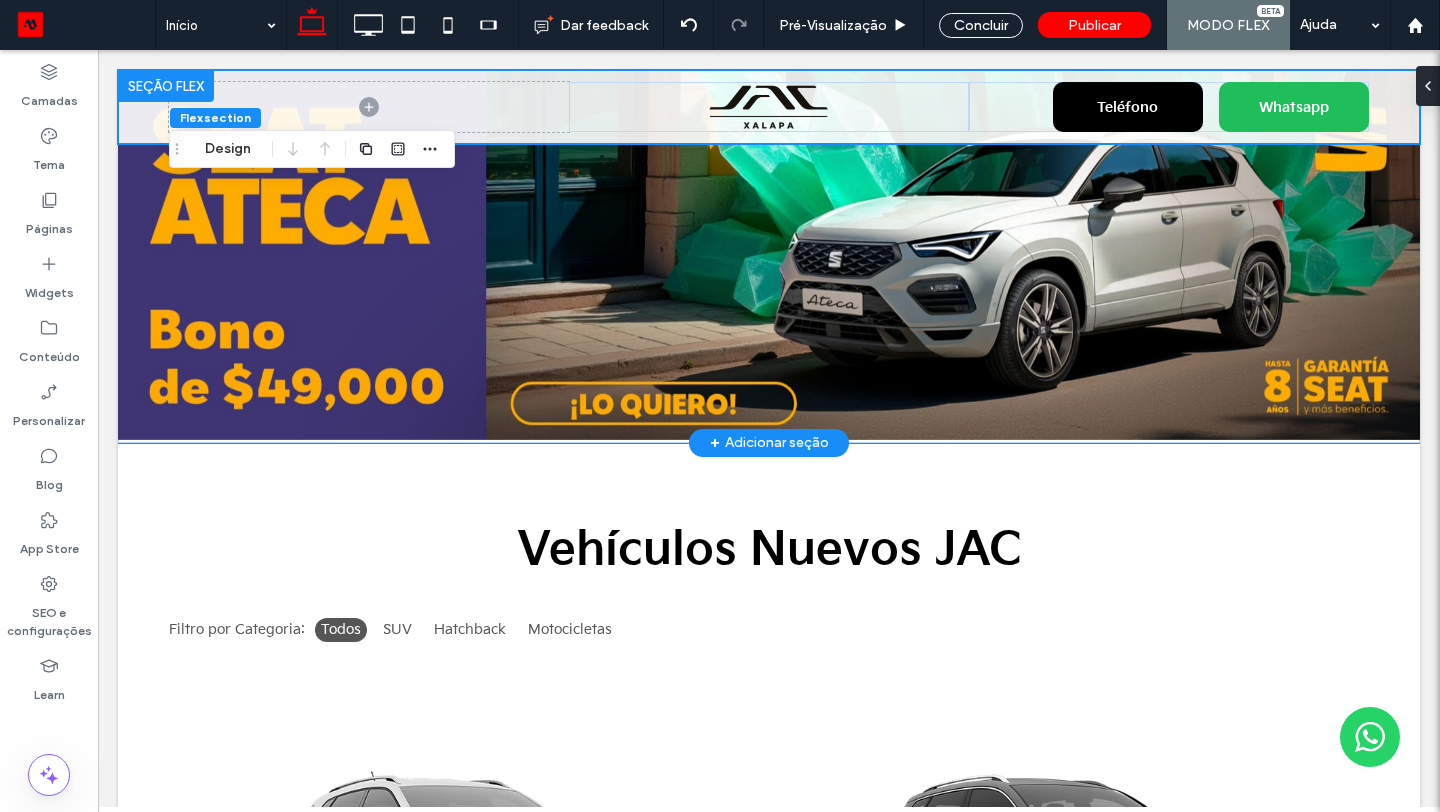 scroll, scrollTop: 0, scrollLeft: 0, axis: both 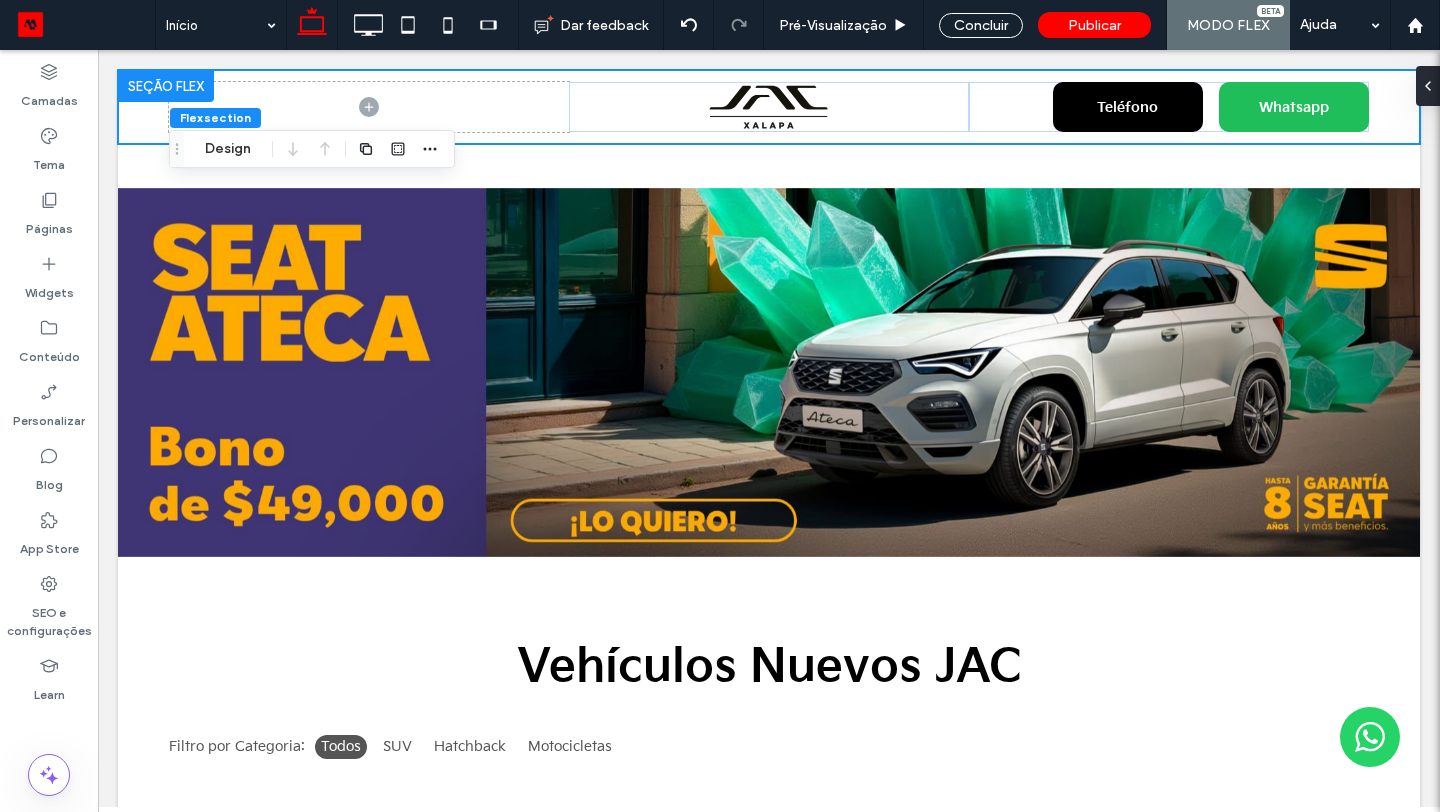 click at bounding box center (769, 129) 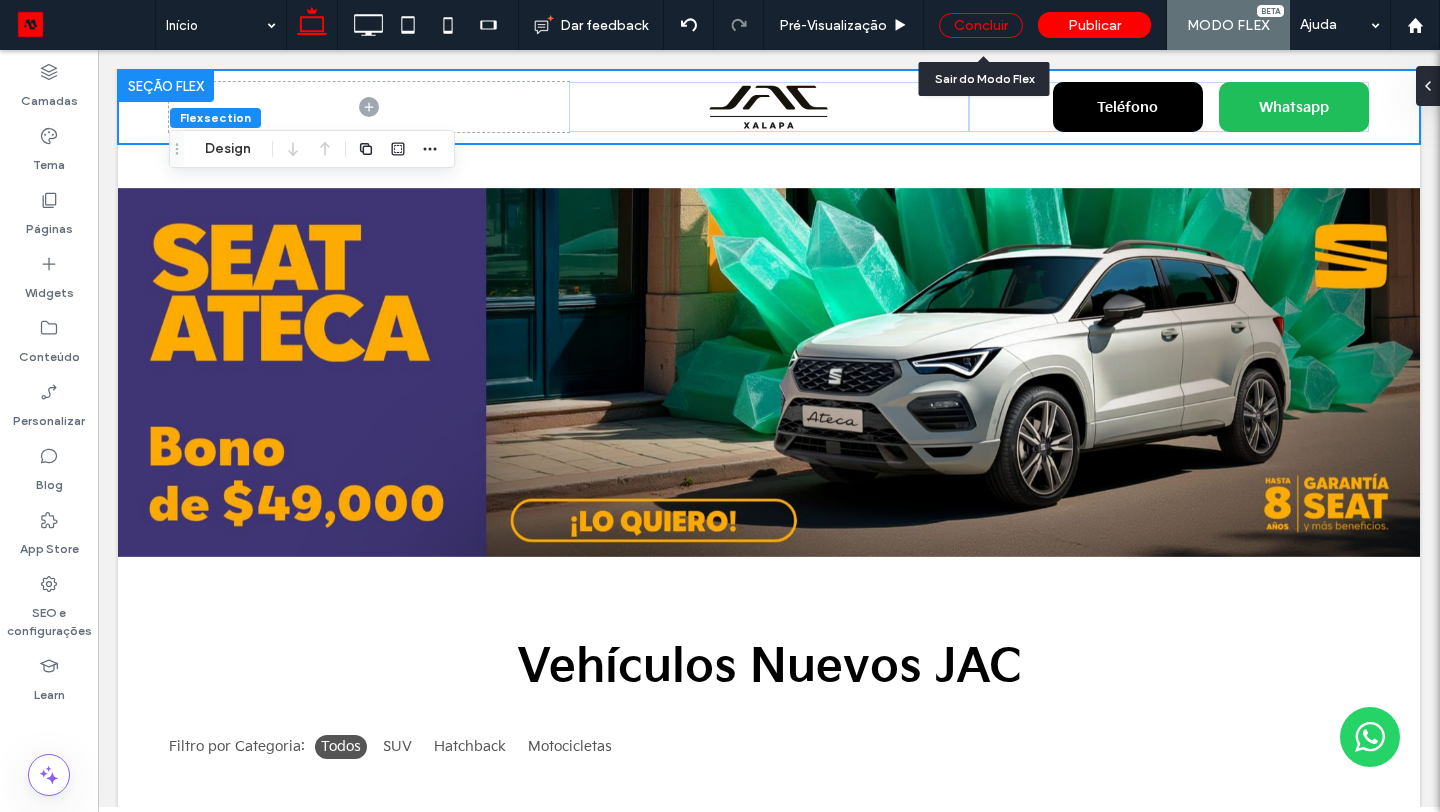 click on "Concluir" at bounding box center [981, 25] 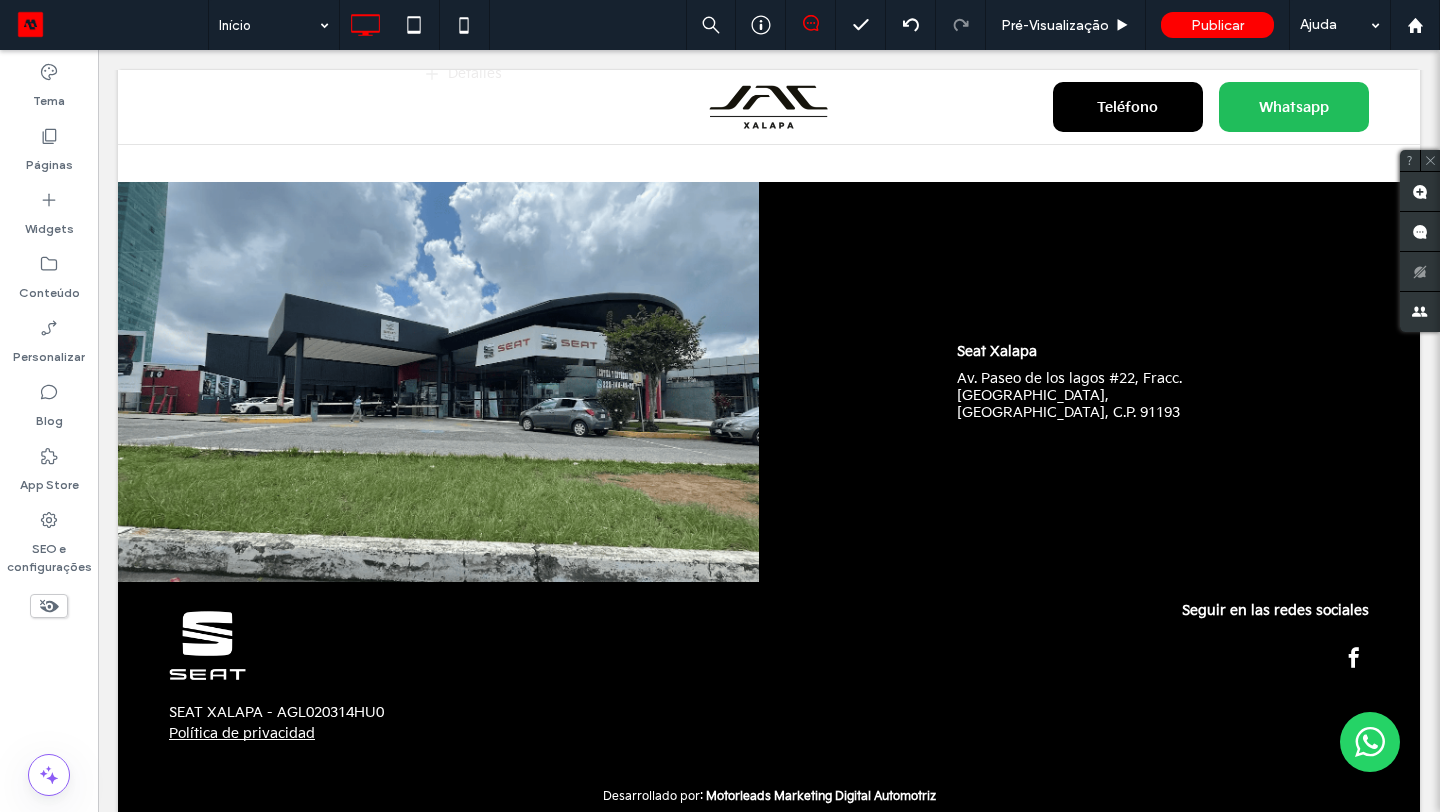 scroll, scrollTop: 1939, scrollLeft: 0, axis: vertical 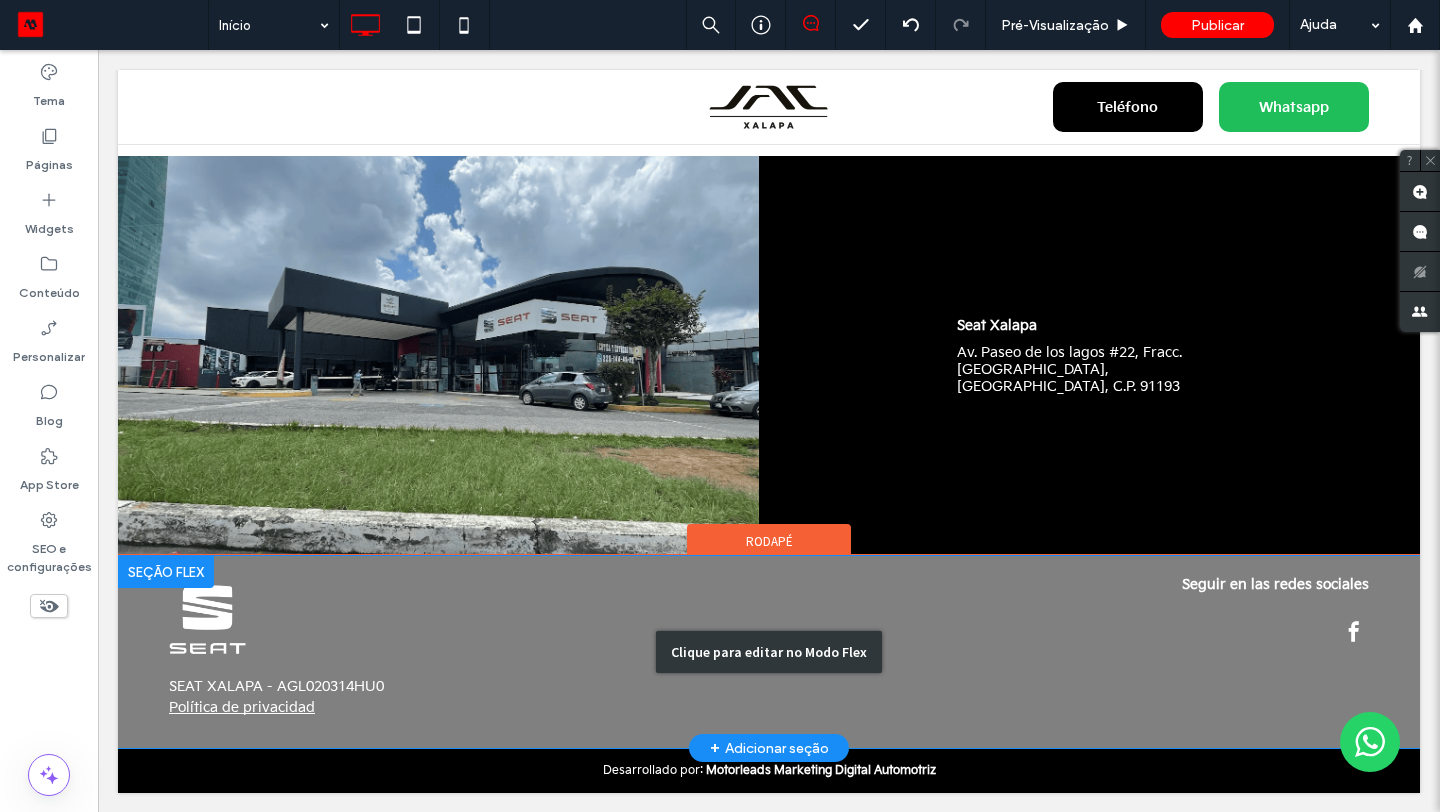 click on "Clique para editar no Modo Flex" at bounding box center (769, 652) 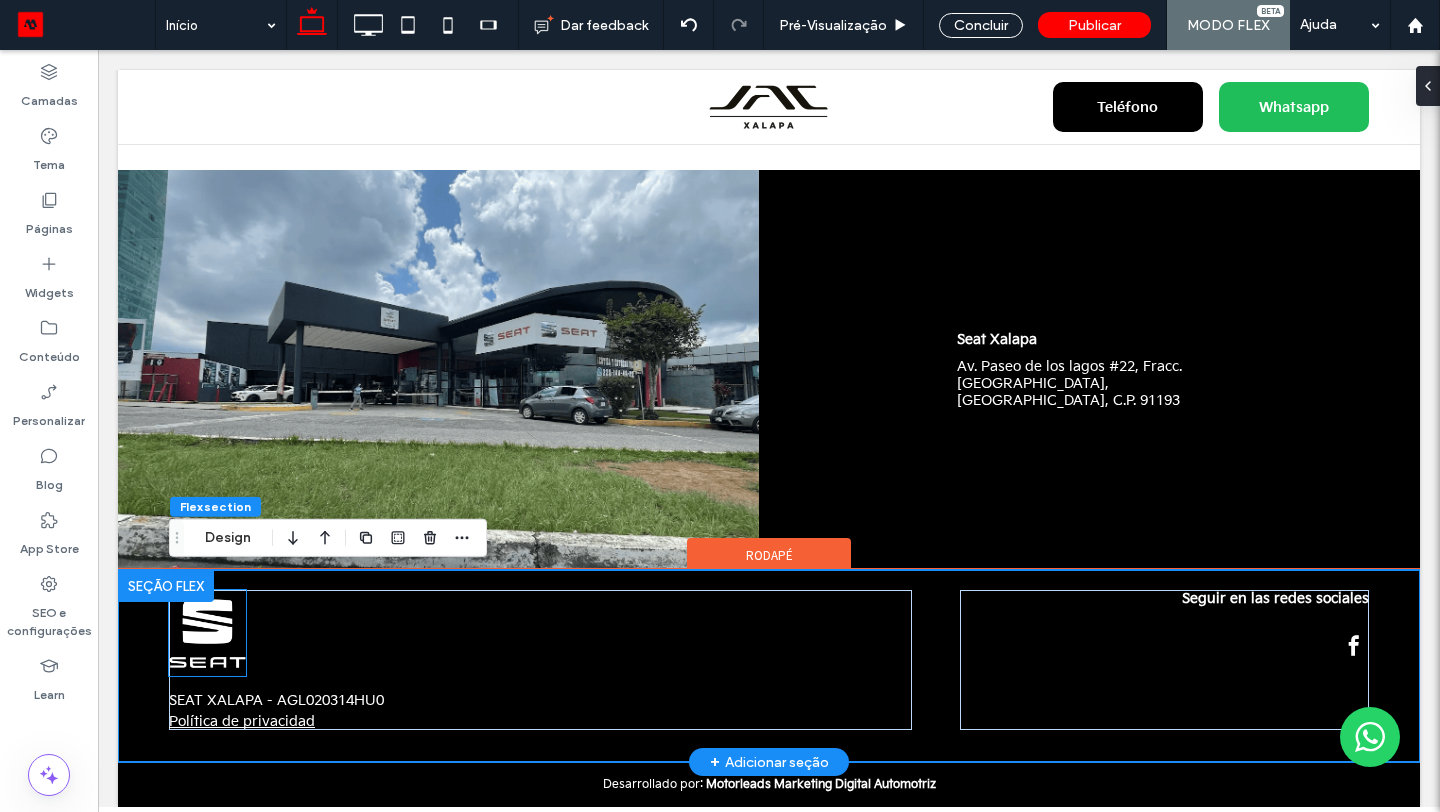 scroll, scrollTop: 1924, scrollLeft: 0, axis: vertical 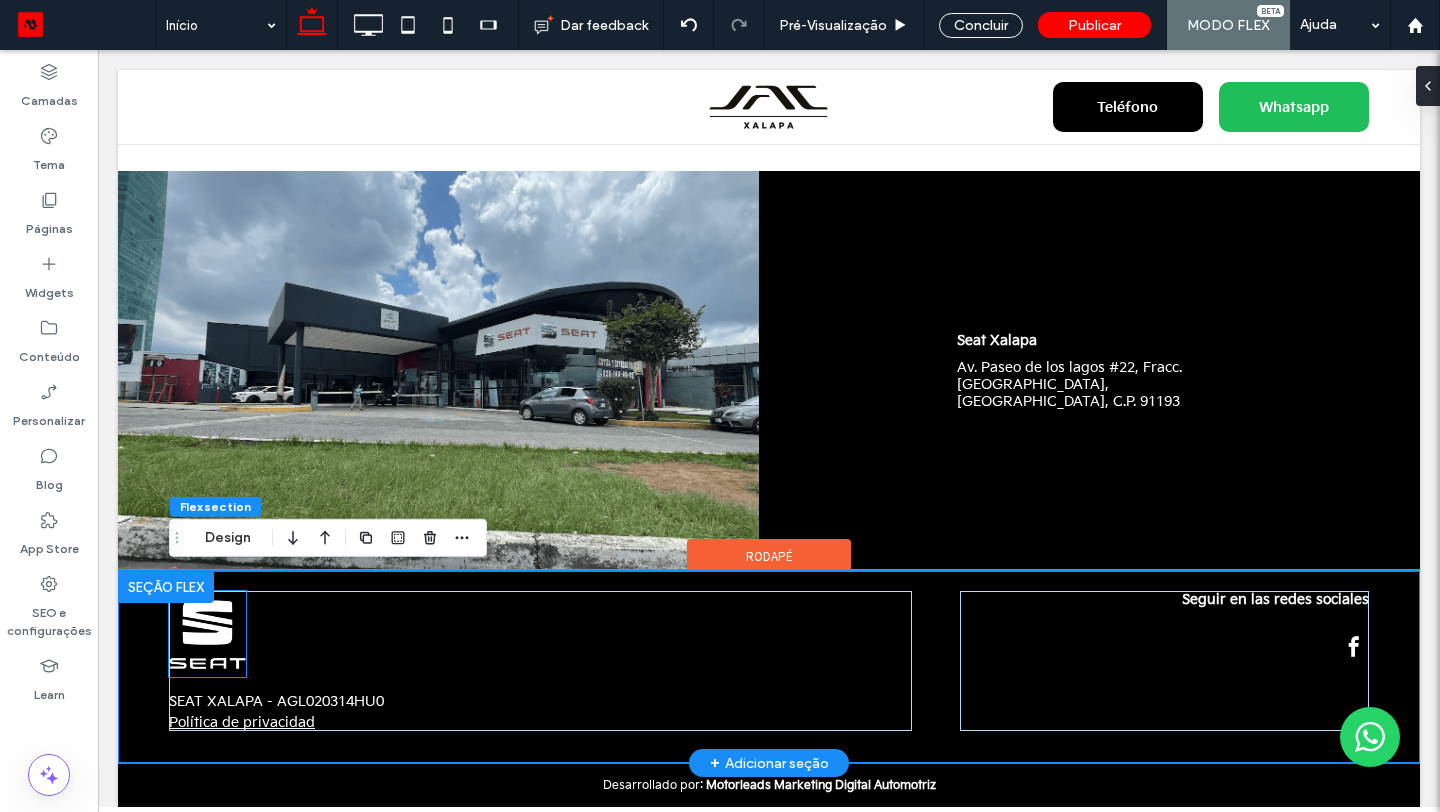 click at bounding box center [207, 634] 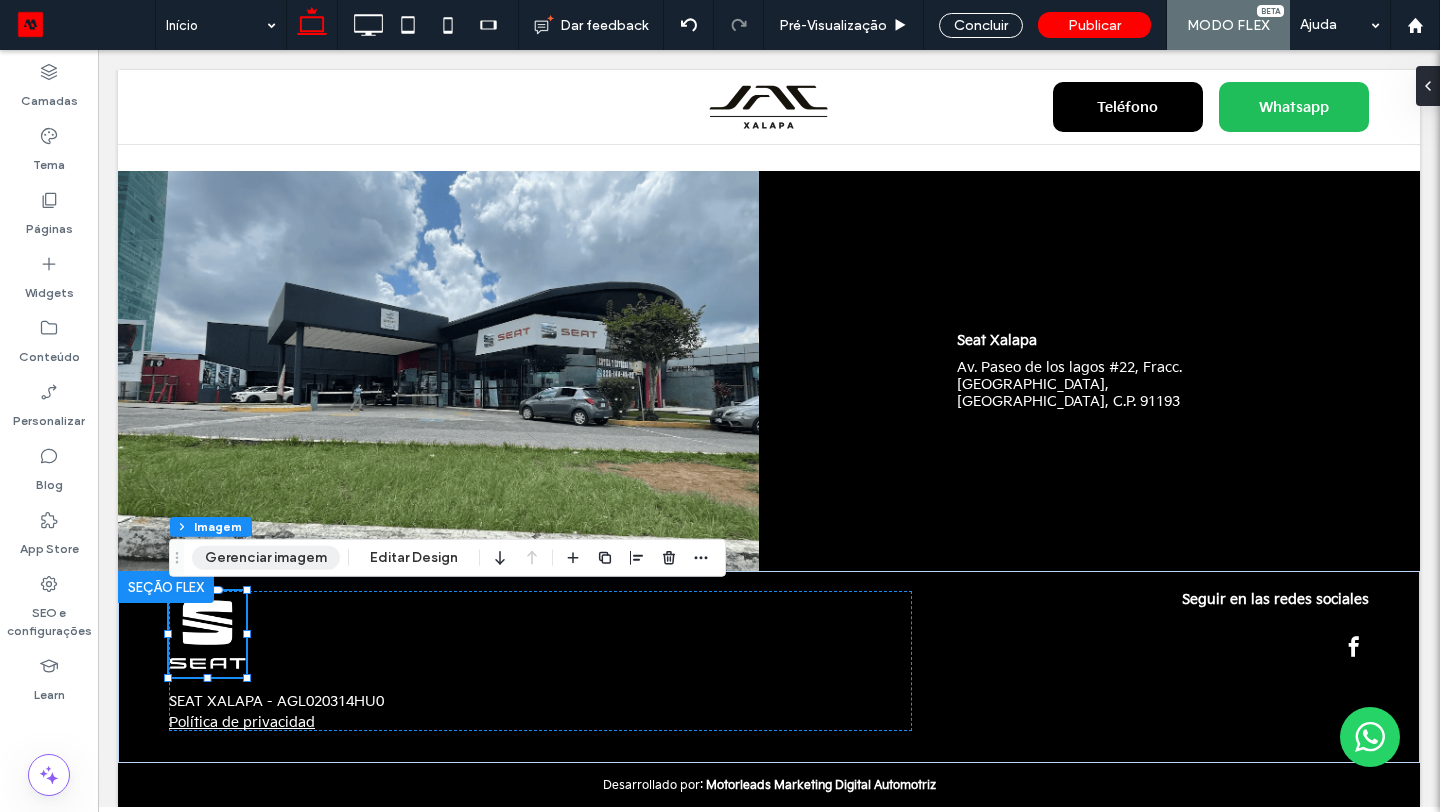 click on "Gerenciar imagem" at bounding box center (266, 558) 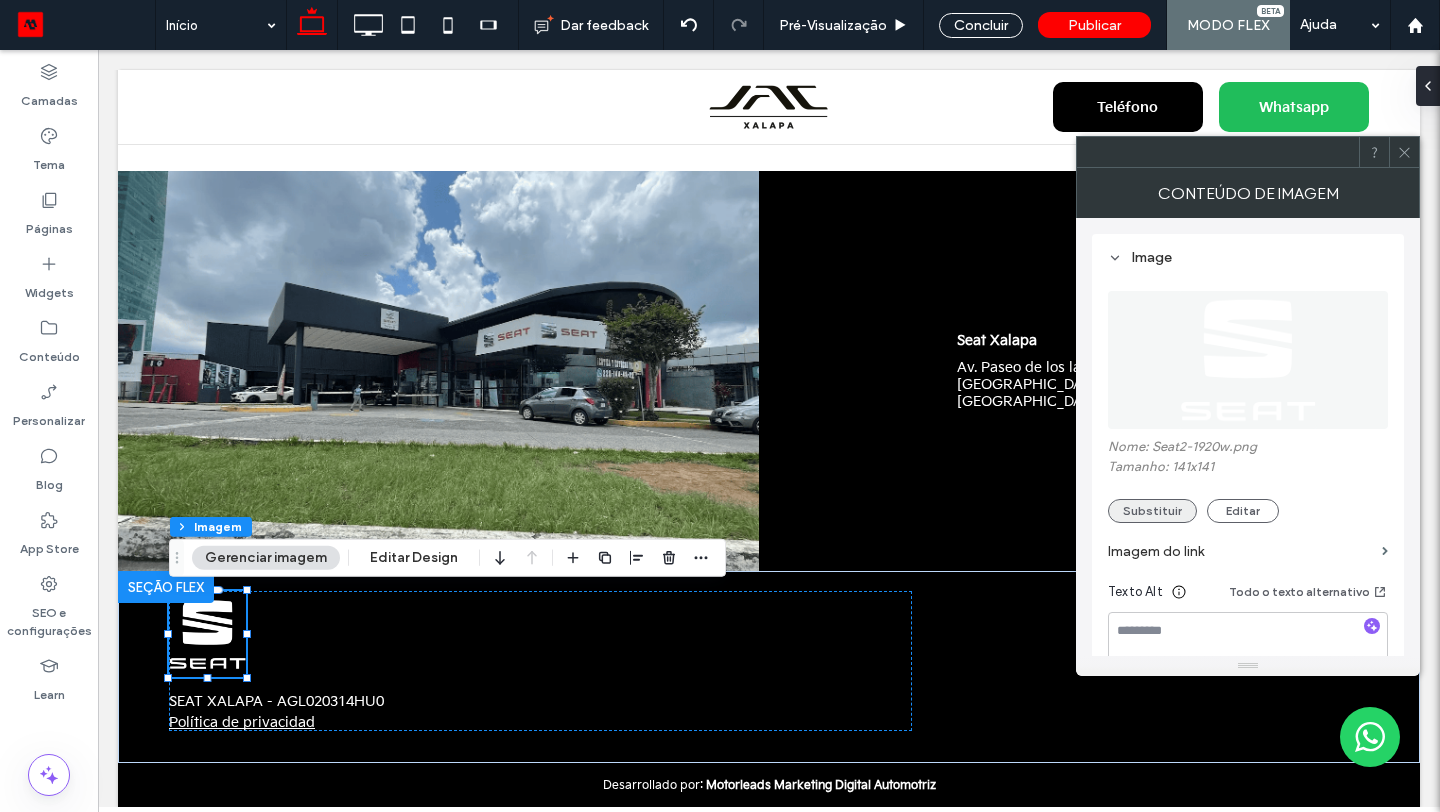 click on "Substituir" at bounding box center (1152, 511) 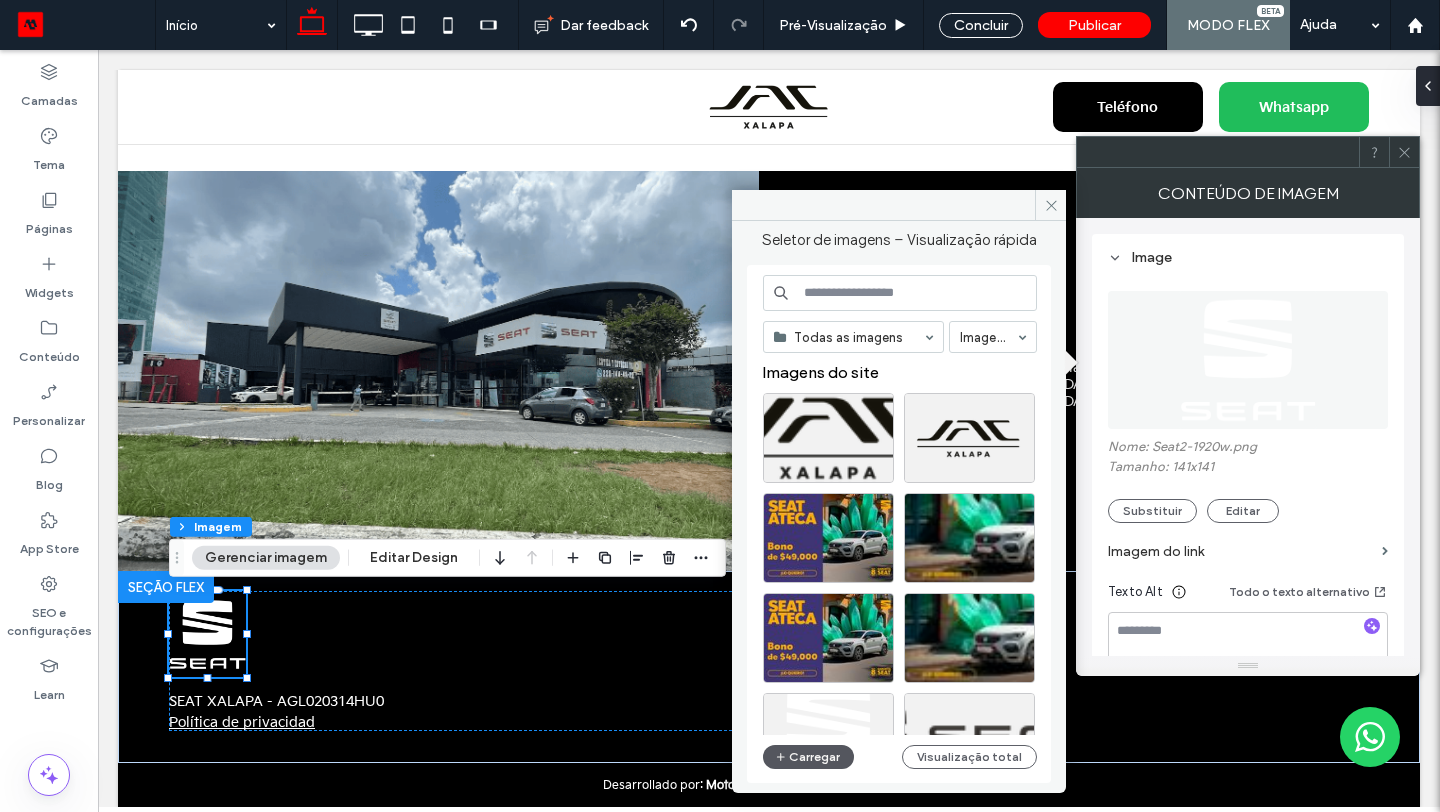click on "Carregar" at bounding box center (808, 757) 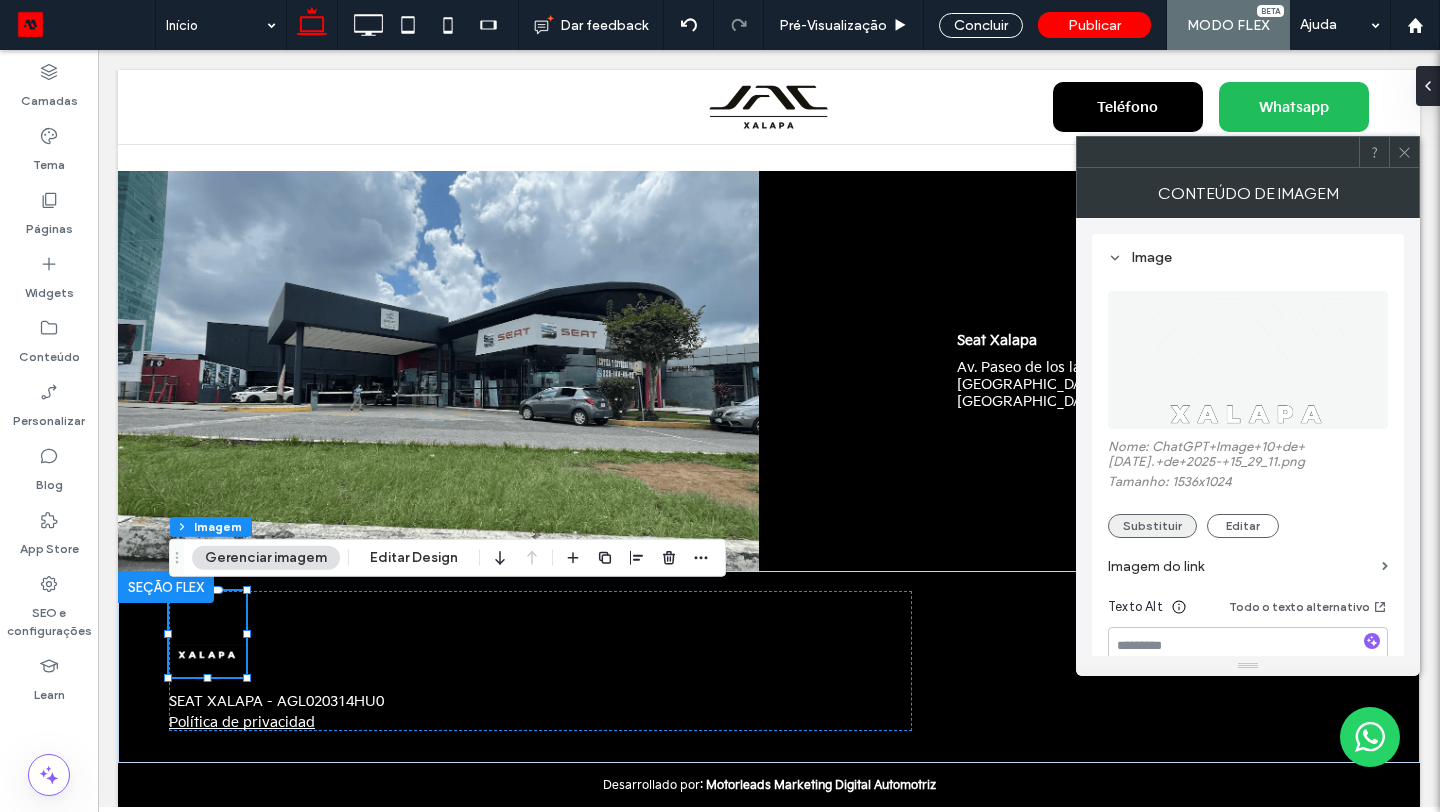 click on "Substituir" at bounding box center (1152, 526) 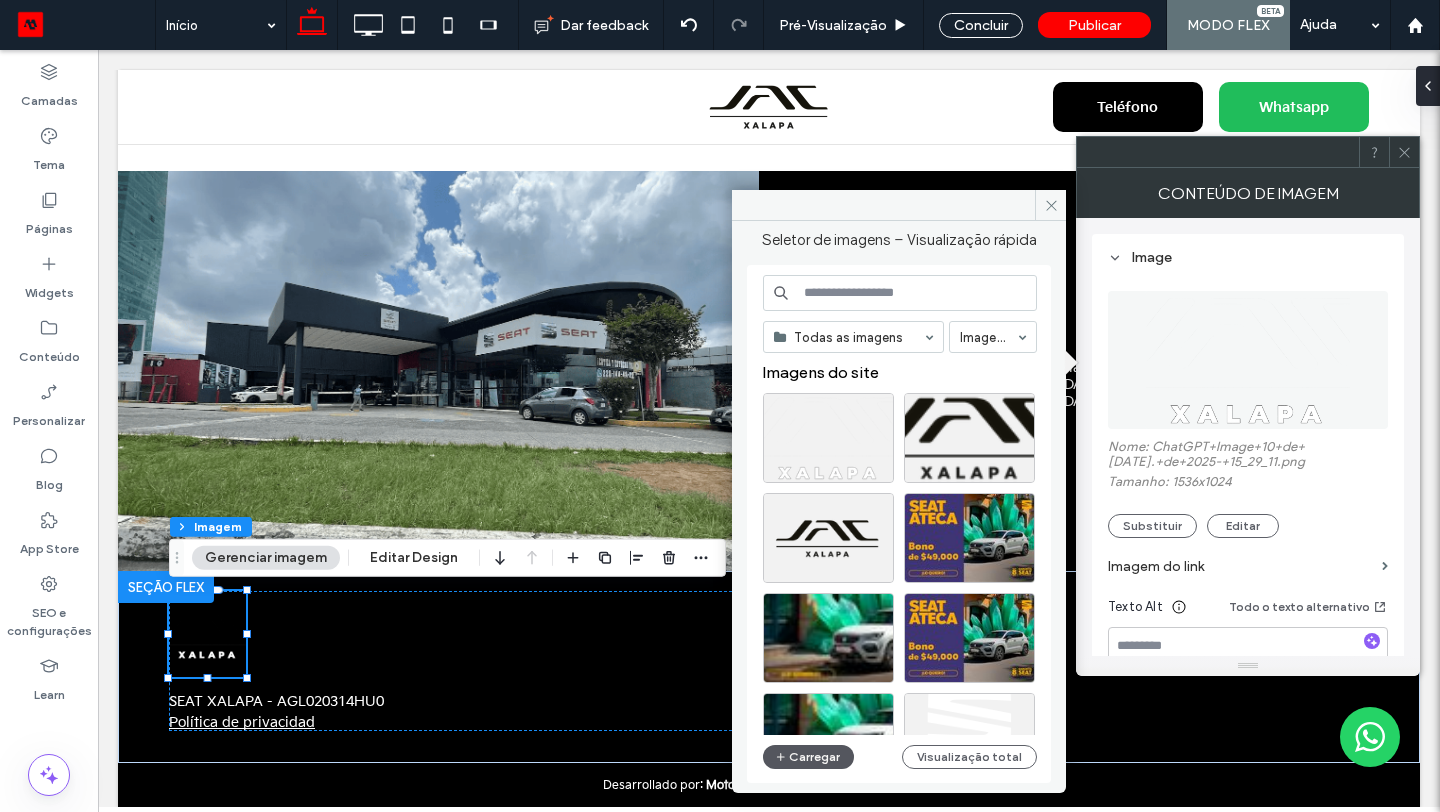 click on "Carregar" at bounding box center [808, 757] 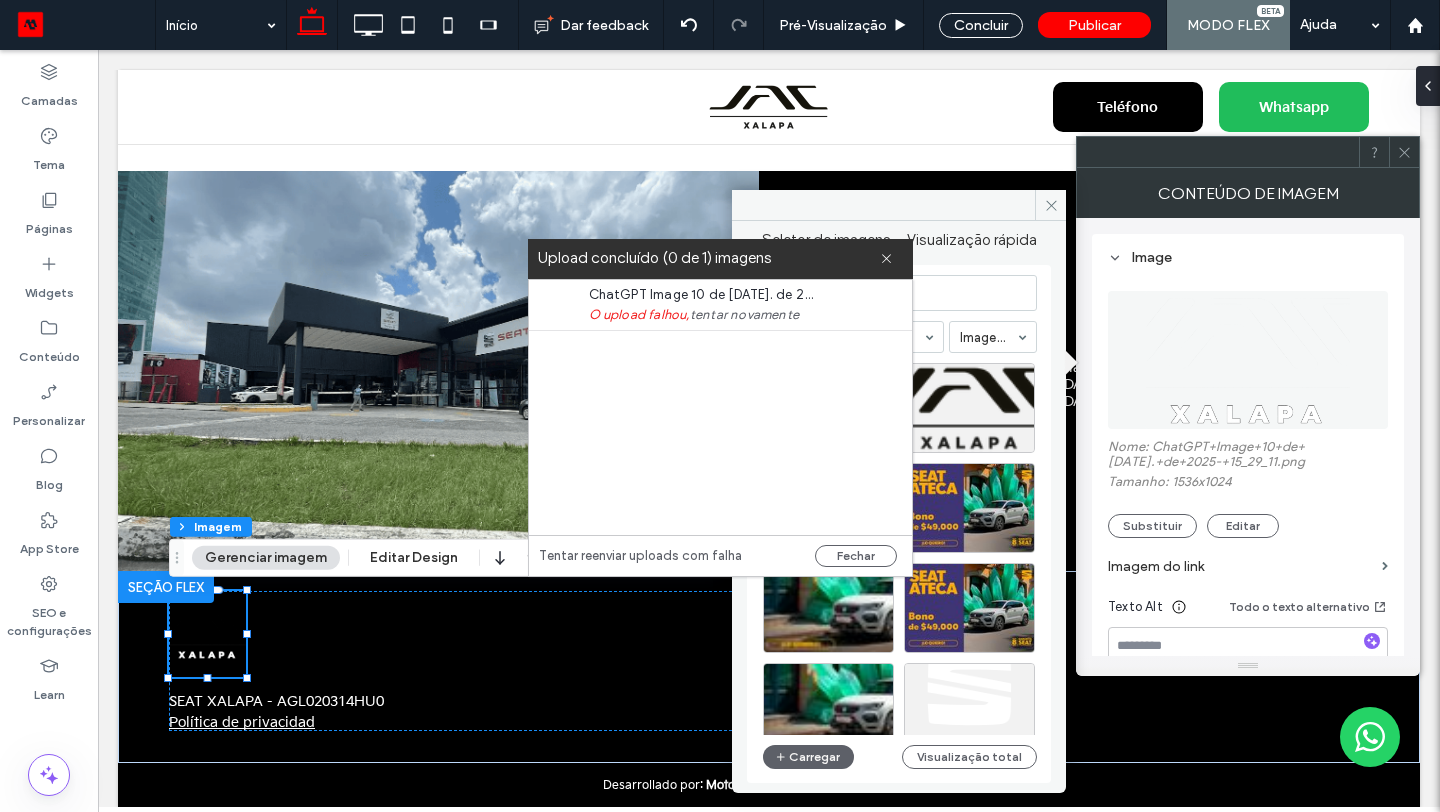 click on "tentar novamente" at bounding box center [744, 315] 